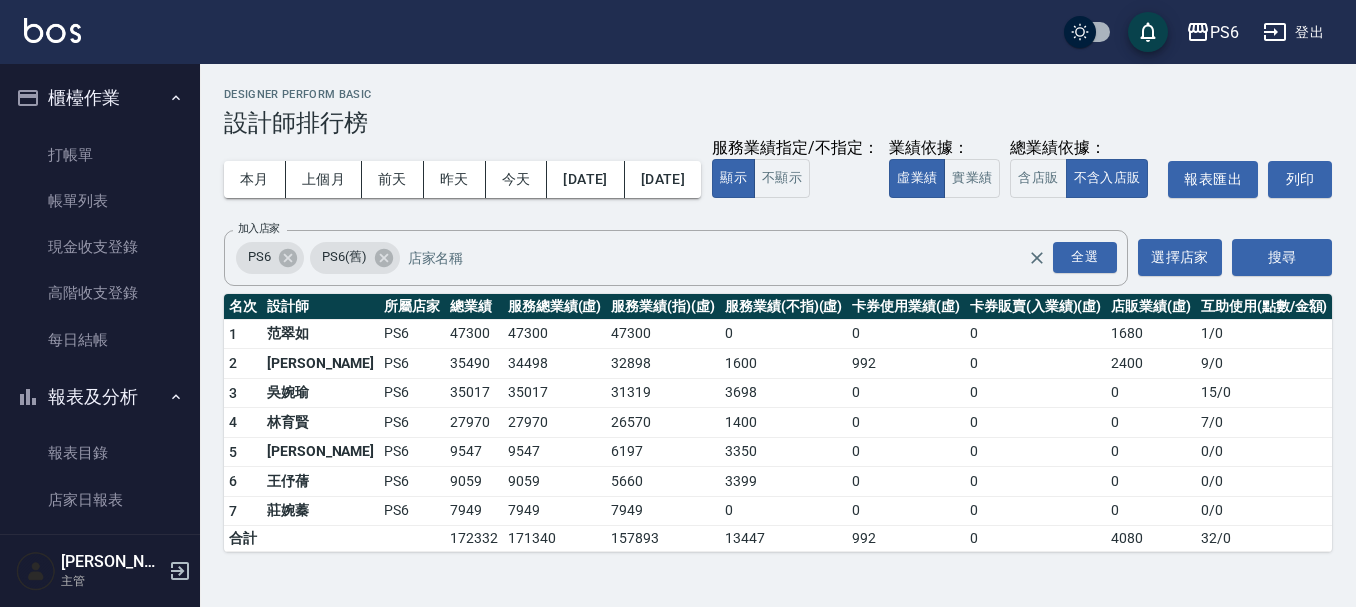 scroll, scrollTop: 9, scrollLeft: 0, axis: vertical 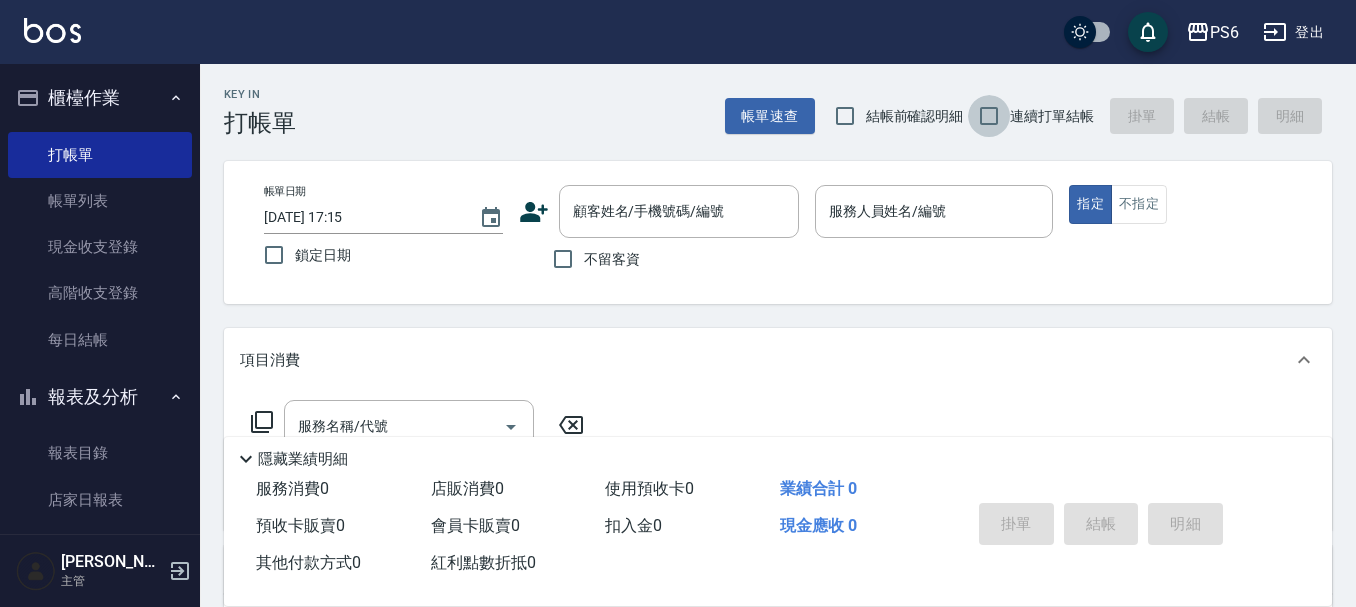 drag, startPoint x: 990, startPoint y: 111, endPoint x: 392, endPoint y: 185, distance: 602.5612 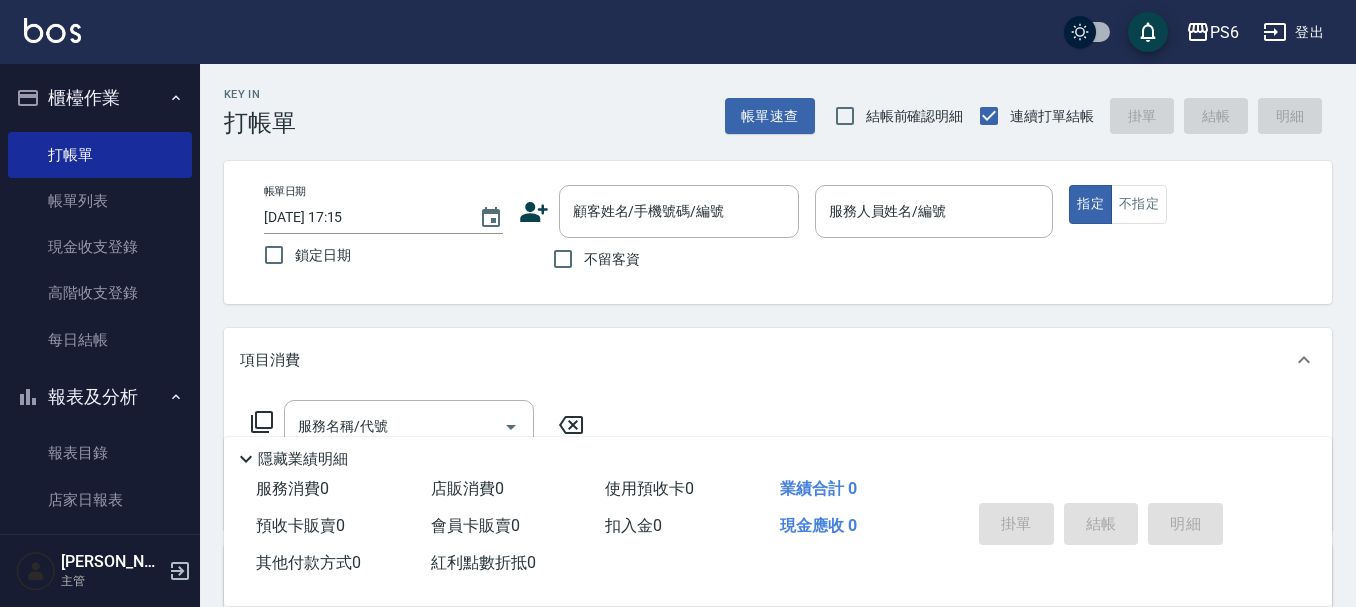 drag, startPoint x: 563, startPoint y: 259, endPoint x: 787, endPoint y: 249, distance: 224.2231 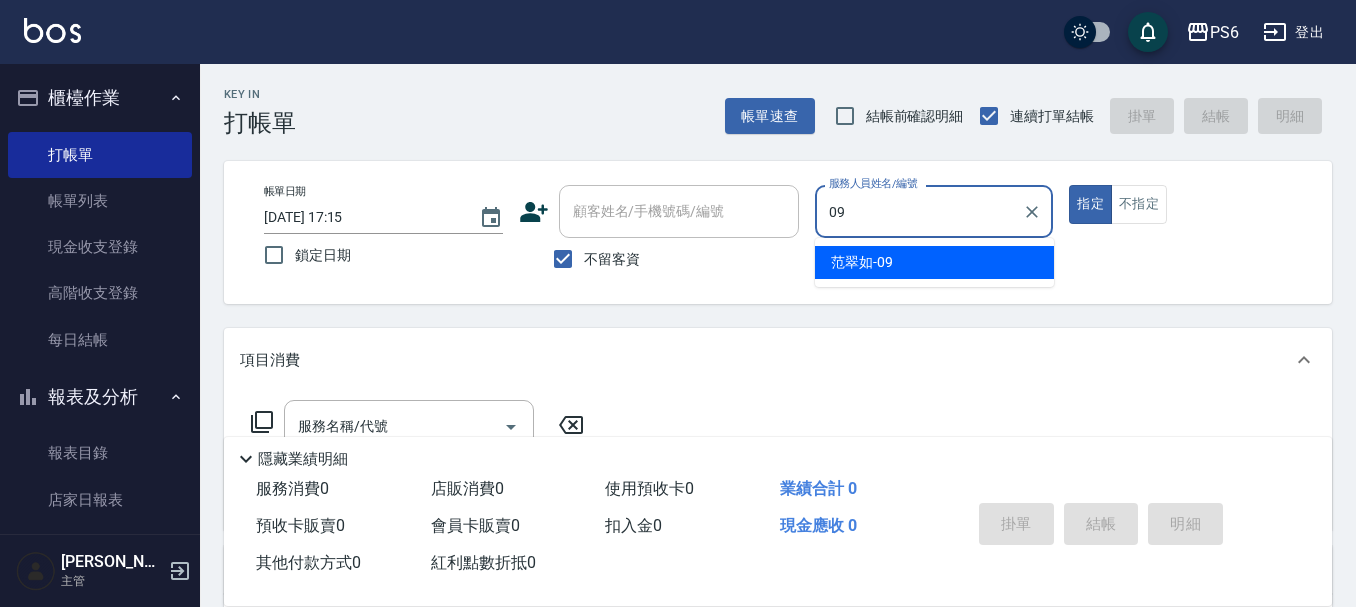 type on "[PERSON_NAME]-09" 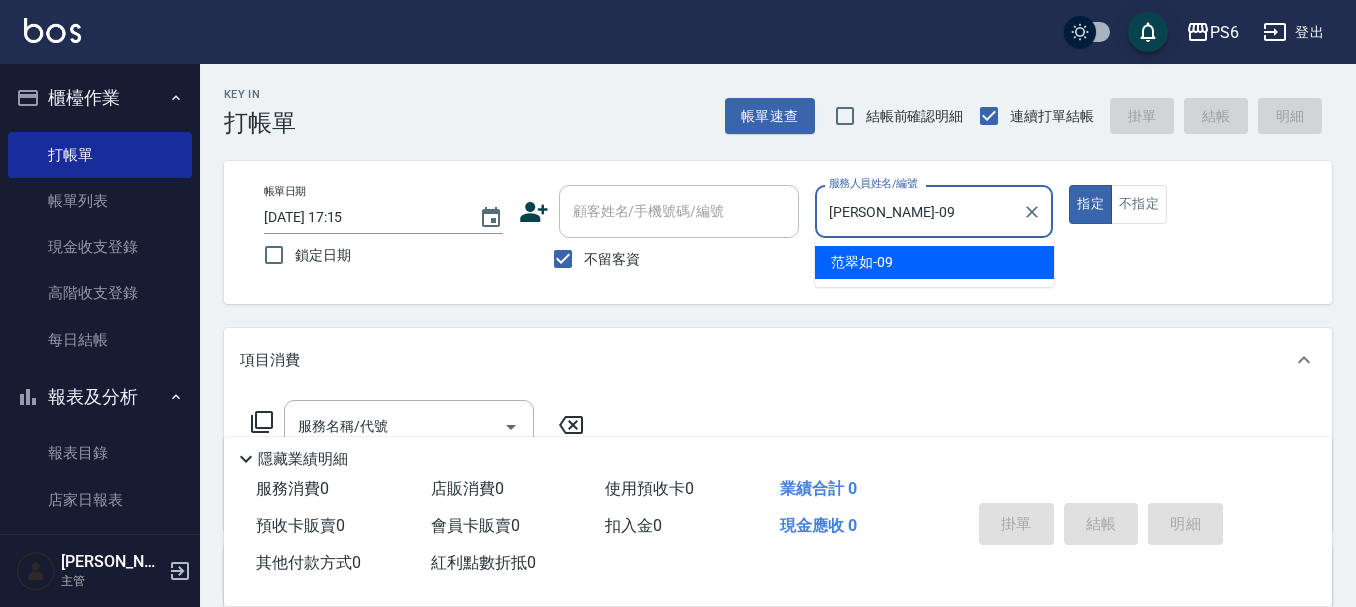 type on "true" 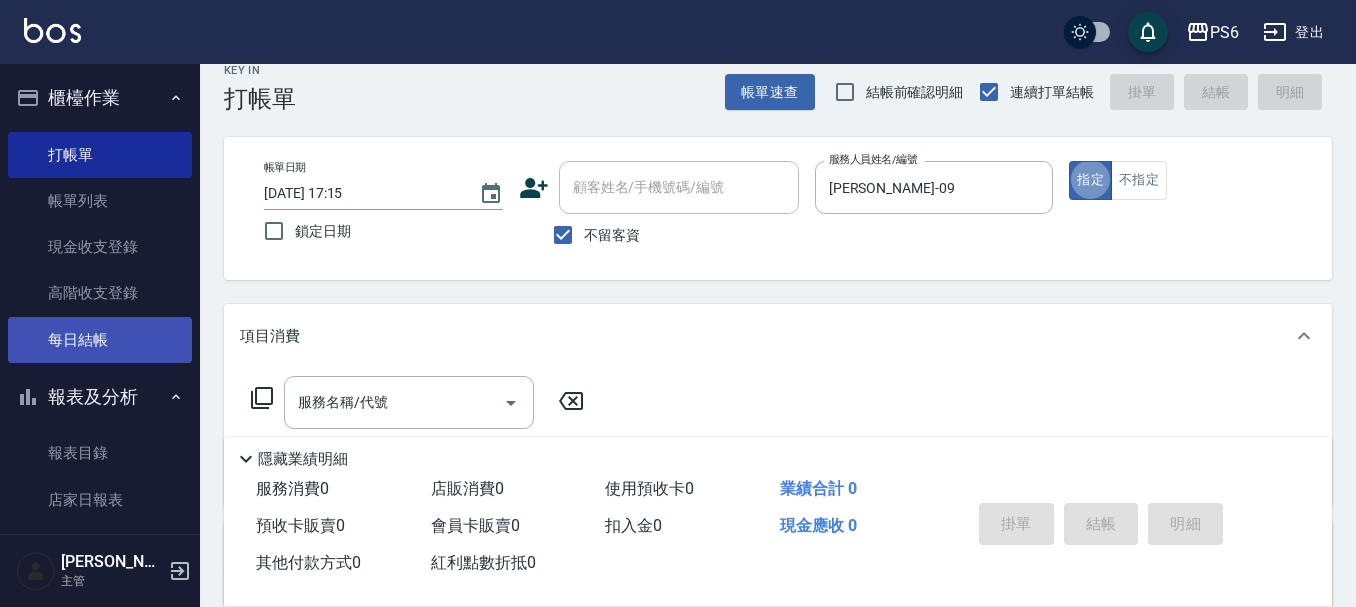 scroll, scrollTop: 100, scrollLeft: 0, axis: vertical 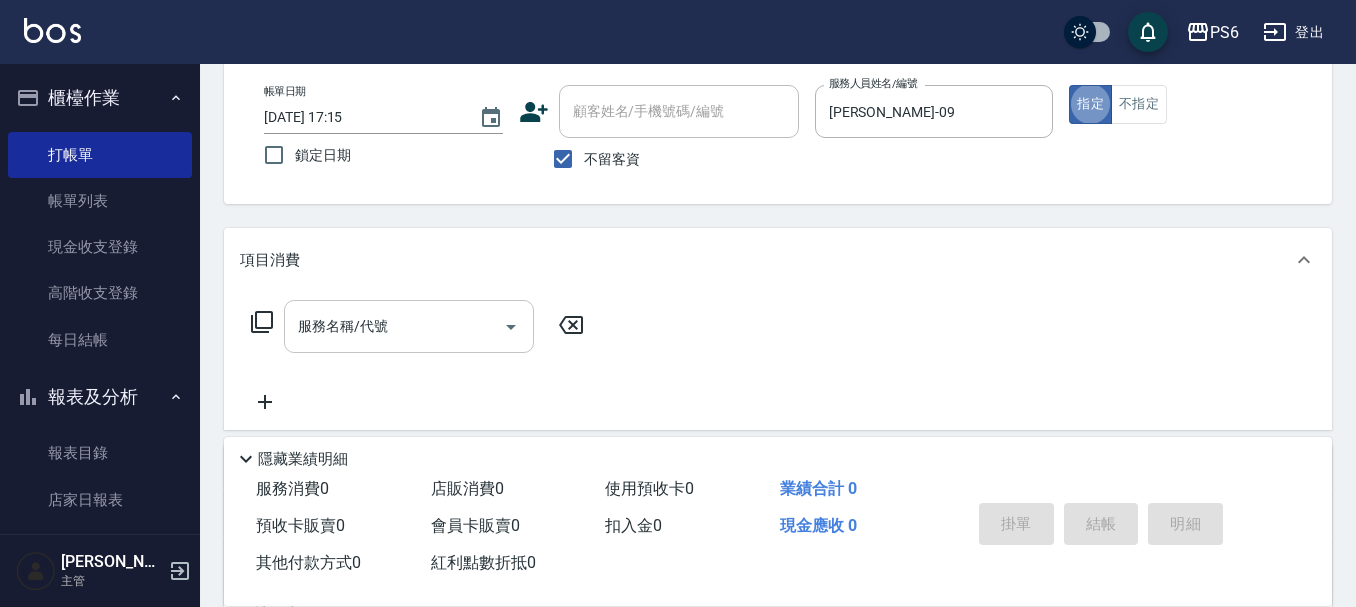 click on "服務名稱/代號" at bounding box center [409, 326] 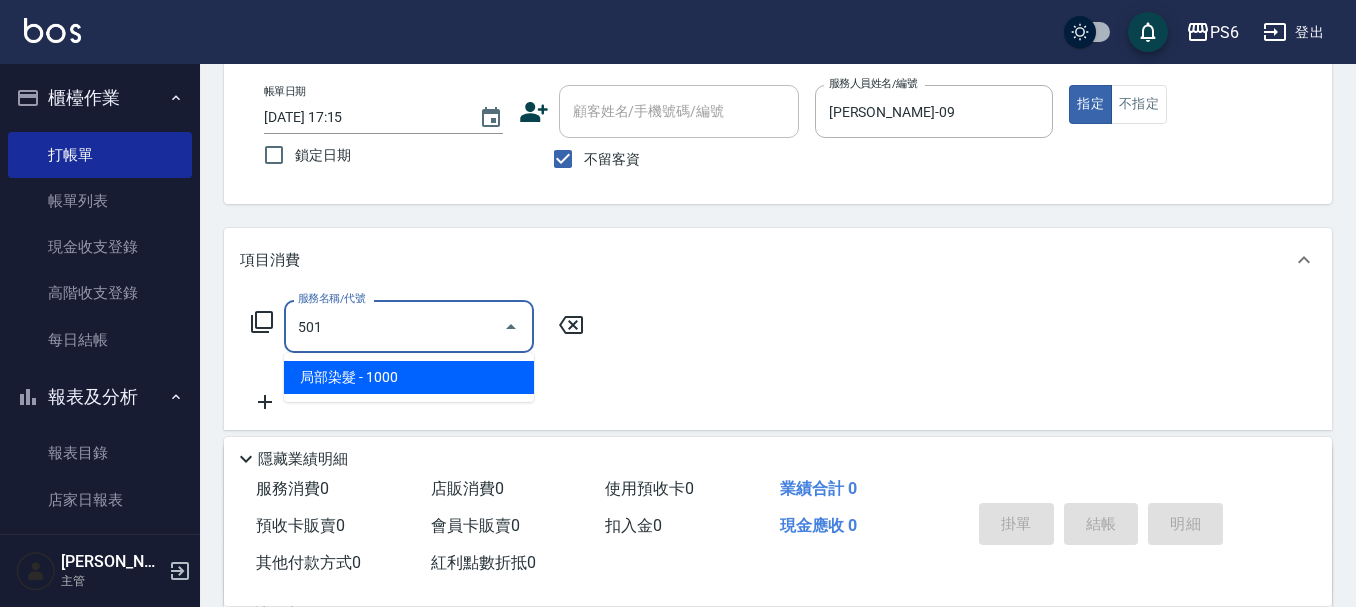 type on "局部染髮(501)" 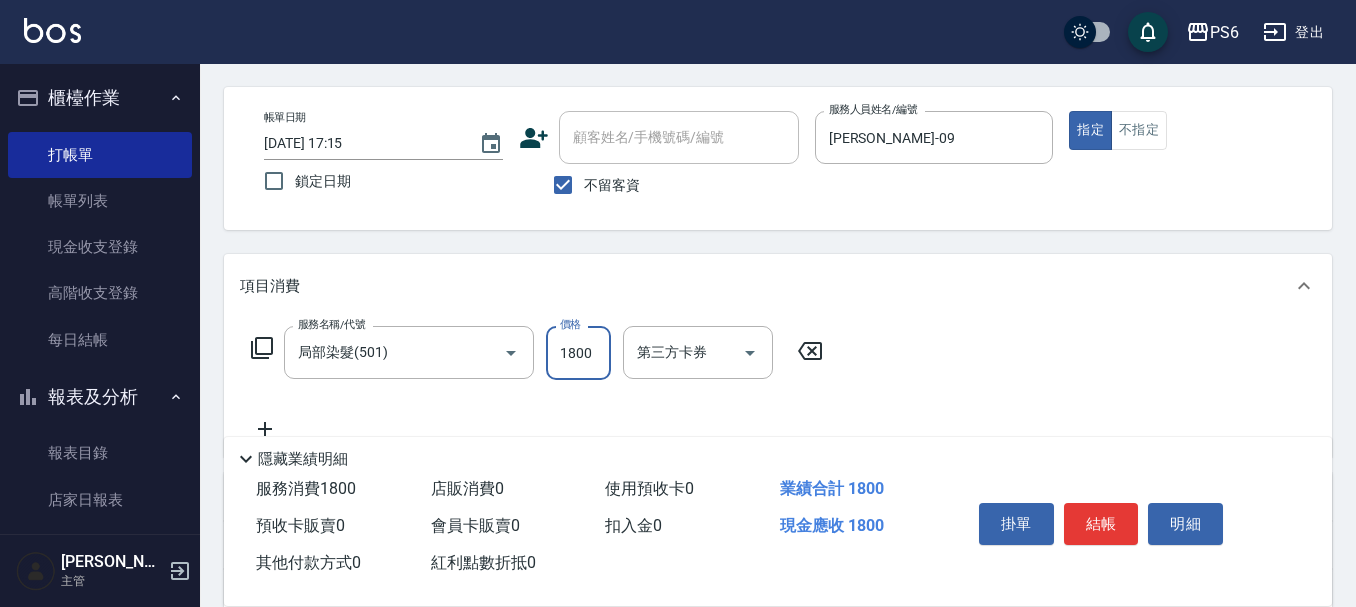 scroll, scrollTop: 0, scrollLeft: 0, axis: both 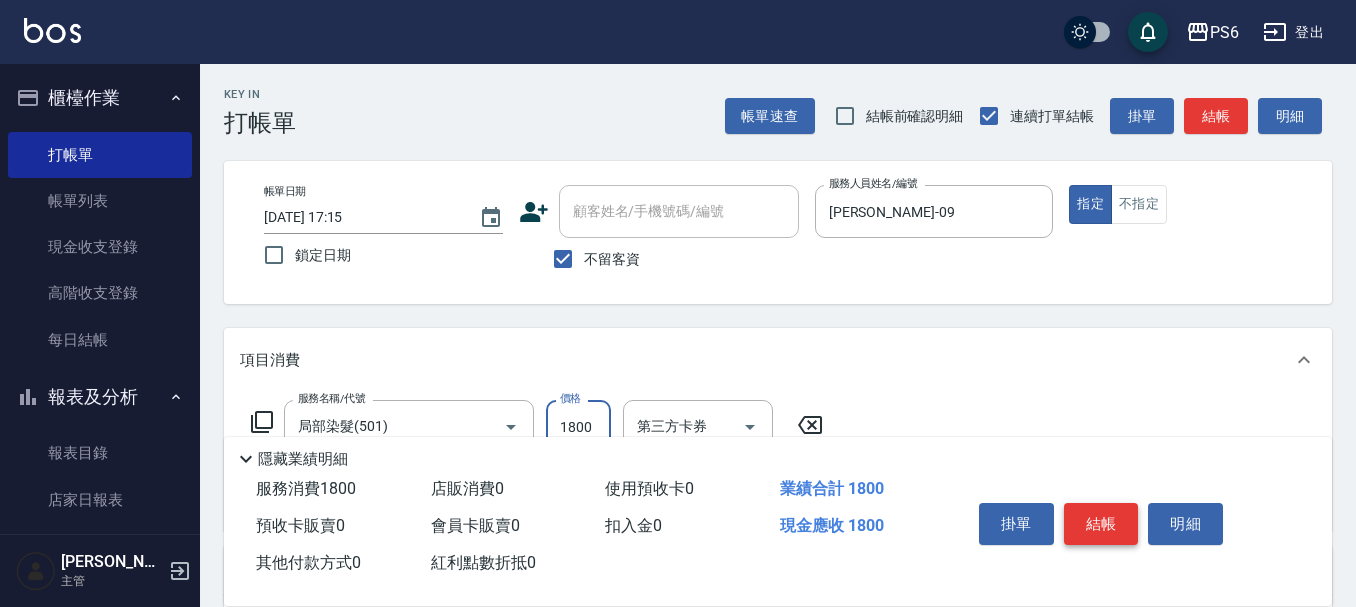 type on "1800" 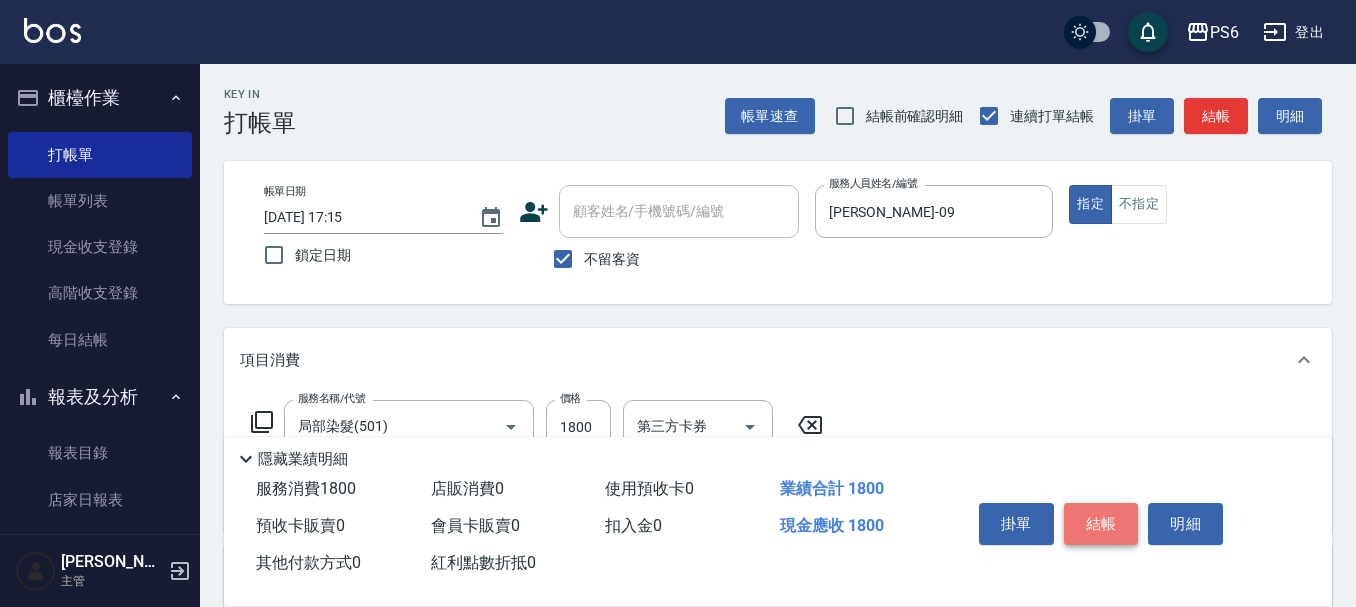 click on "結帳" at bounding box center (1101, 524) 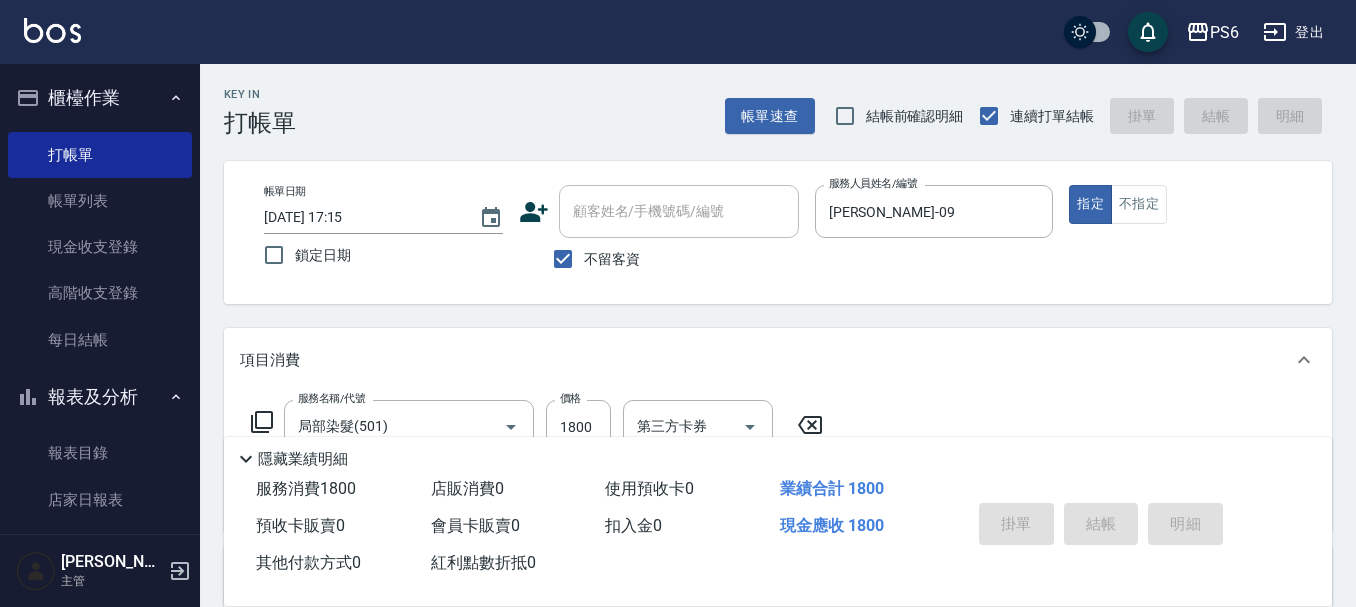 type 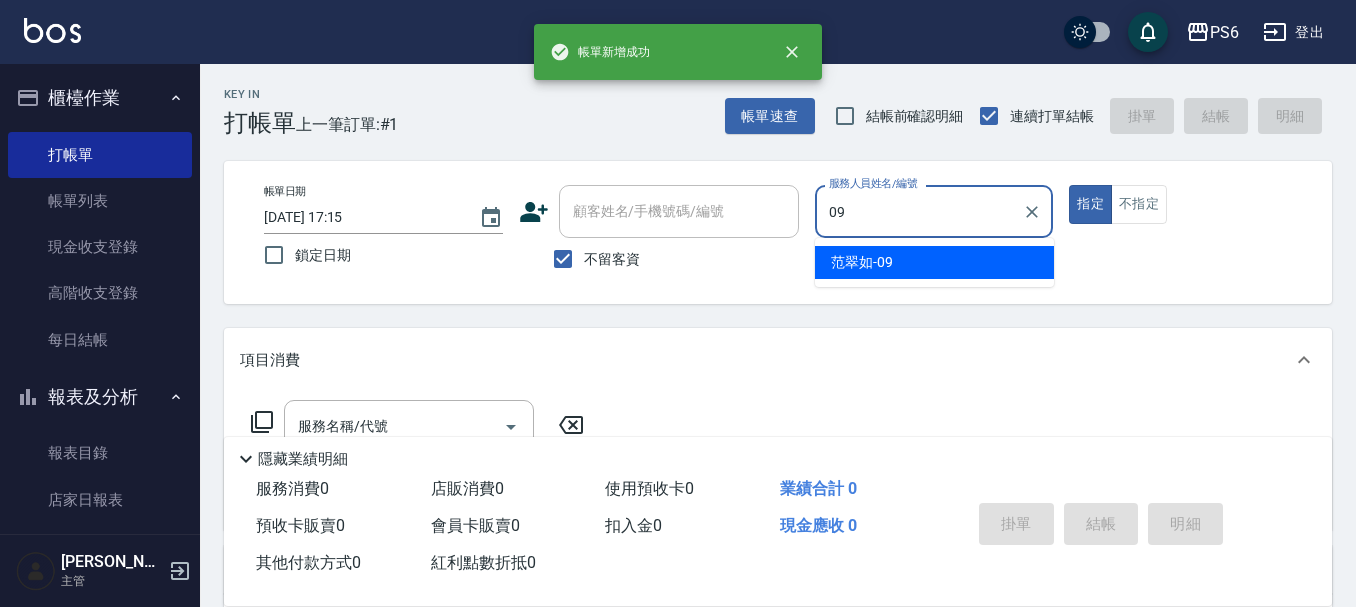 type on "[PERSON_NAME]-09" 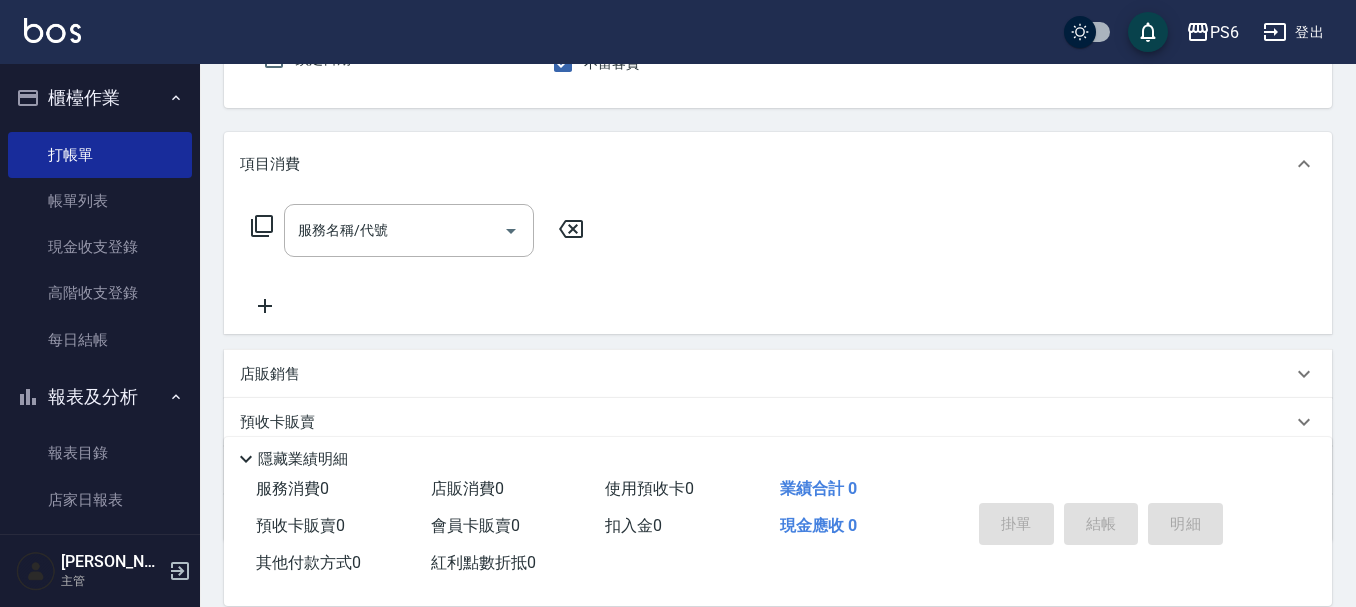scroll, scrollTop: 200, scrollLeft: 0, axis: vertical 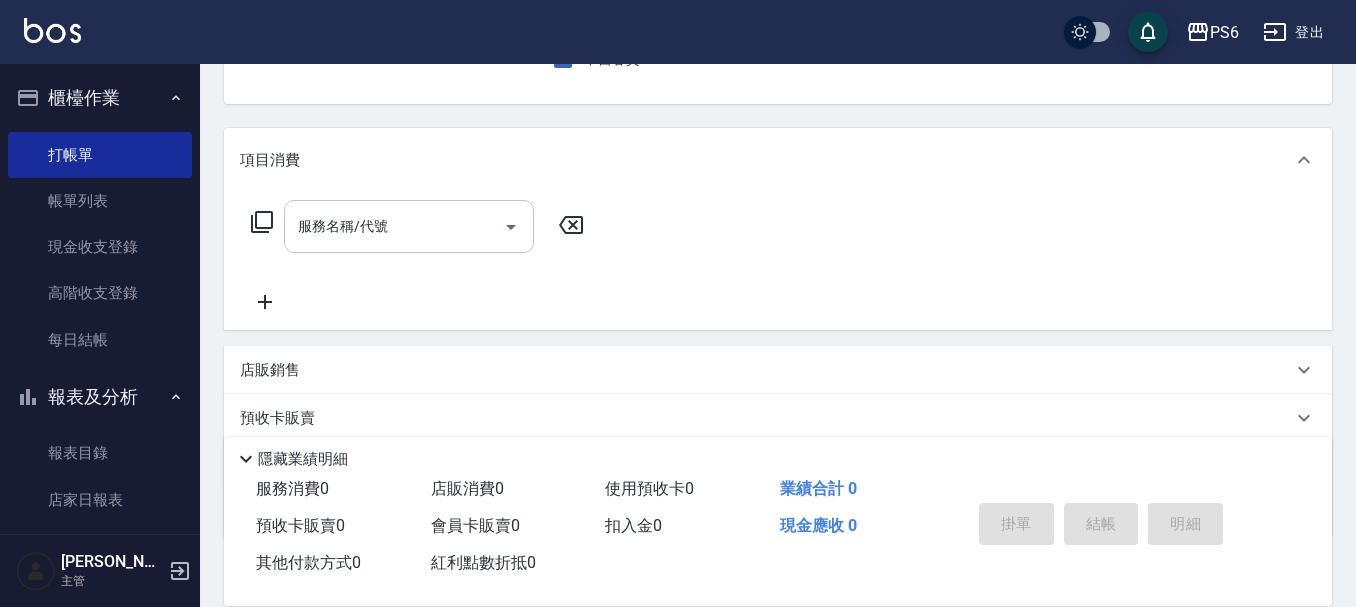 click on "服務名稱/代號" at bounding box center (394, 226) 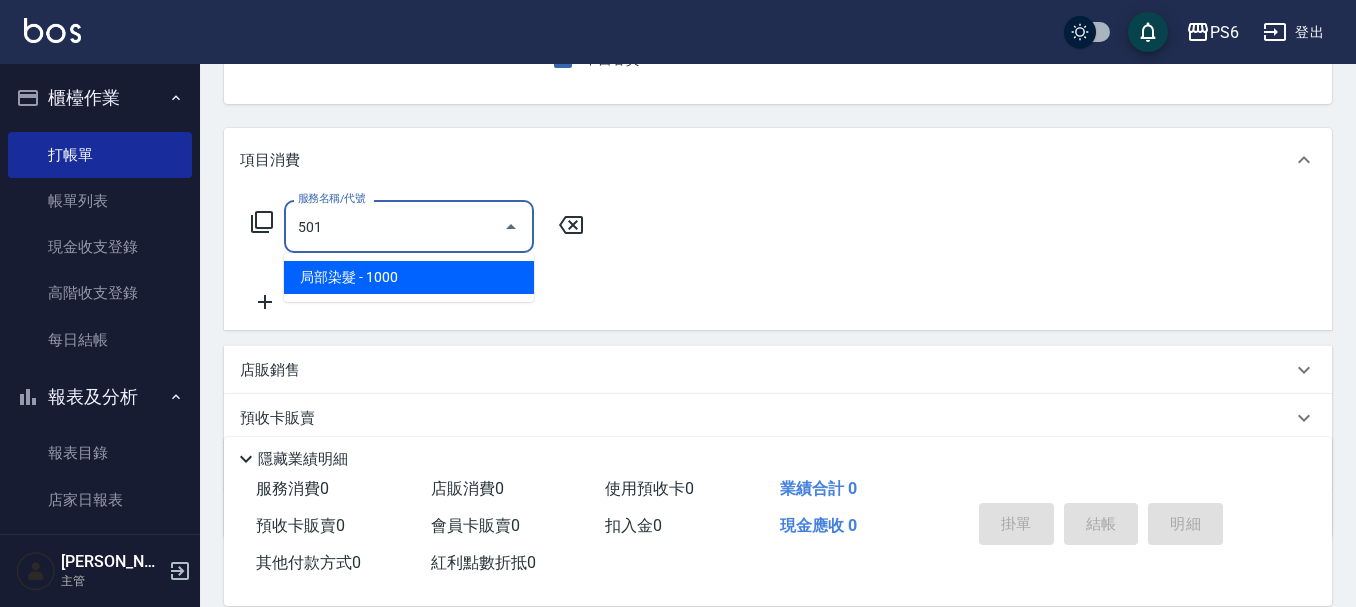 type on "局部染髮(501)" 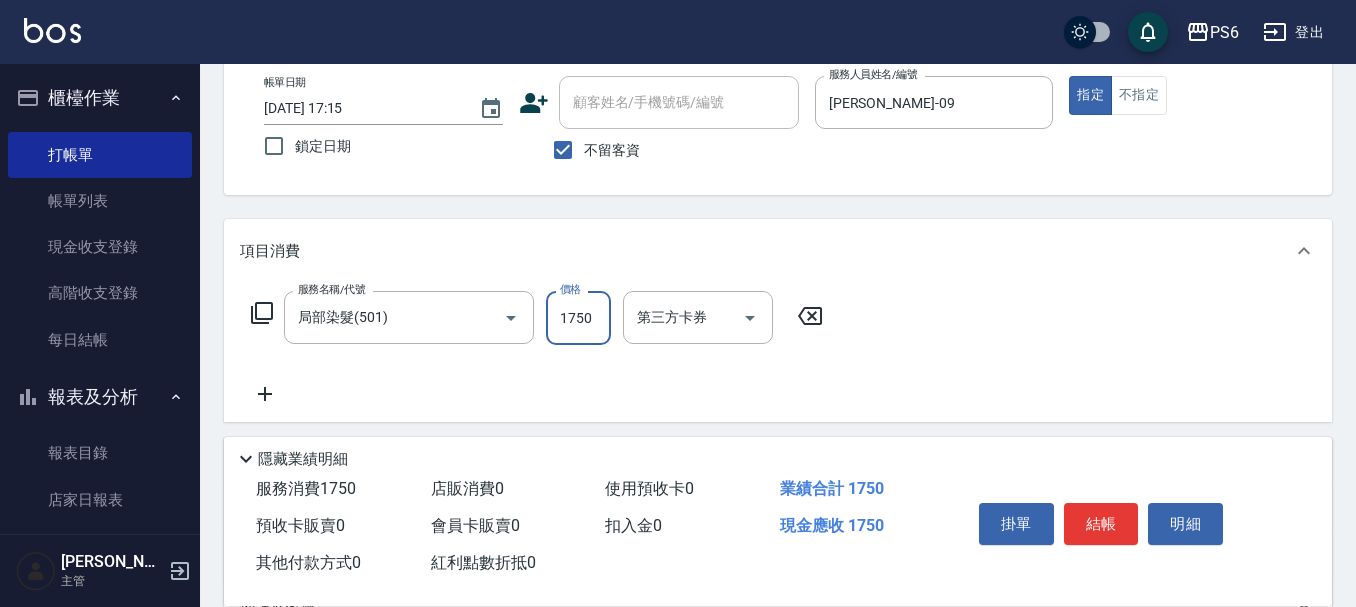 scroll, scrollTop: 0, scrollLeft: 0, axis: both 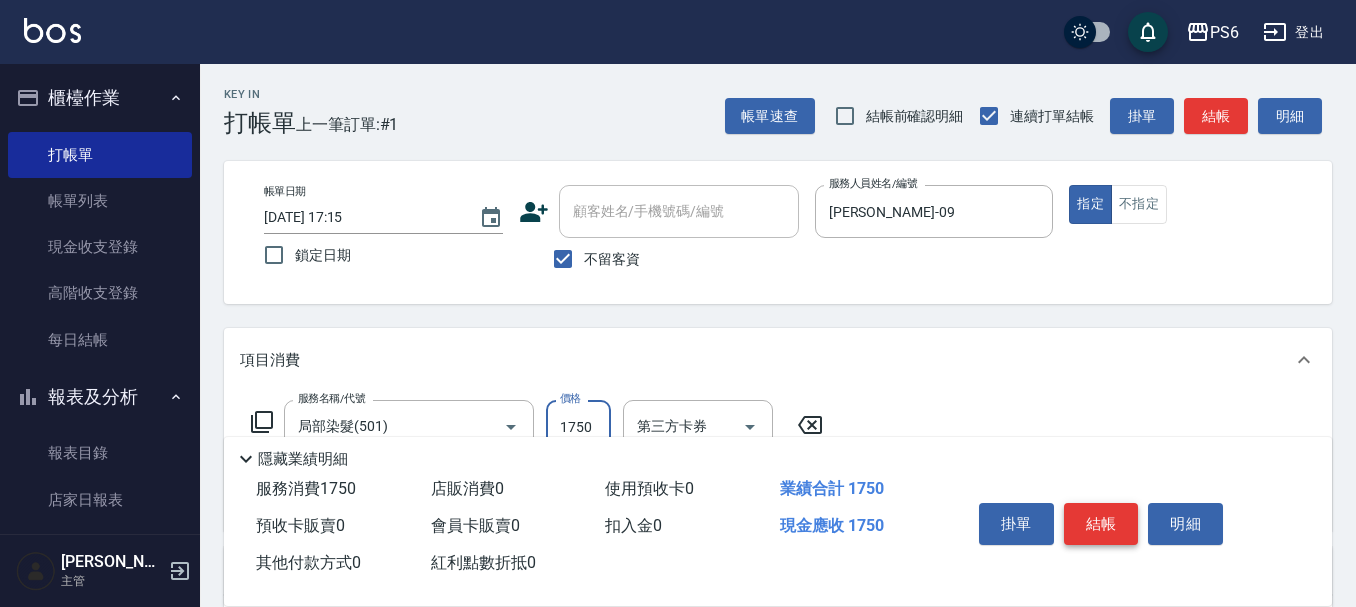 type on "1750" 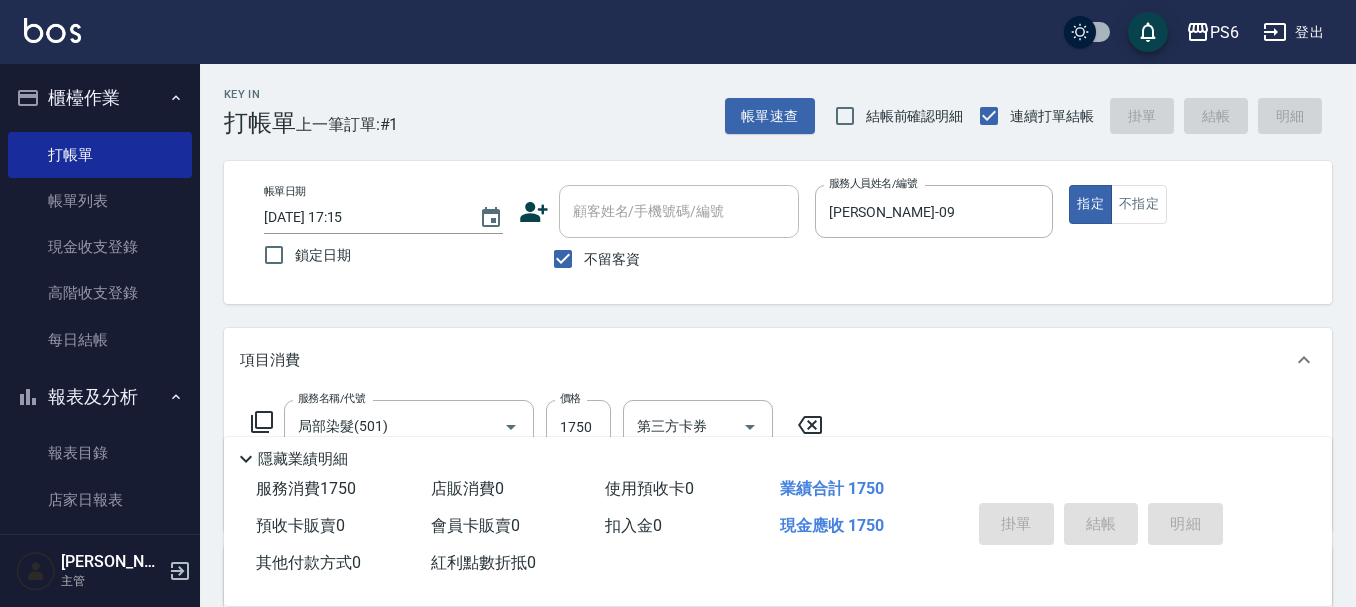 type 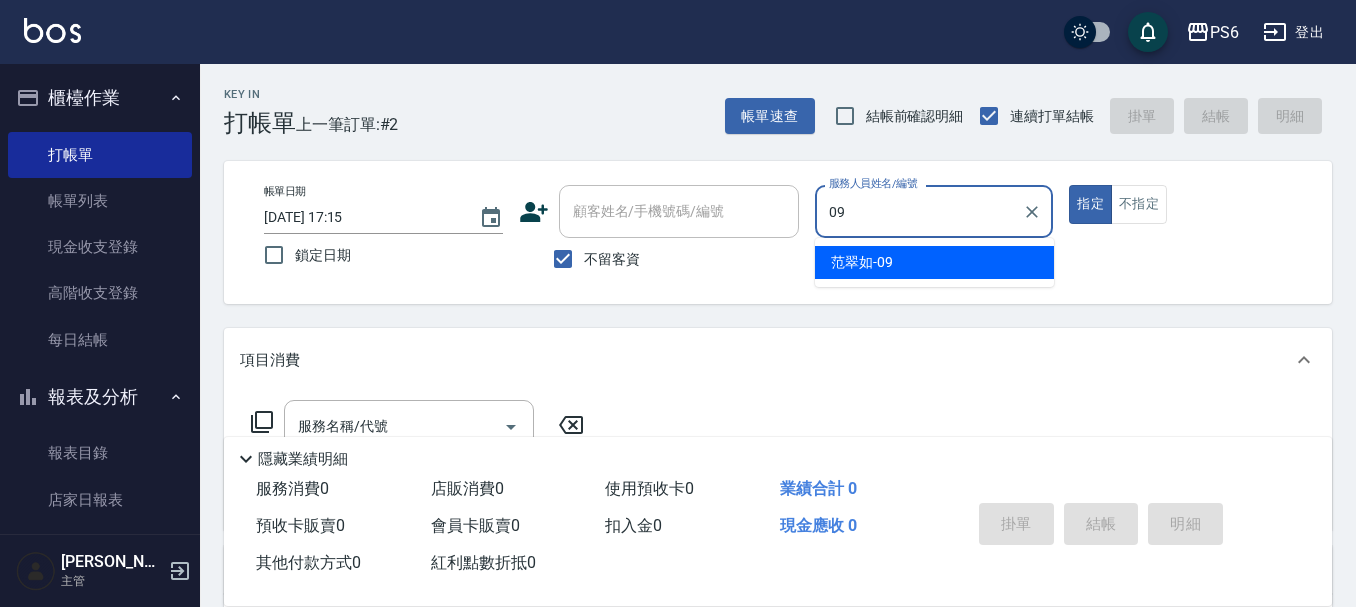 type on "[PERSON_NAME]-09" 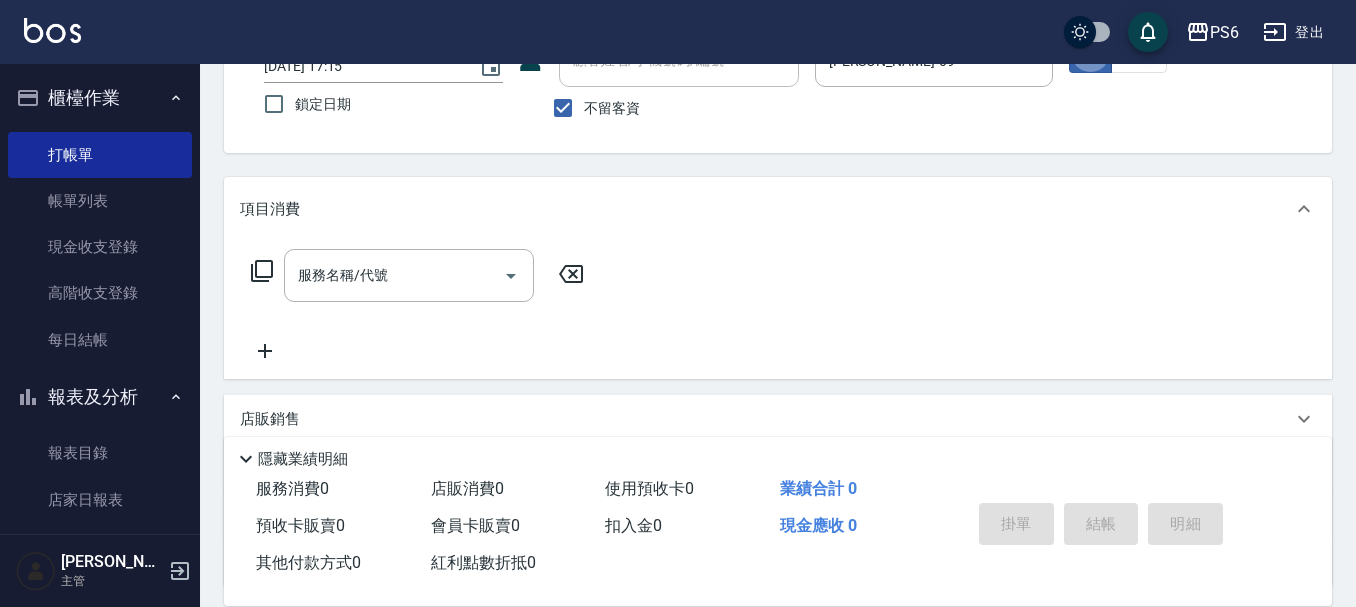 scroll, scrollTop: 200, scrollLeft: 0, axis: vertical 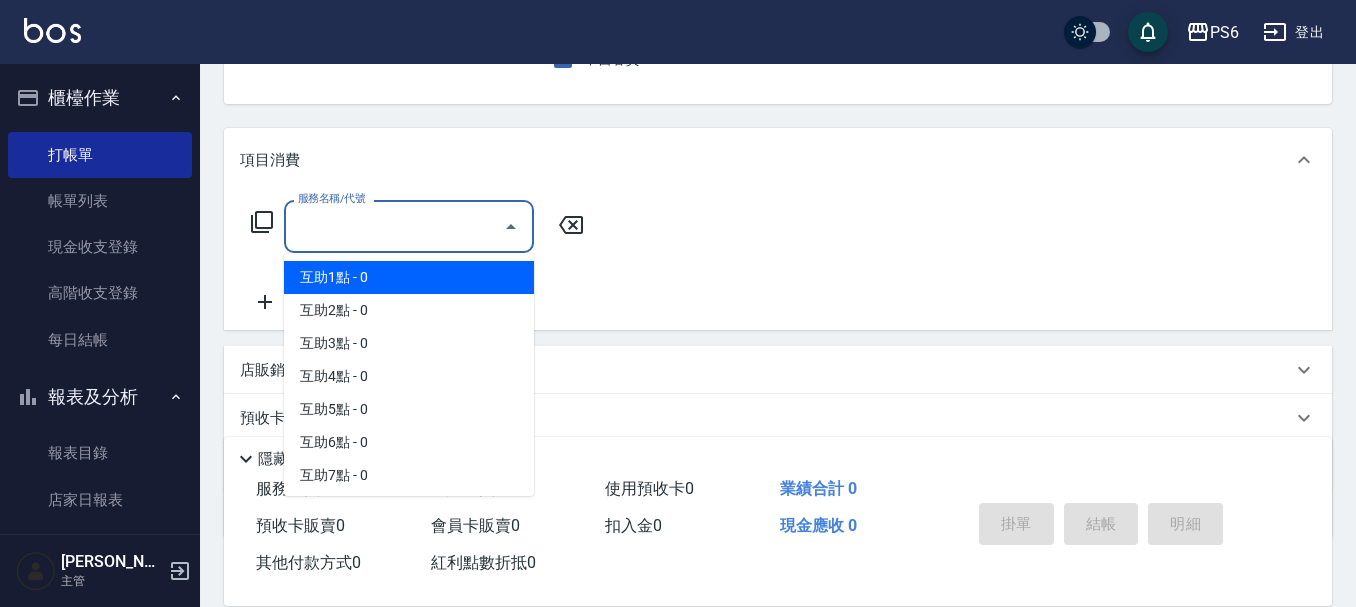 click on "服務名稱/代號" at bounding box center [394, 226] 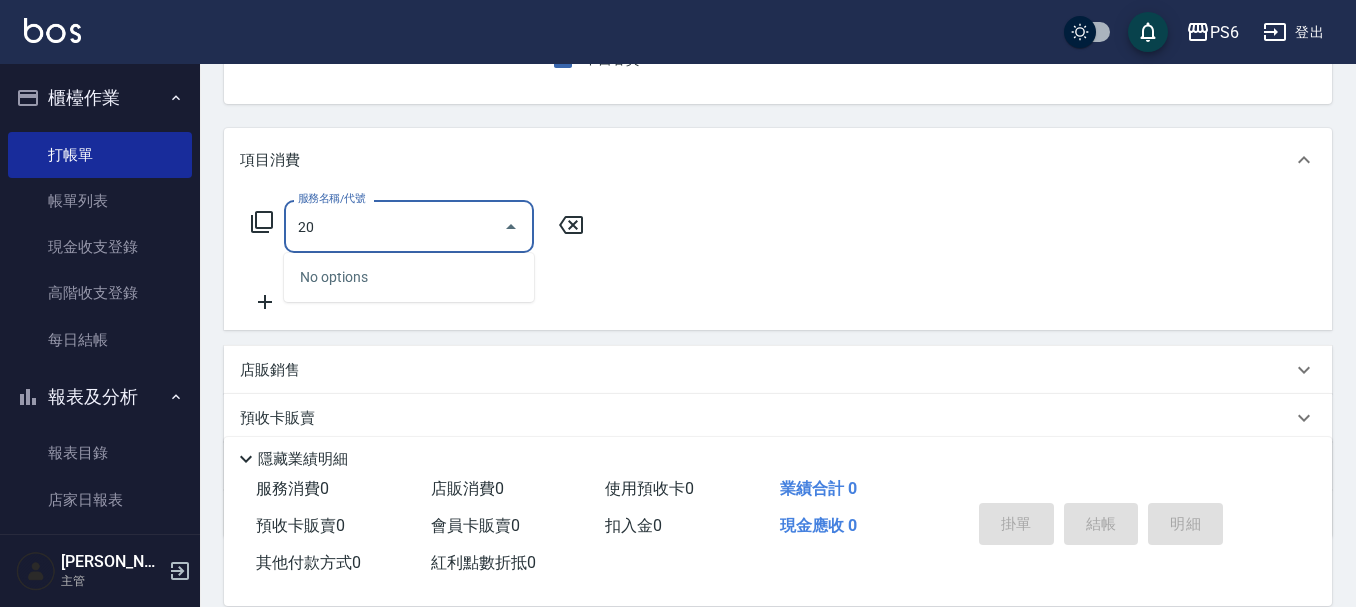 type on "201" 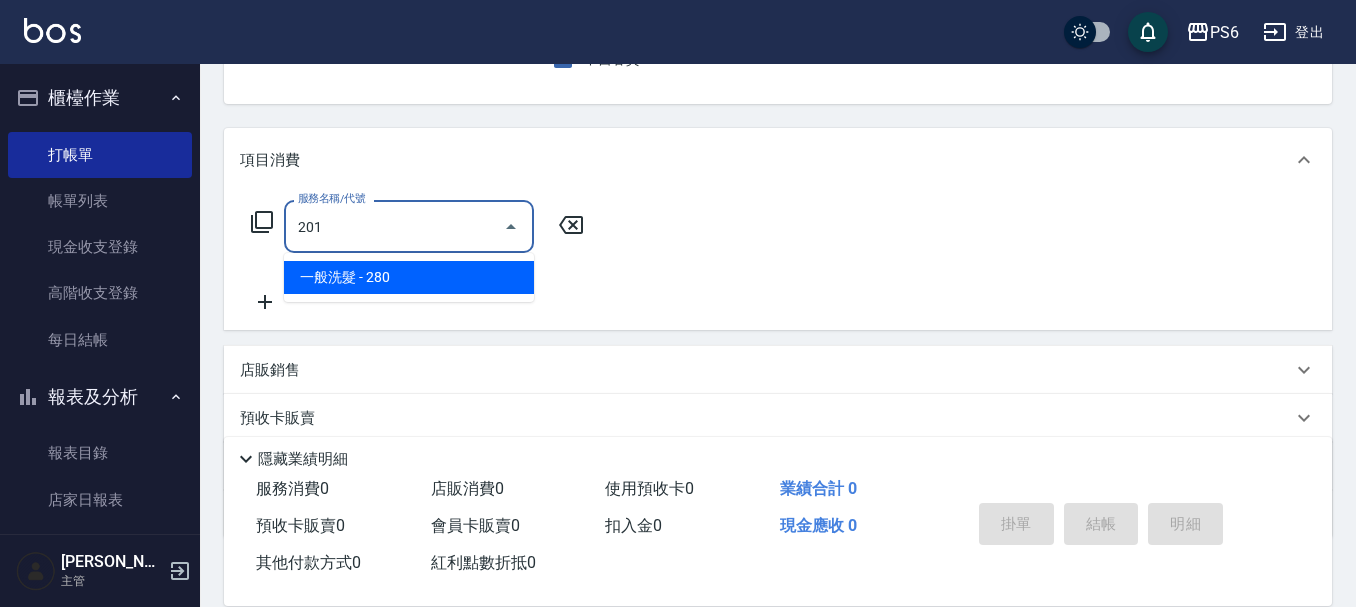 type on "一般洗髮(201)" 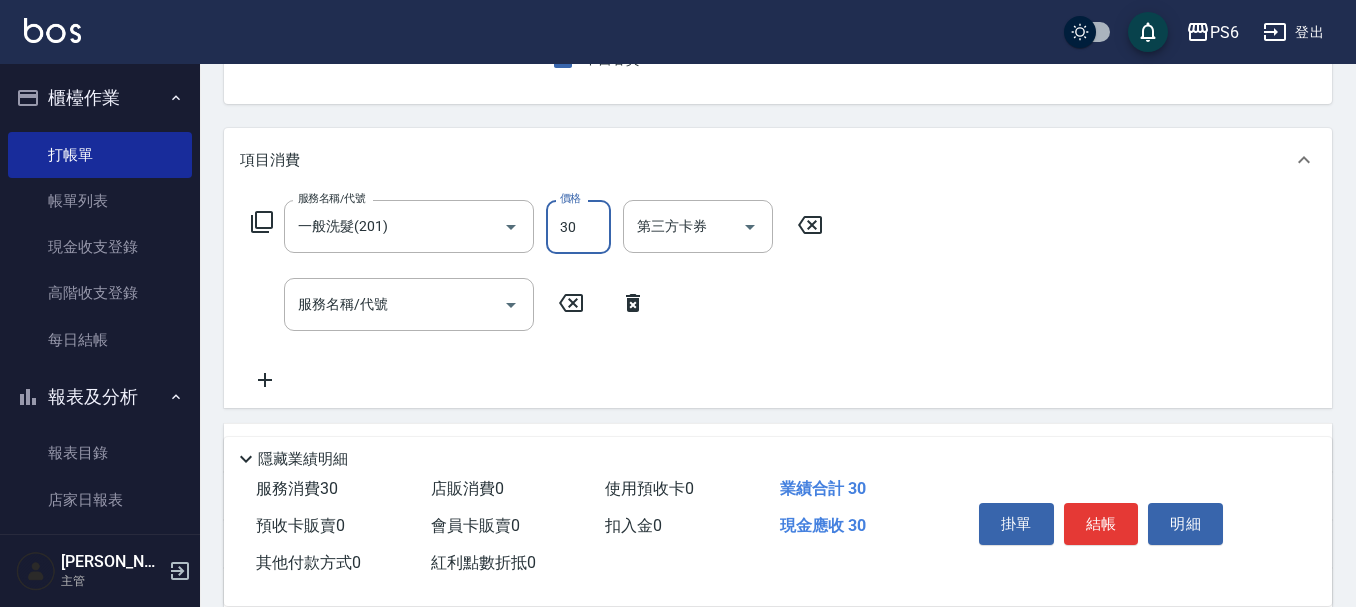 click on "30" at bounding box center [578, 227] 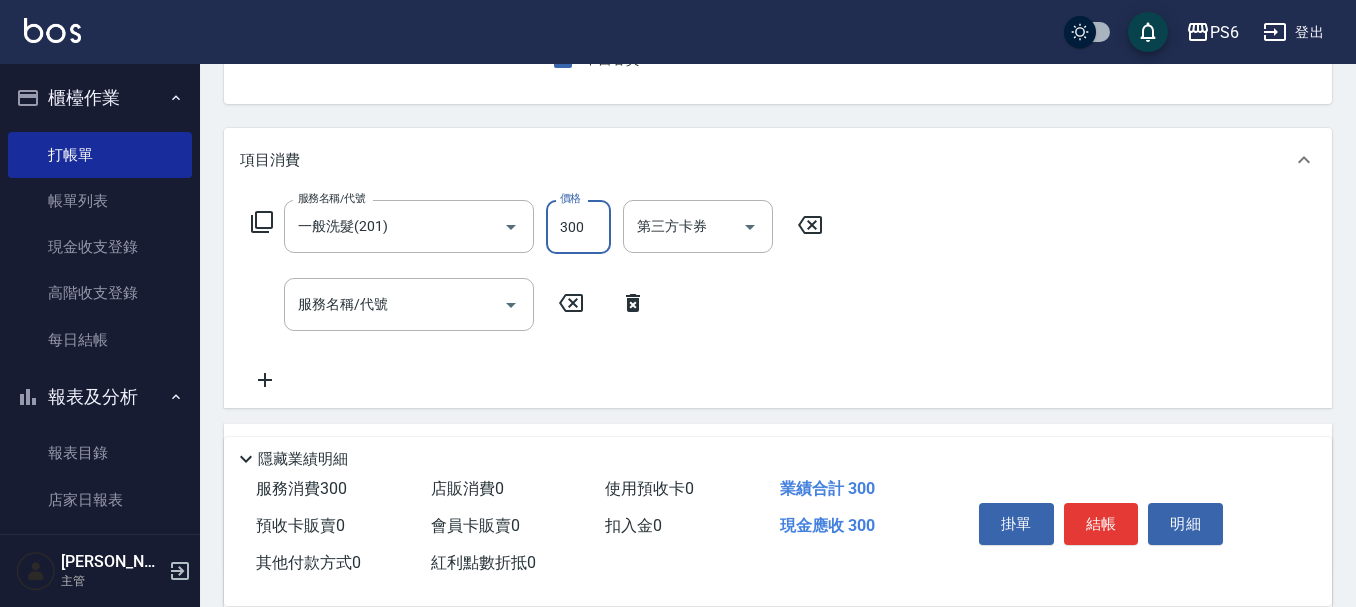 type on "300" 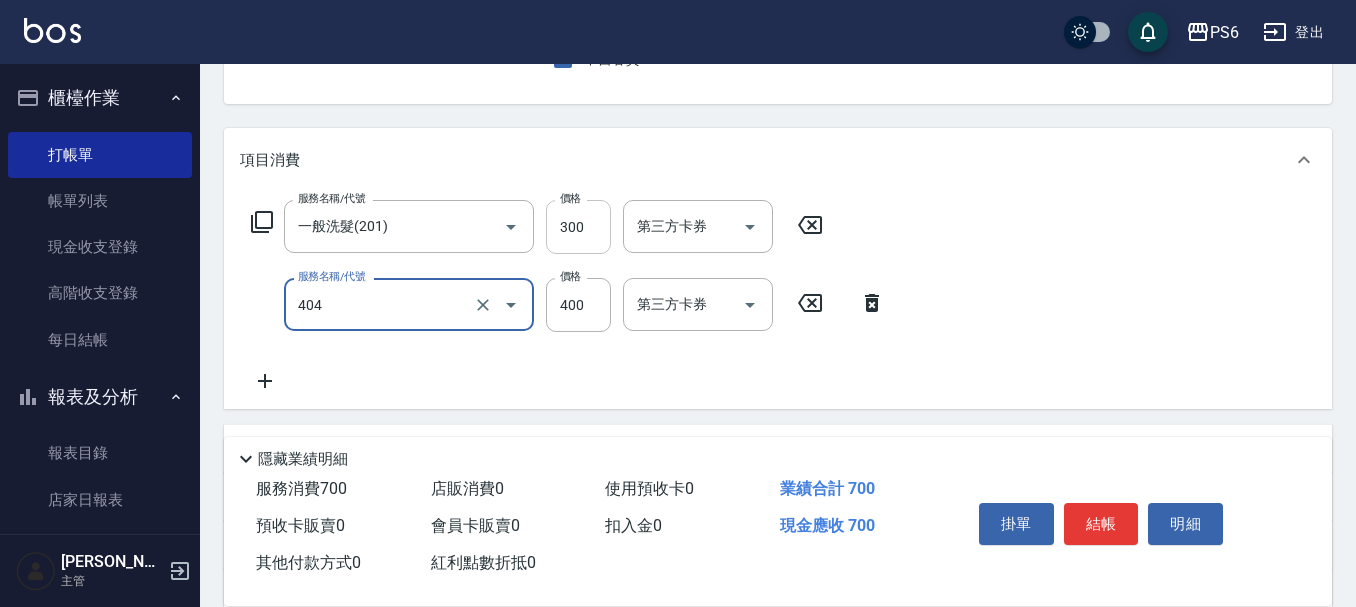 type on "B級剪髮(404)" 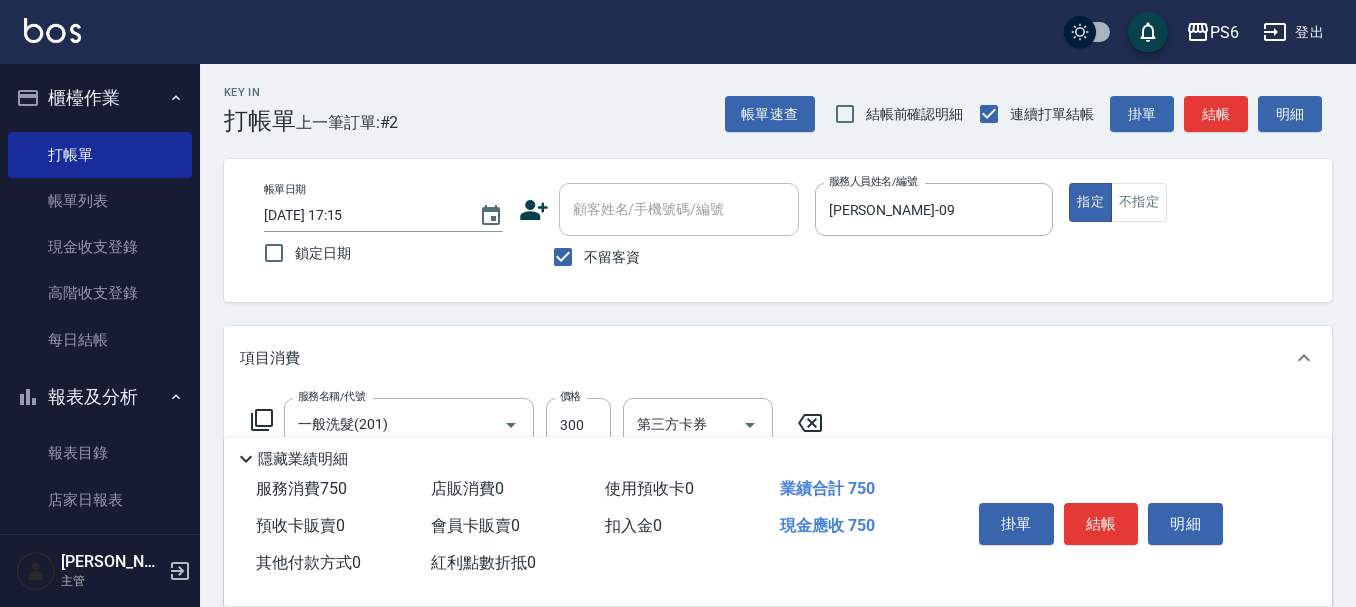 scroll, scrollTop: 0, scrollLeft: 0, axis: both 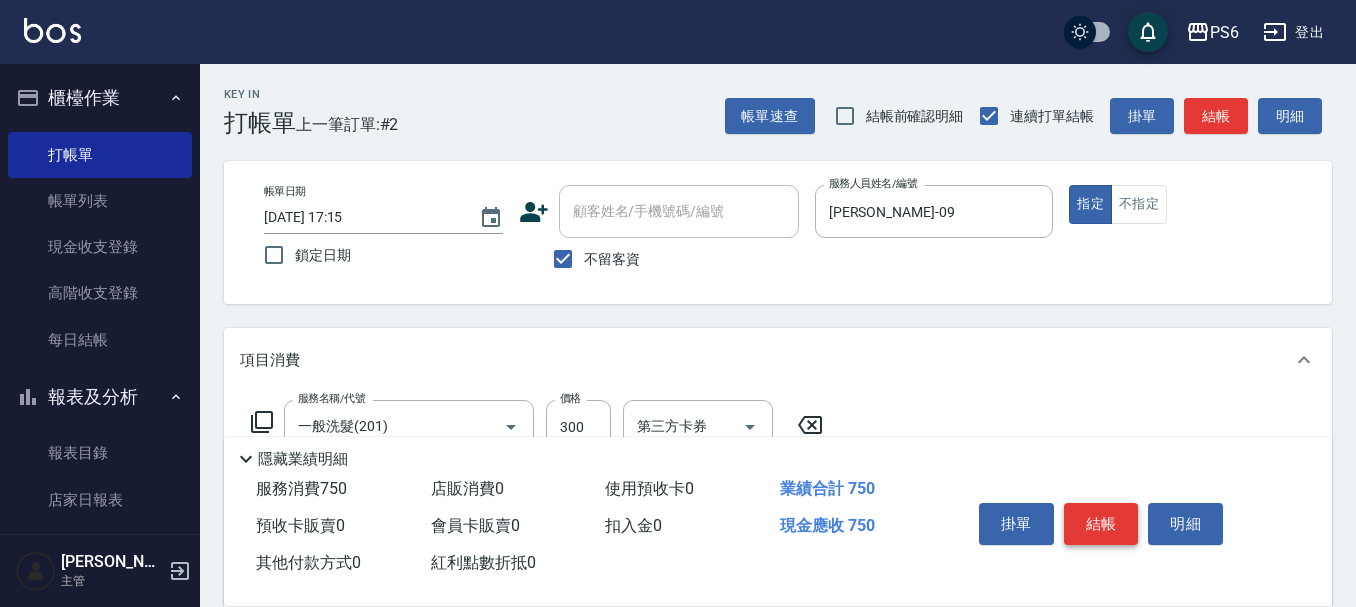 type on "450" 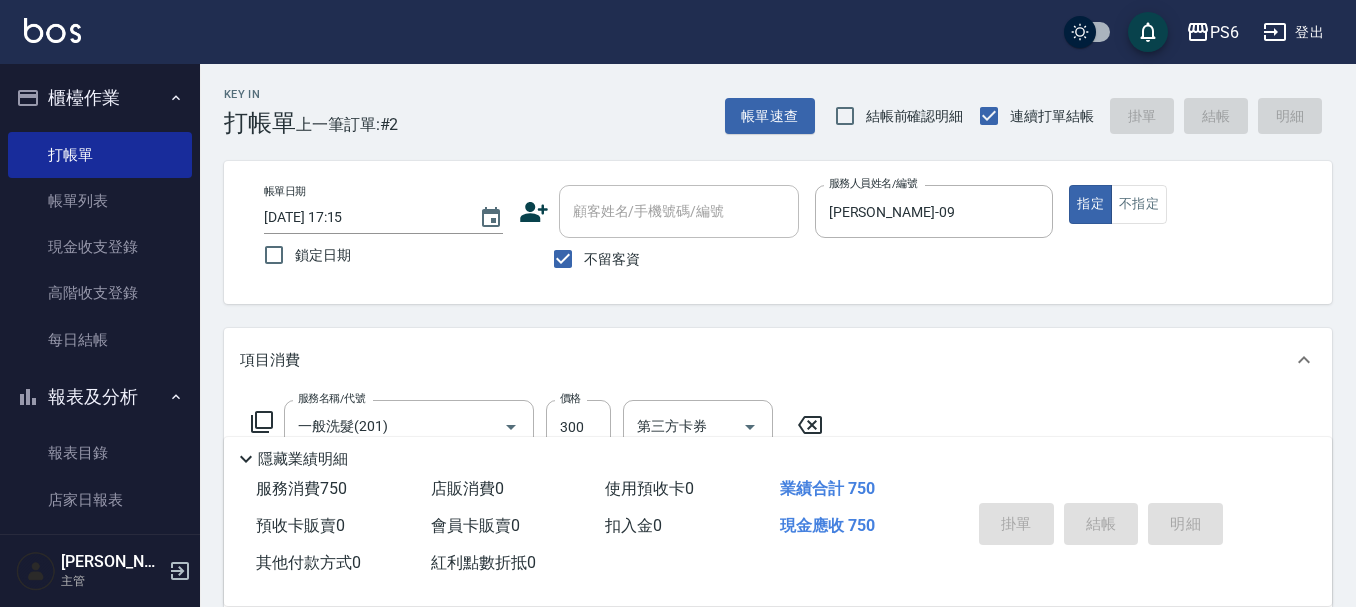 type on "[DATE] 17:16" 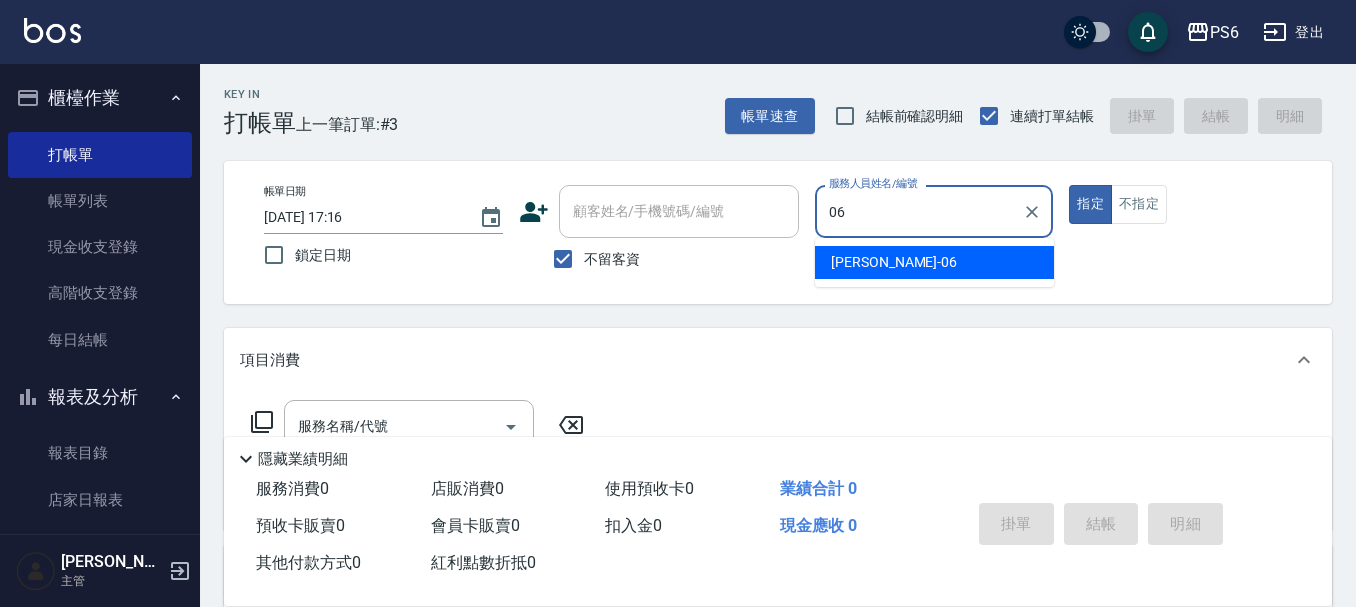 type on "[PERSON_NAME]06" 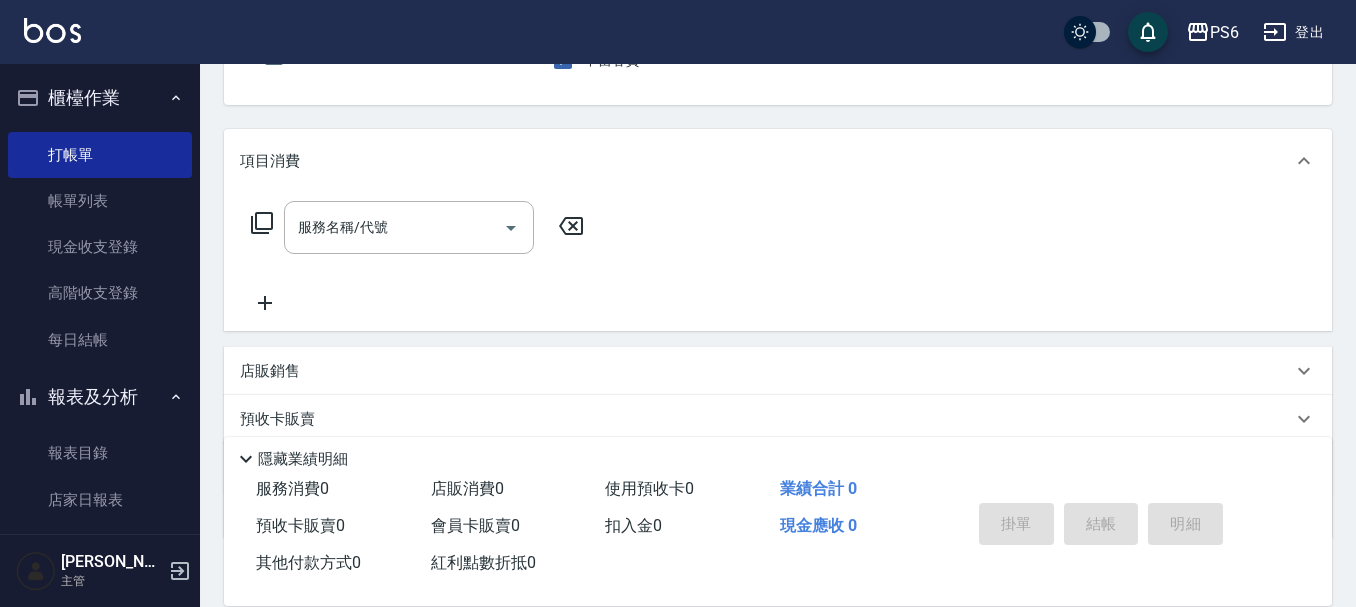 scroll, scrollTop: 200, scrollLeft: 0, axis: vertical 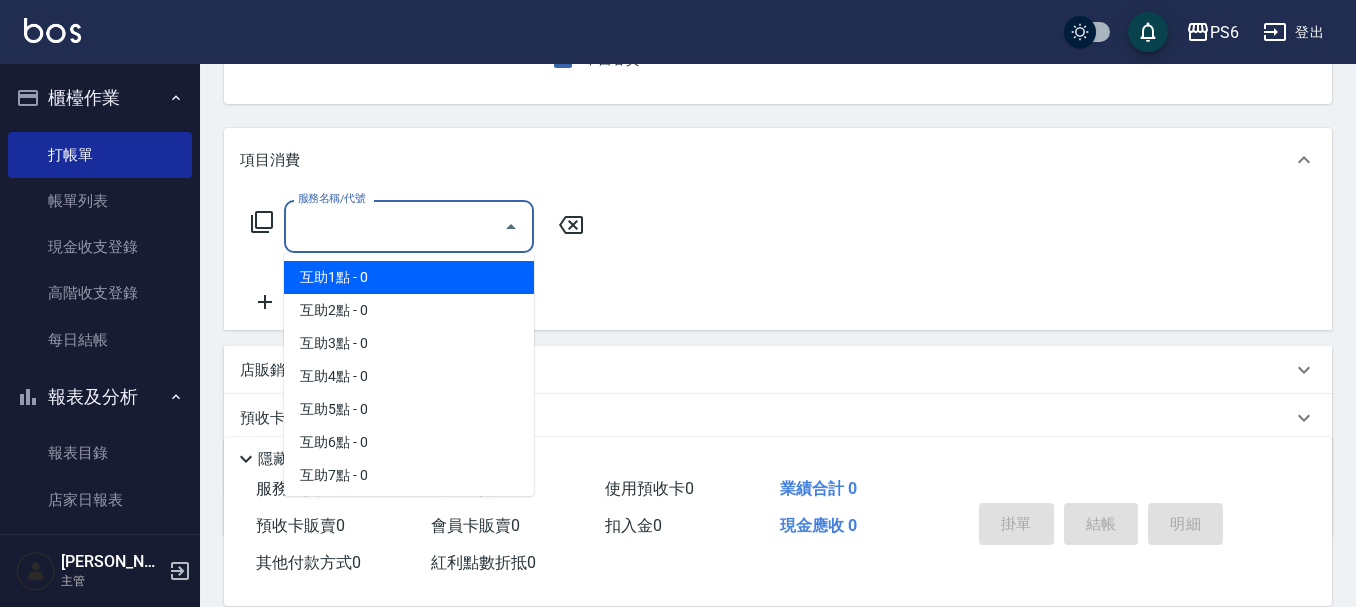 click on "服務名稱/代號" at bounding box center [394, 226] 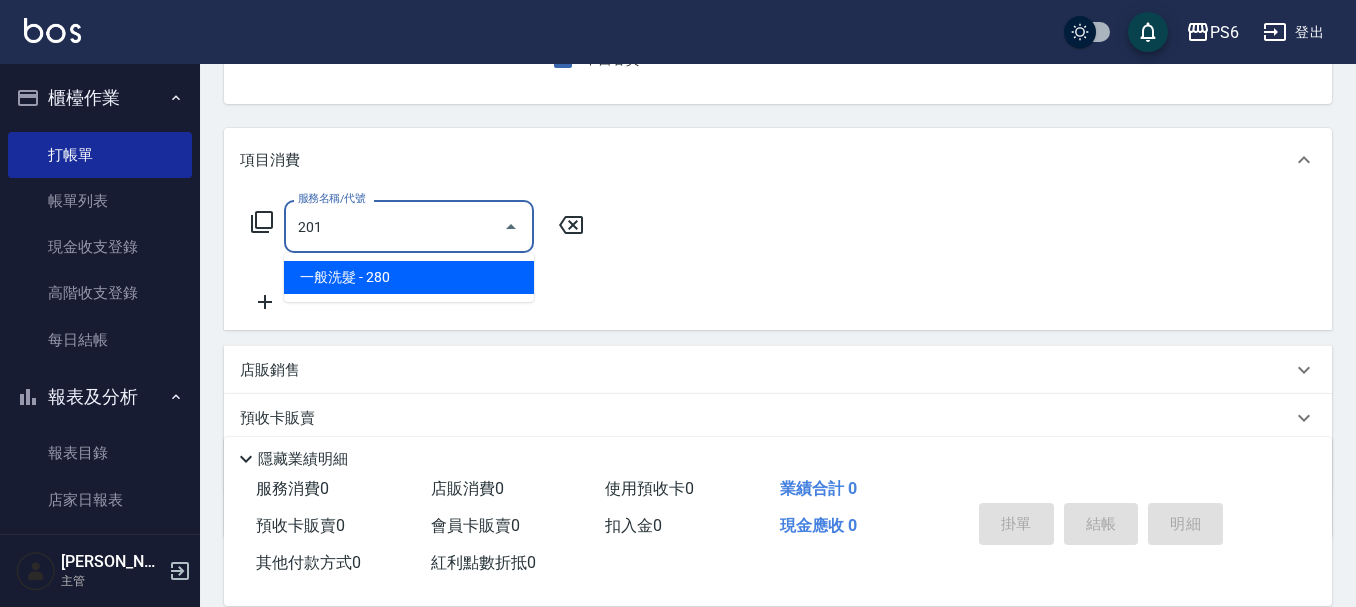 type on "一般洗髮(201)" 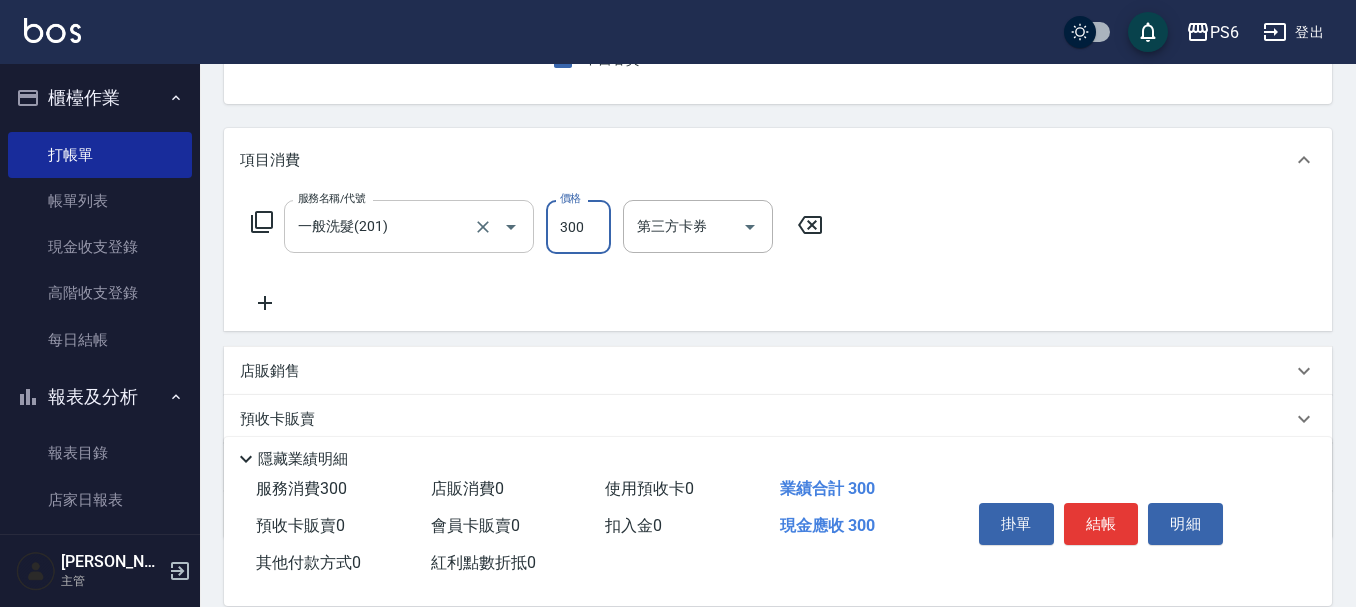 type on "300" 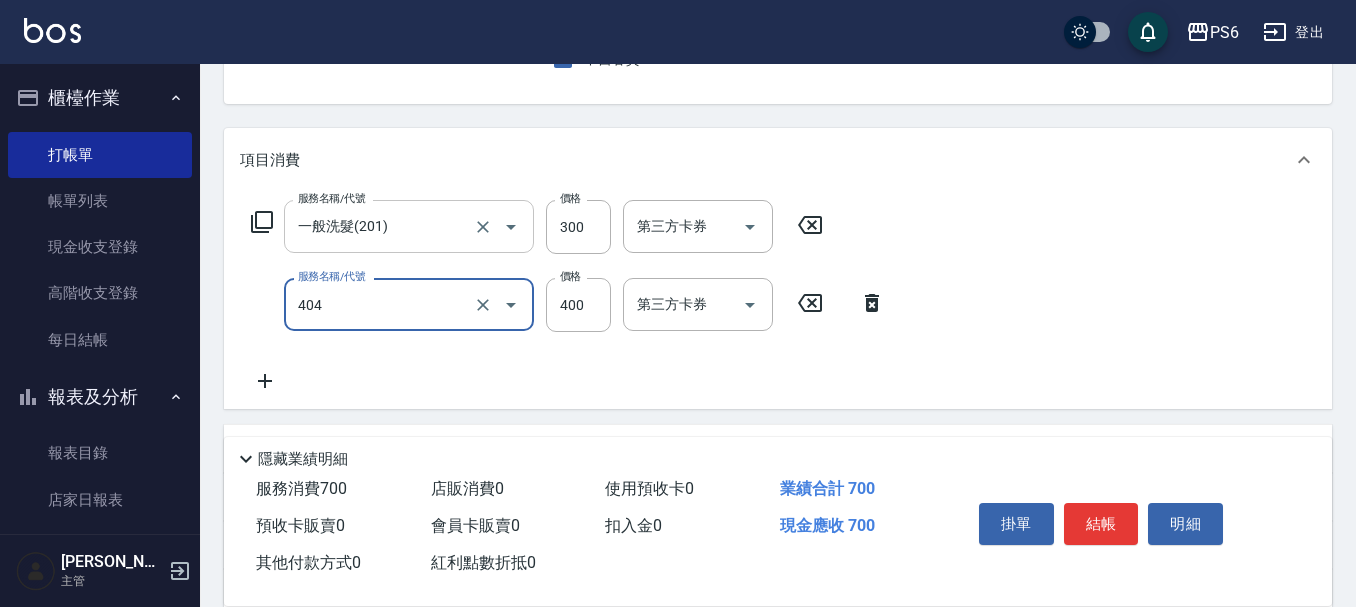 type on "B級剪髮(404)" 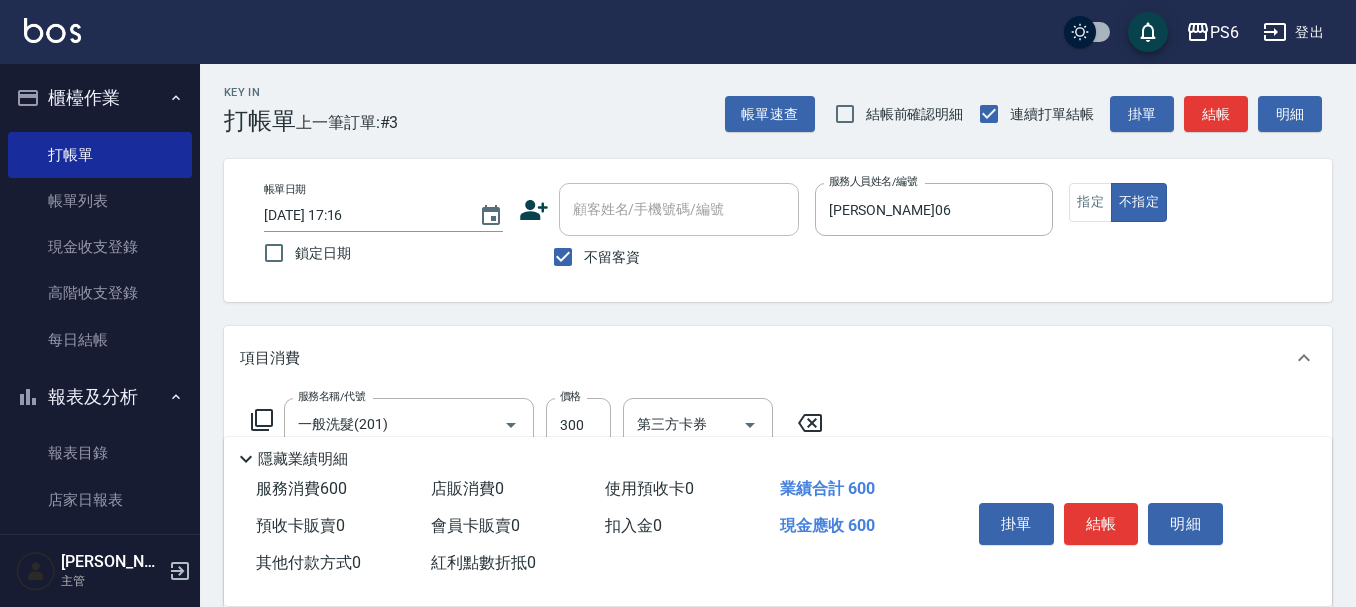 scroll, scrollTop: 0, scrollLeft: 0, axis: both 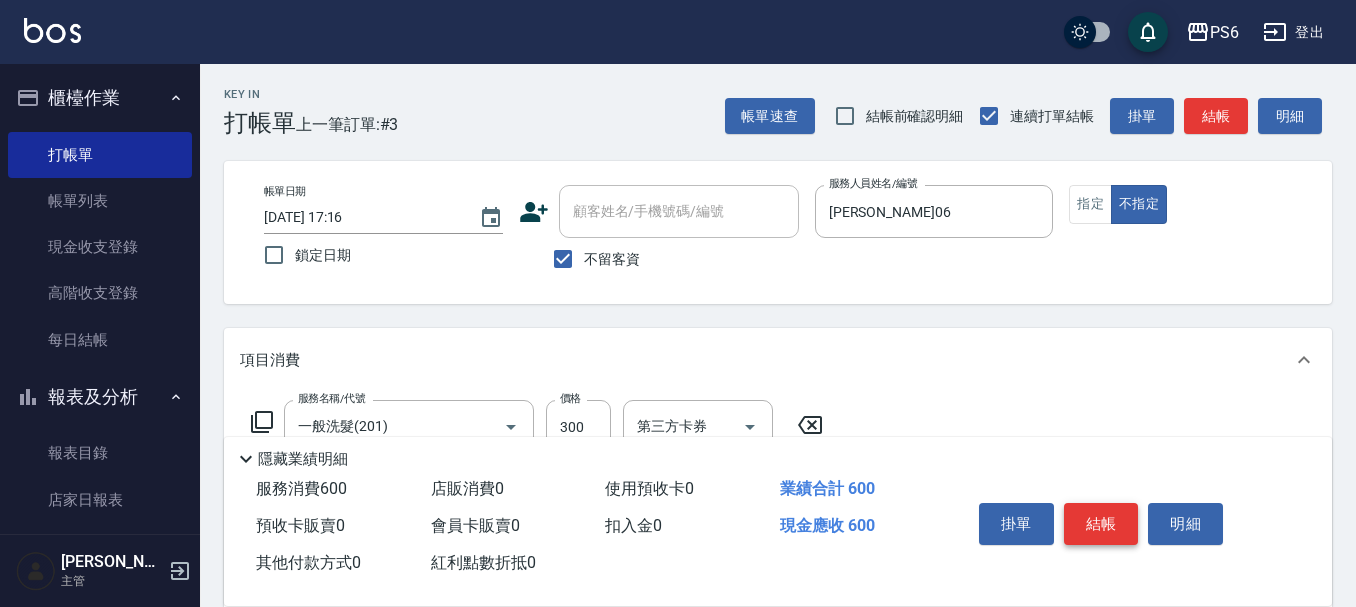 type on "300" 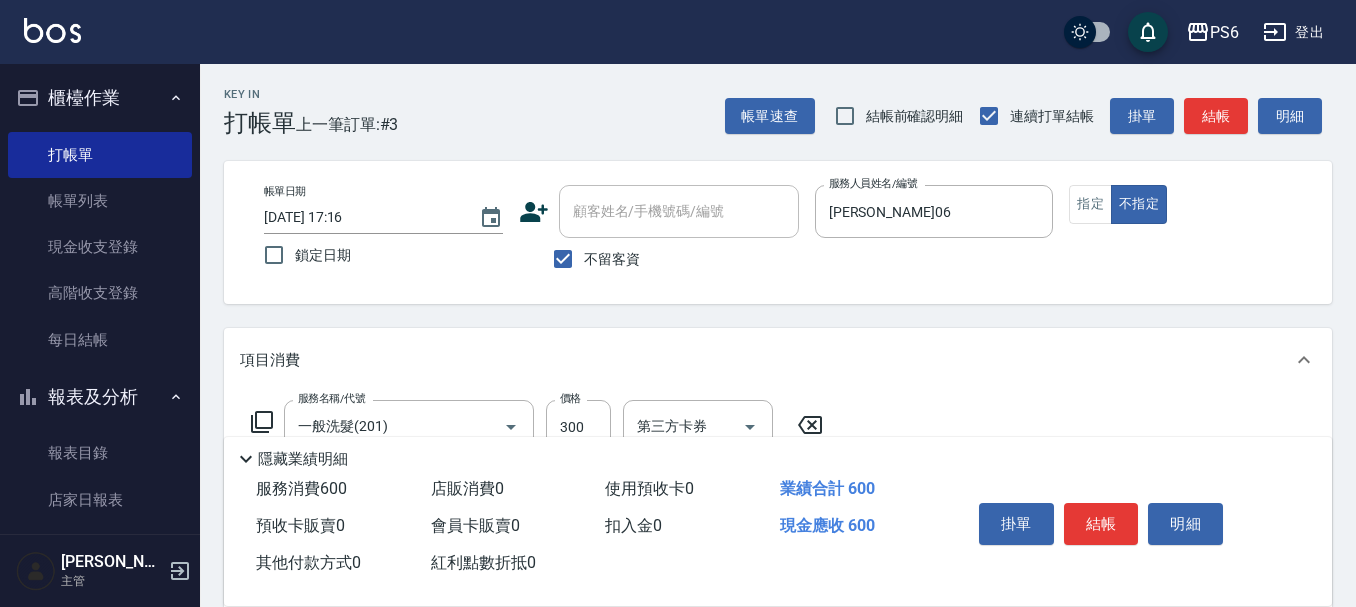 click on "結帳" at bounding box center (1101, 524) 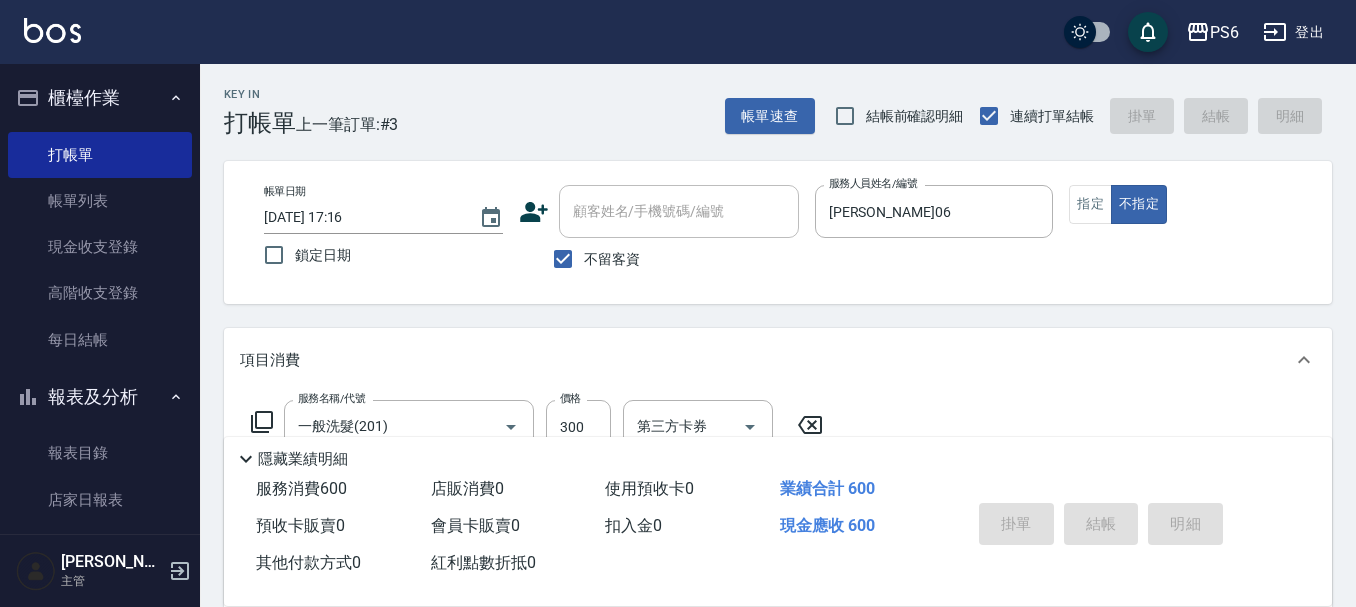 type 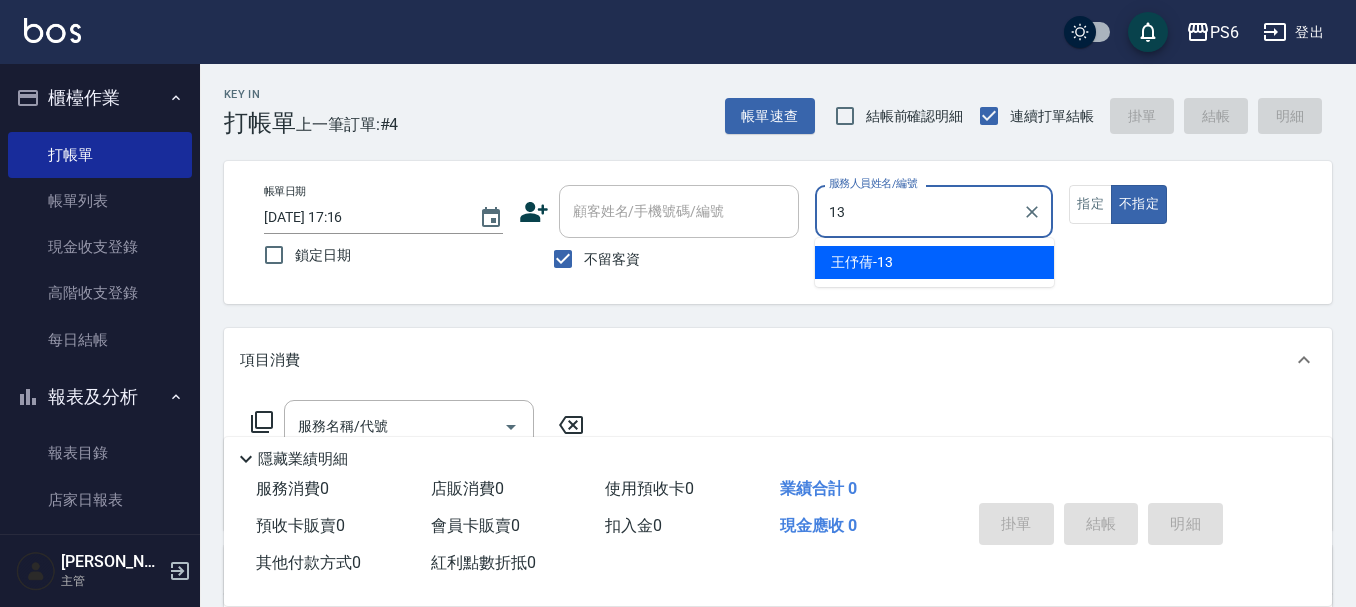 type on "[PERSON_NAME]-13" 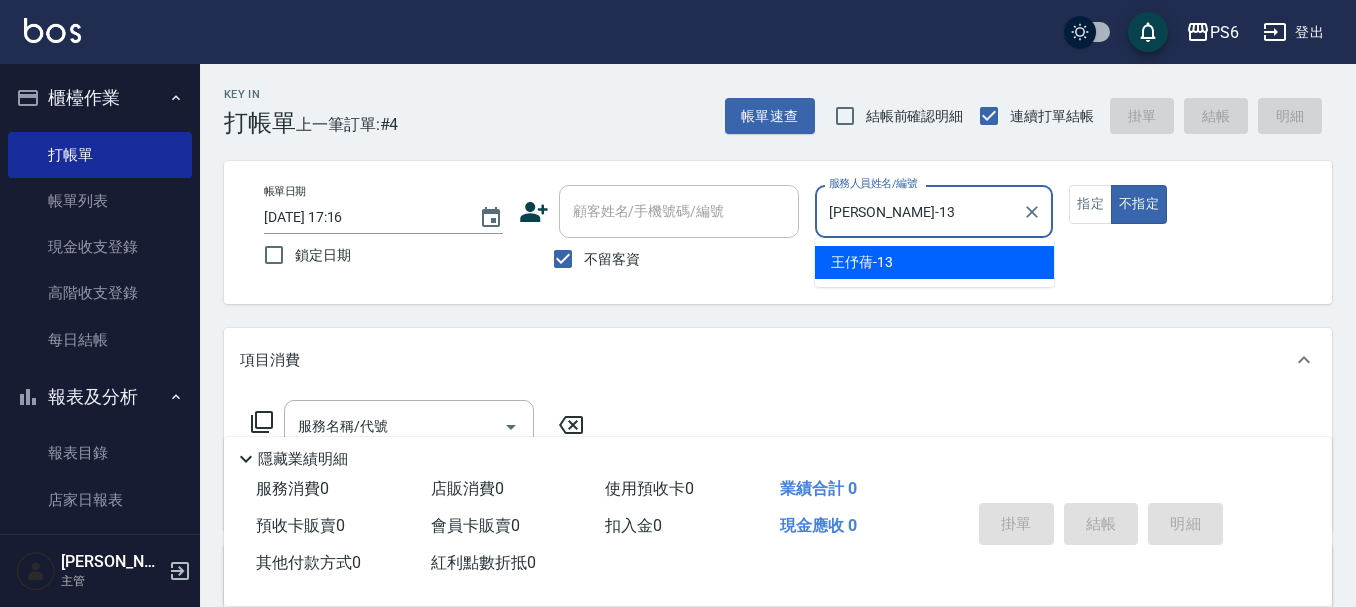 type on "false" 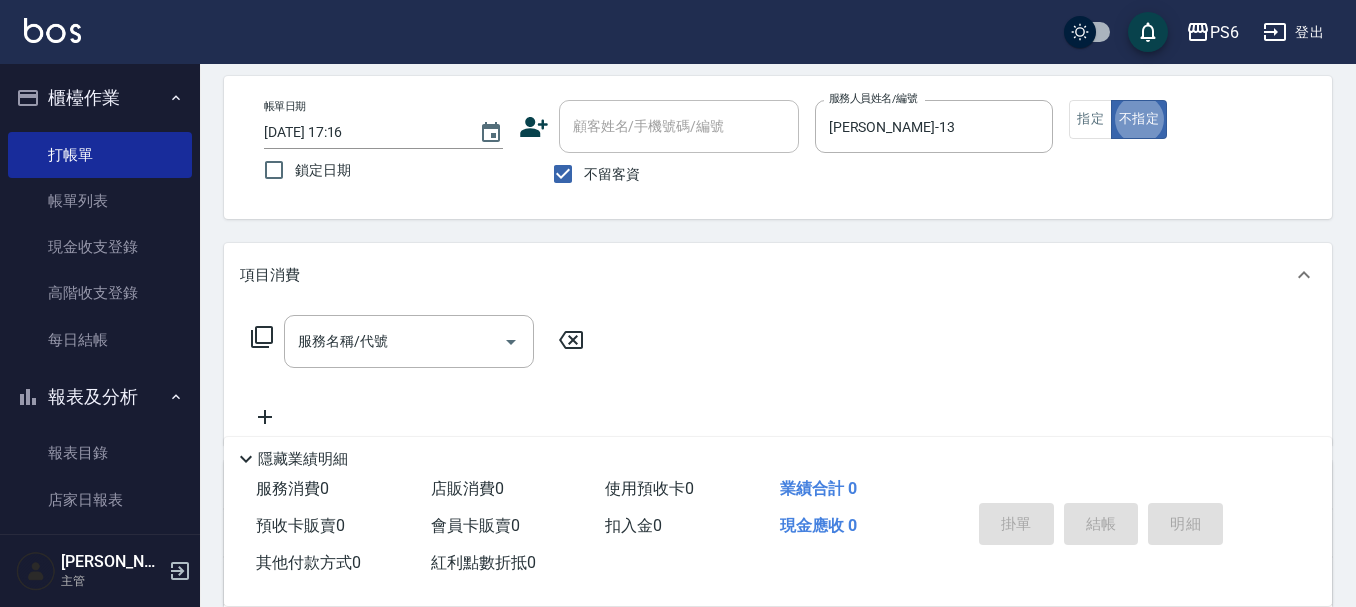 scroll, scrollTop: 200, scrollLeft: 0, axis: vertical 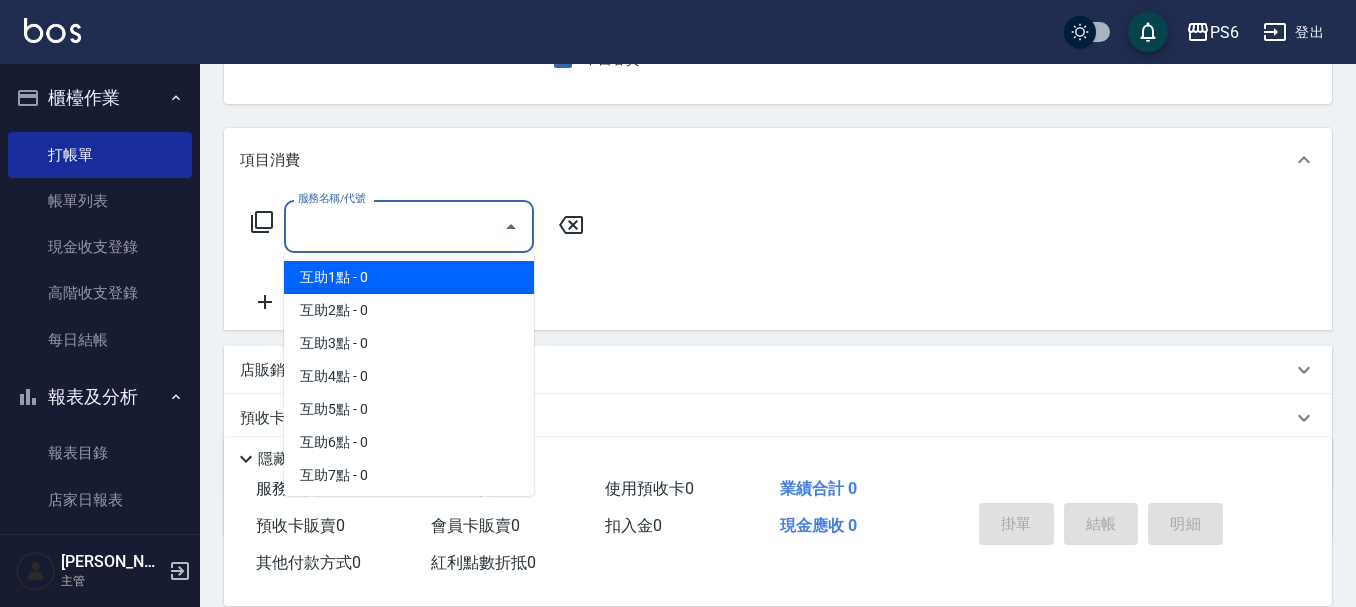 click on "服務名稱/代號" at bounding box center [394, 226] 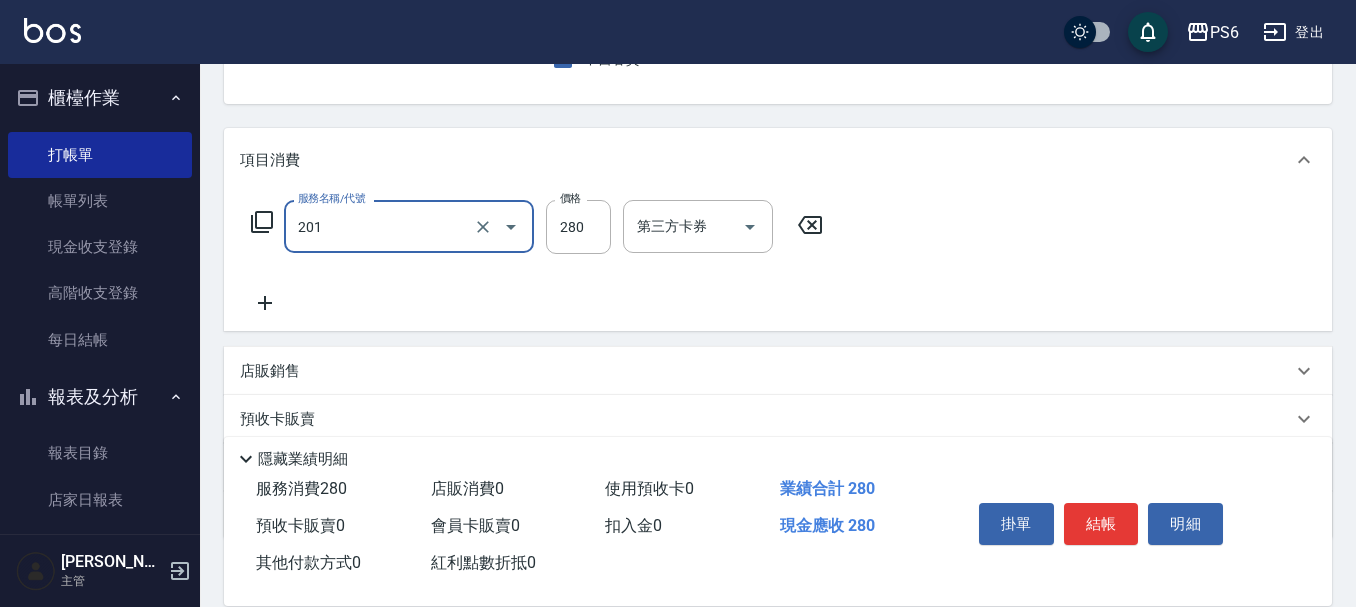 type on "一般洗髮(201)" 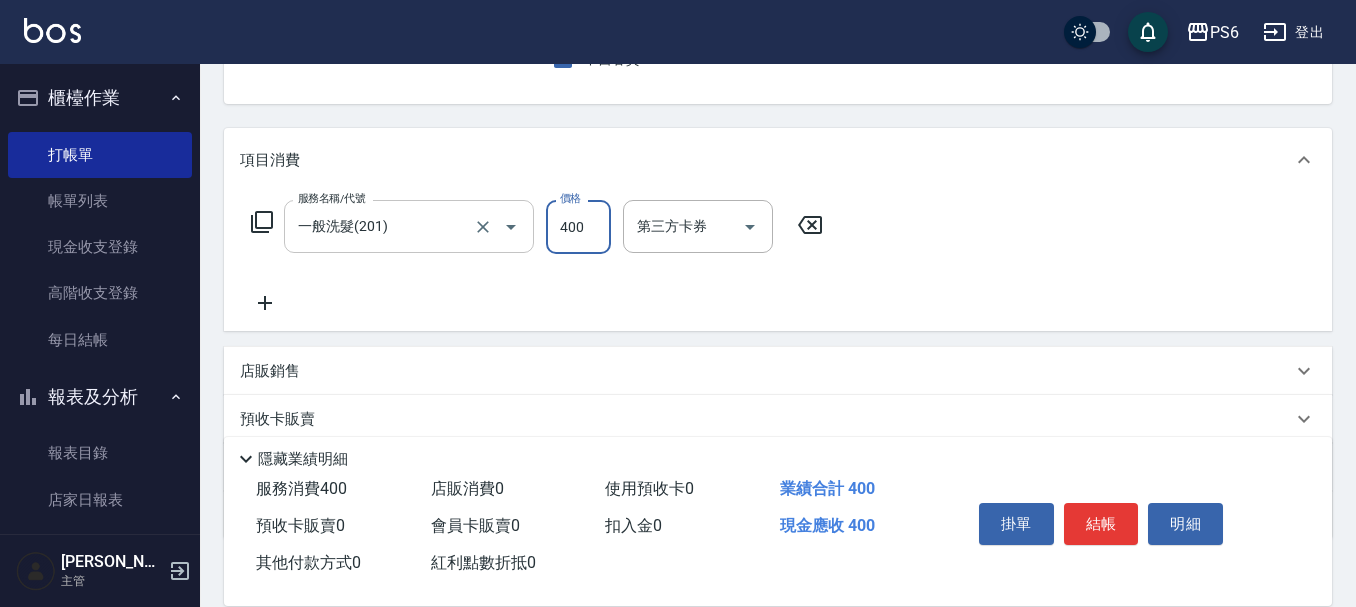 type on "400" 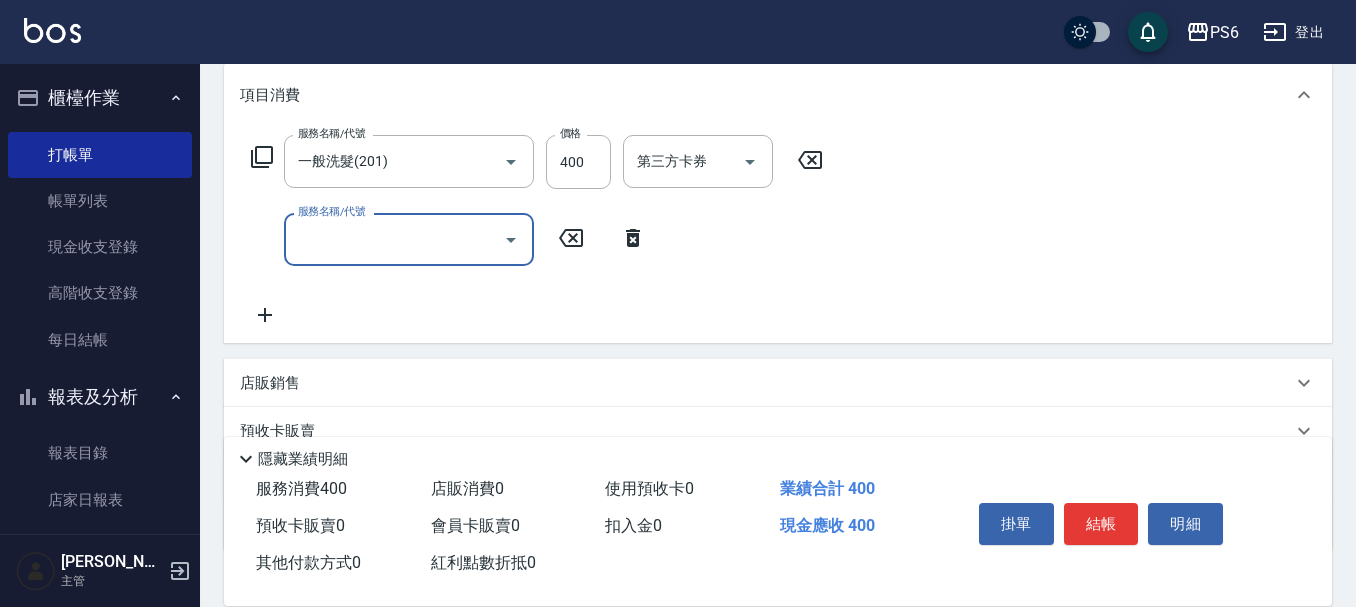 scroll, scrollTop: 300, scrollLeft: 0, axis: vertical 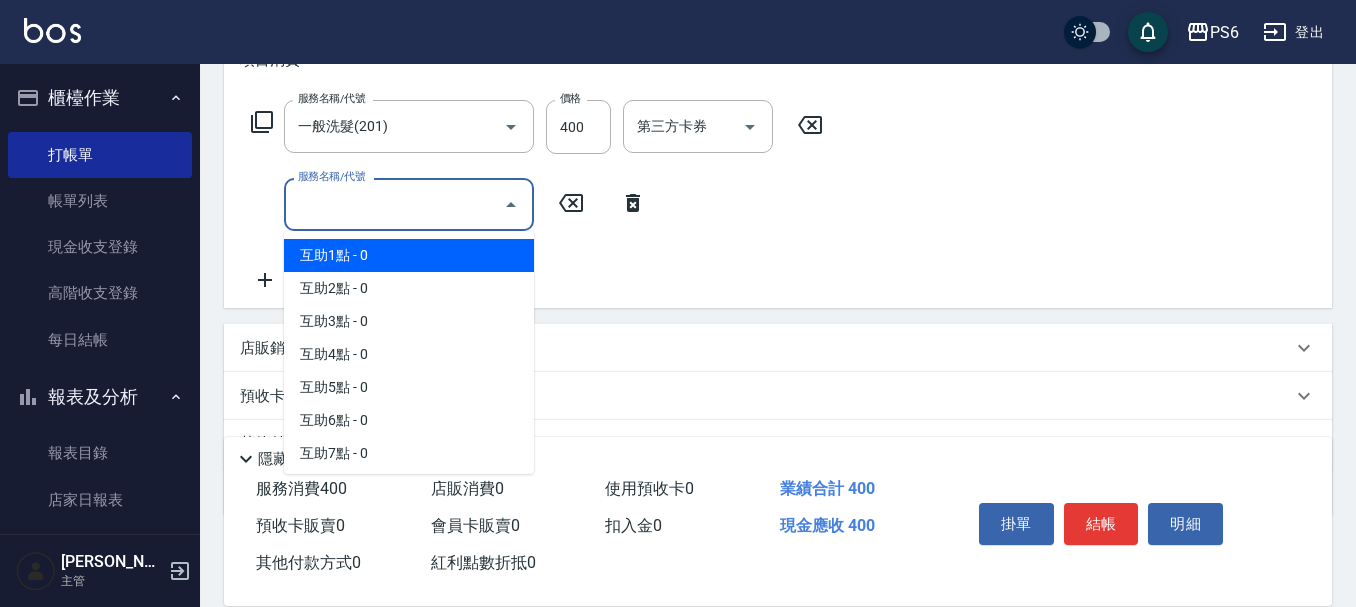 click on "服務名稱/代號" at bounding box center [394, 204] 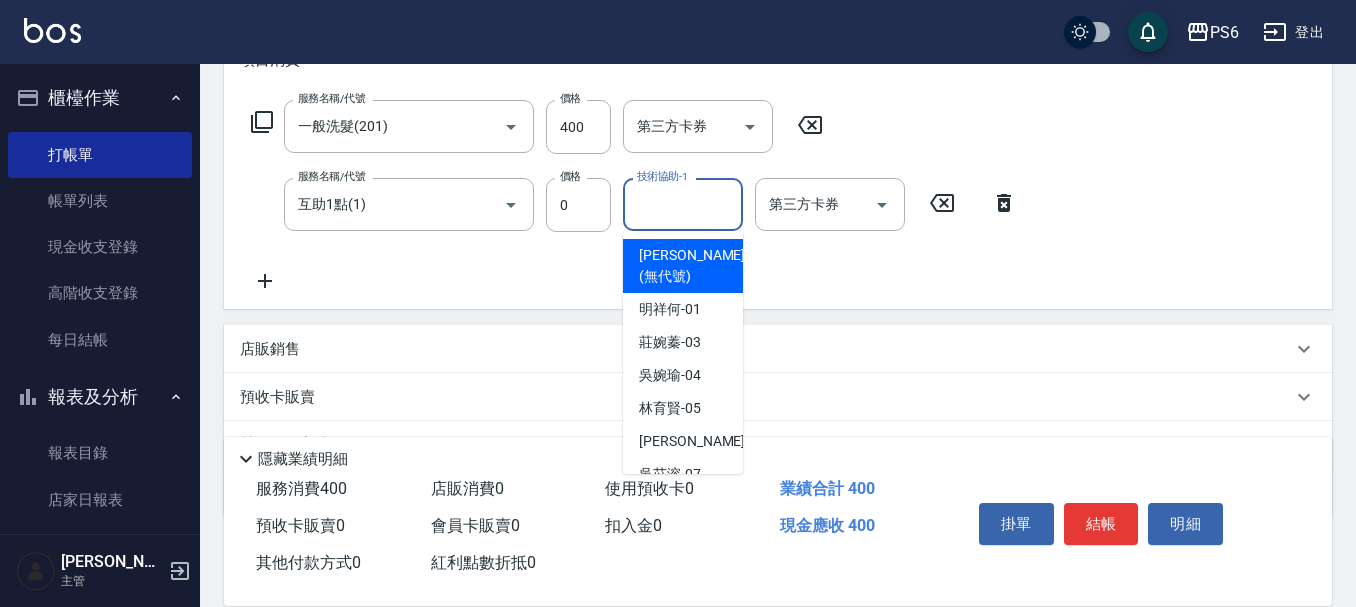 click on "技術協助-1 技術協助-1" at bounding box center [683, 204] 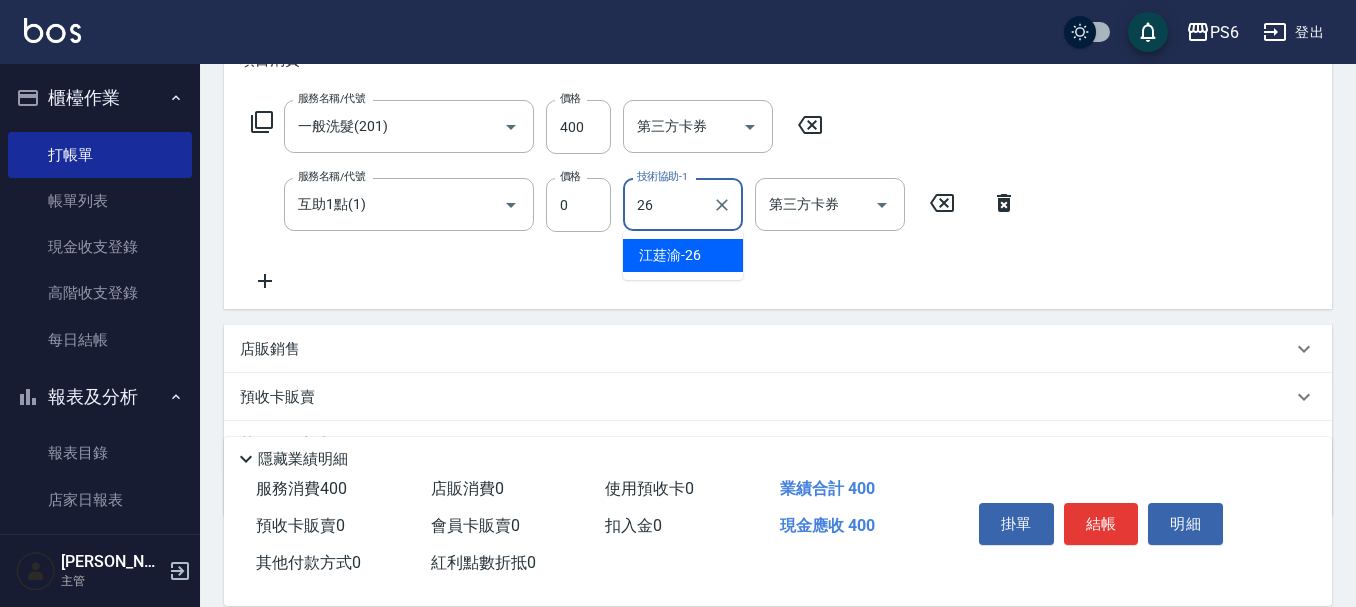 type on "[PERSON_NAME]-26" 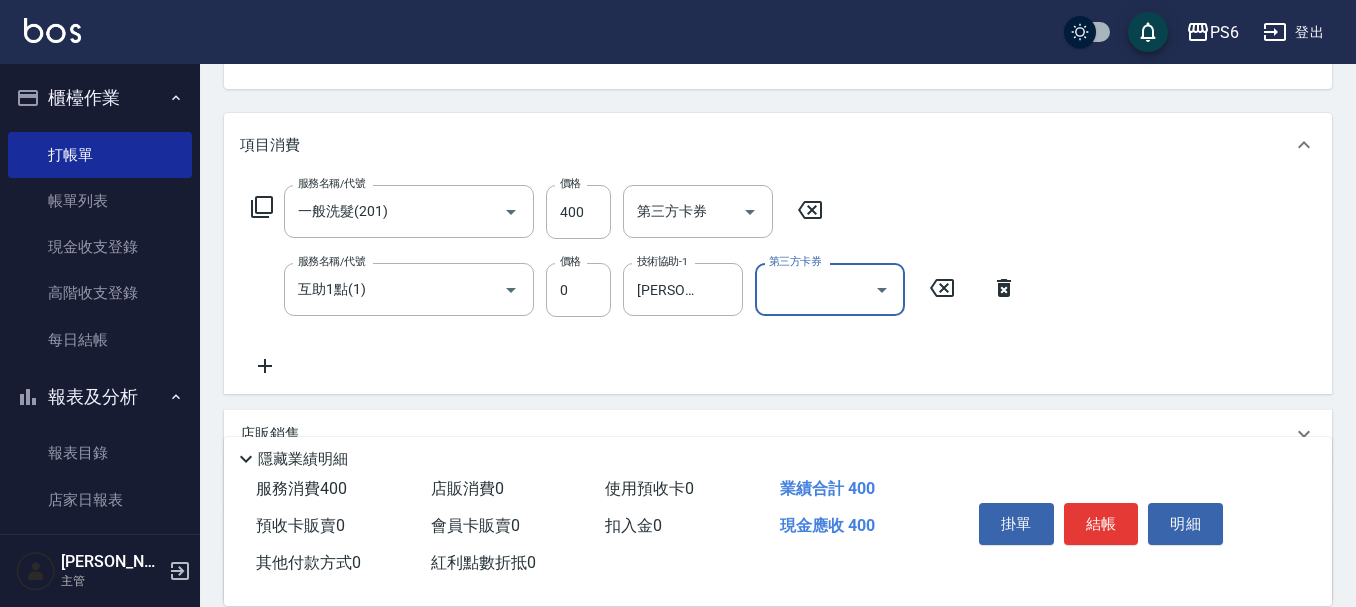 scroll, scrollTop: 100, scrollLeft: 0, axis: vertical 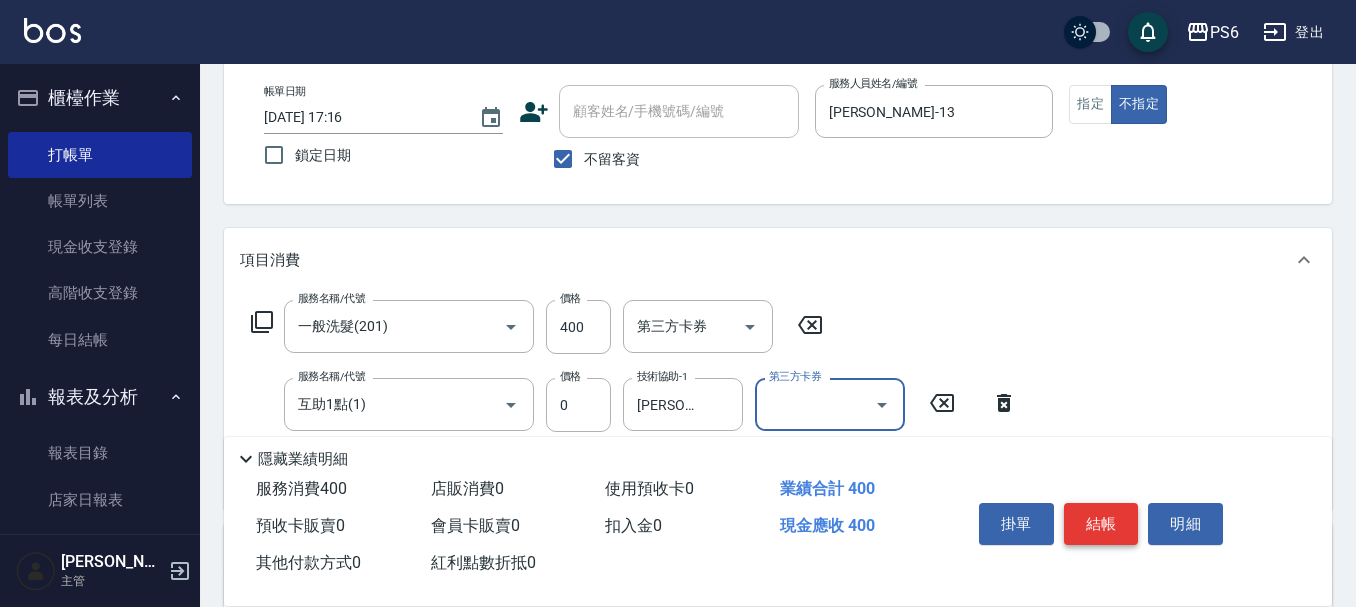 click on "結帳" at bounding box center [1101, 524] 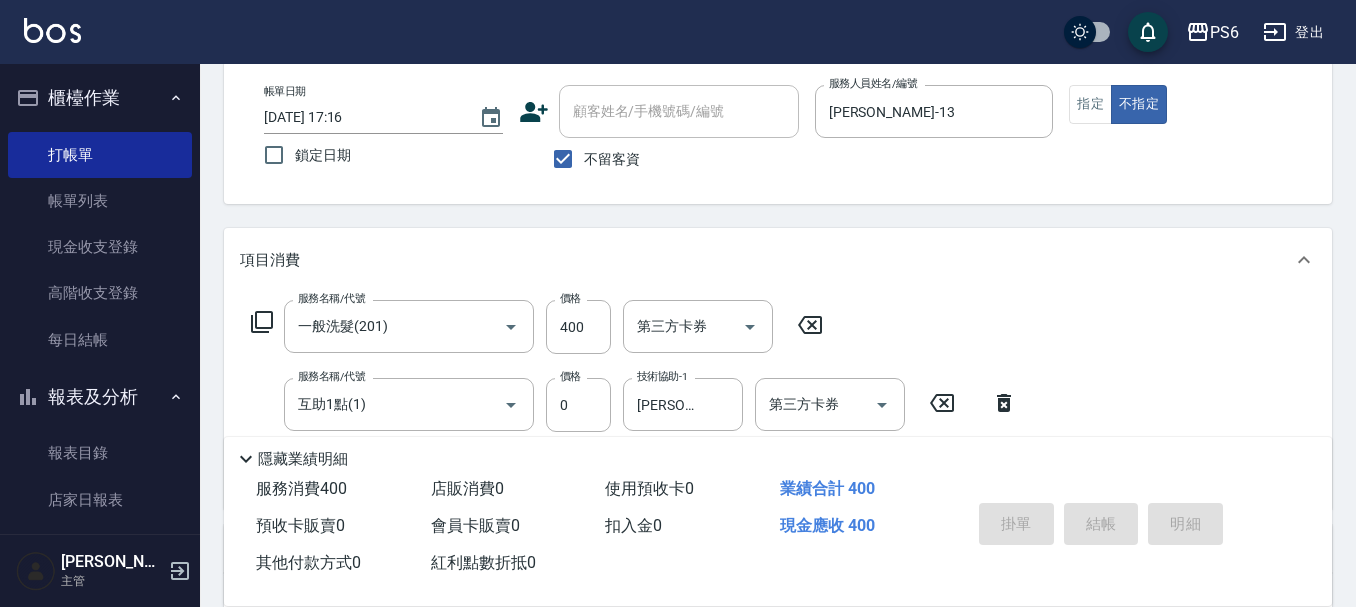 type 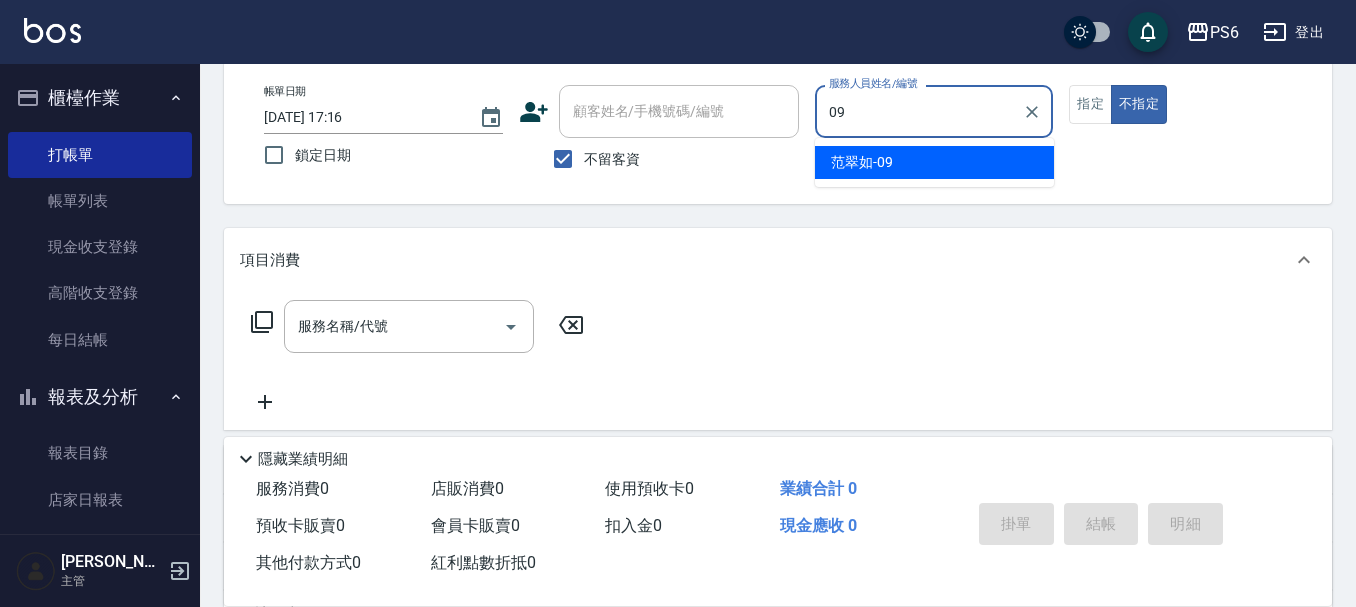 type on "[PERSON_NAME]-09" 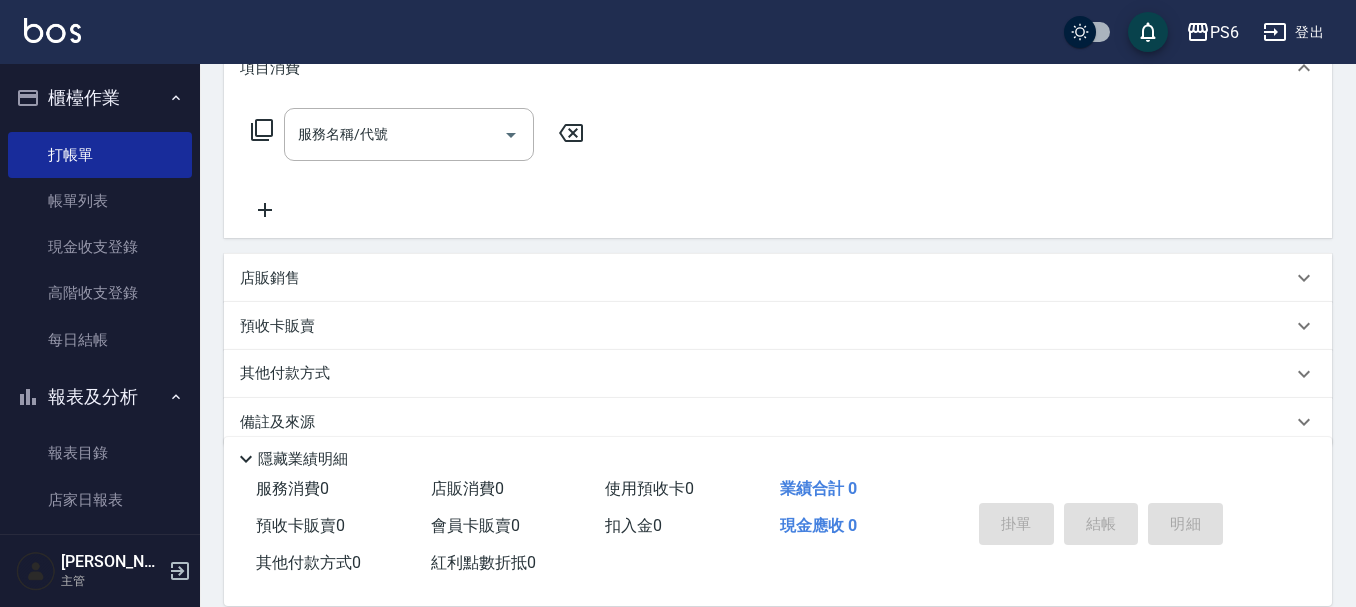 scroll, scrollTop: 300, scrollLeft: 0, axis: vertical 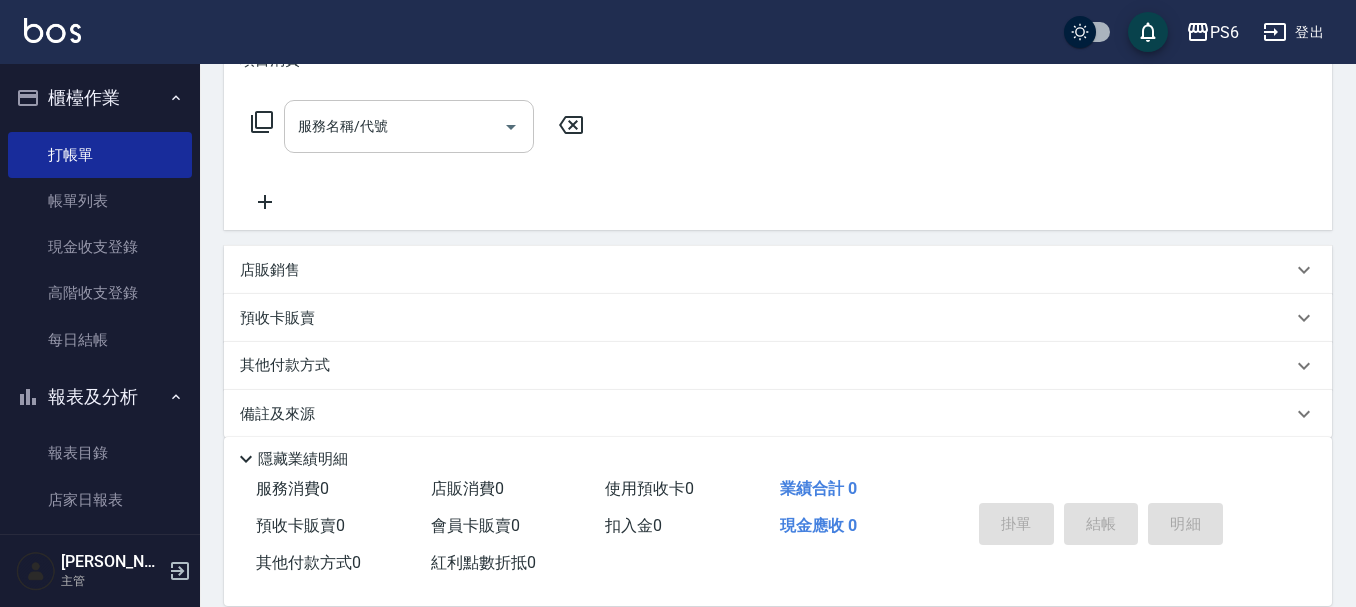 click on "服務名稱/代號" at bounding box center [409, 126] 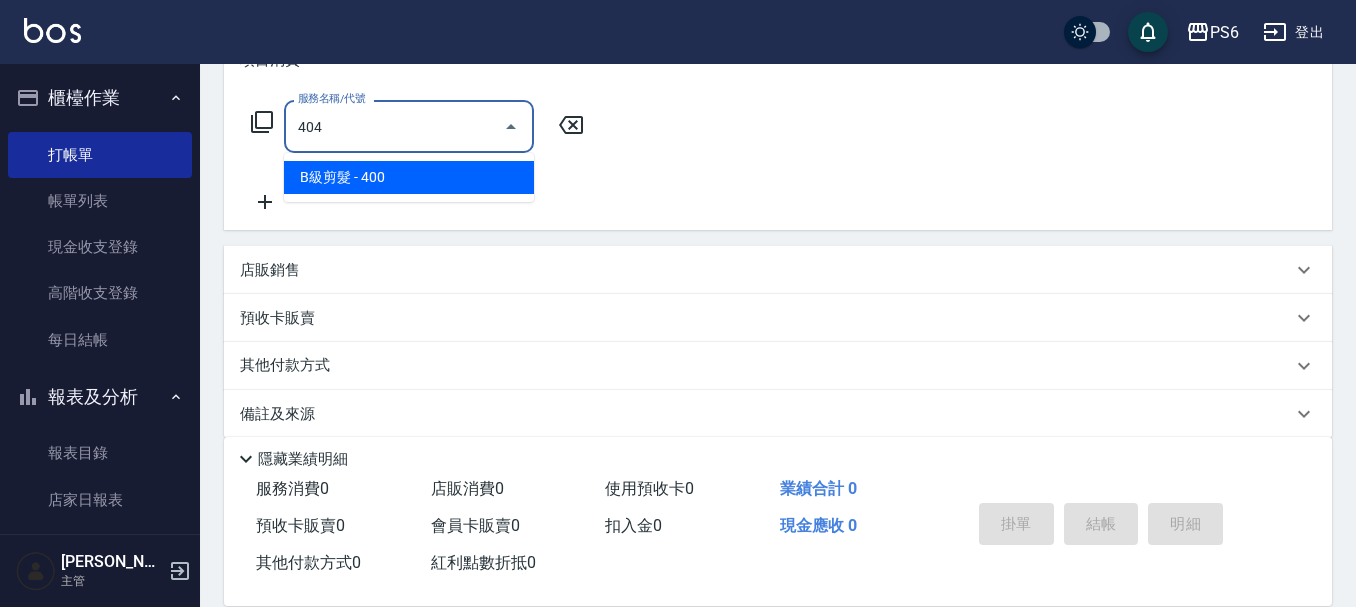 type on "B級剪髮(404)" 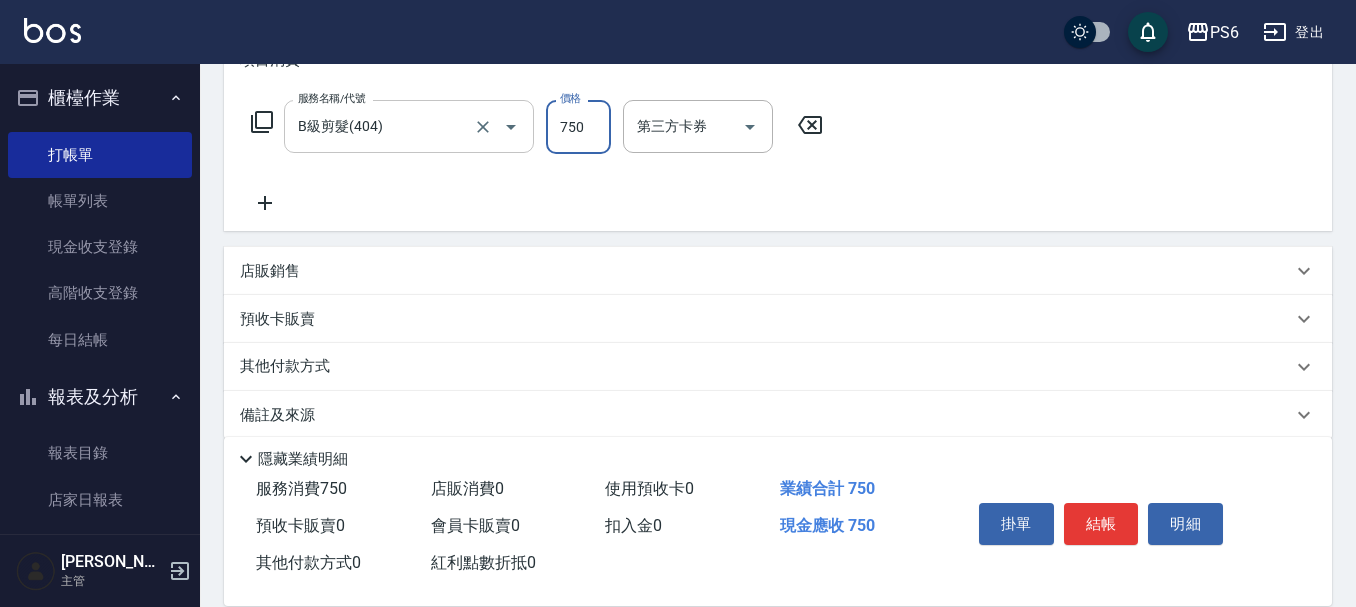 type on "750" 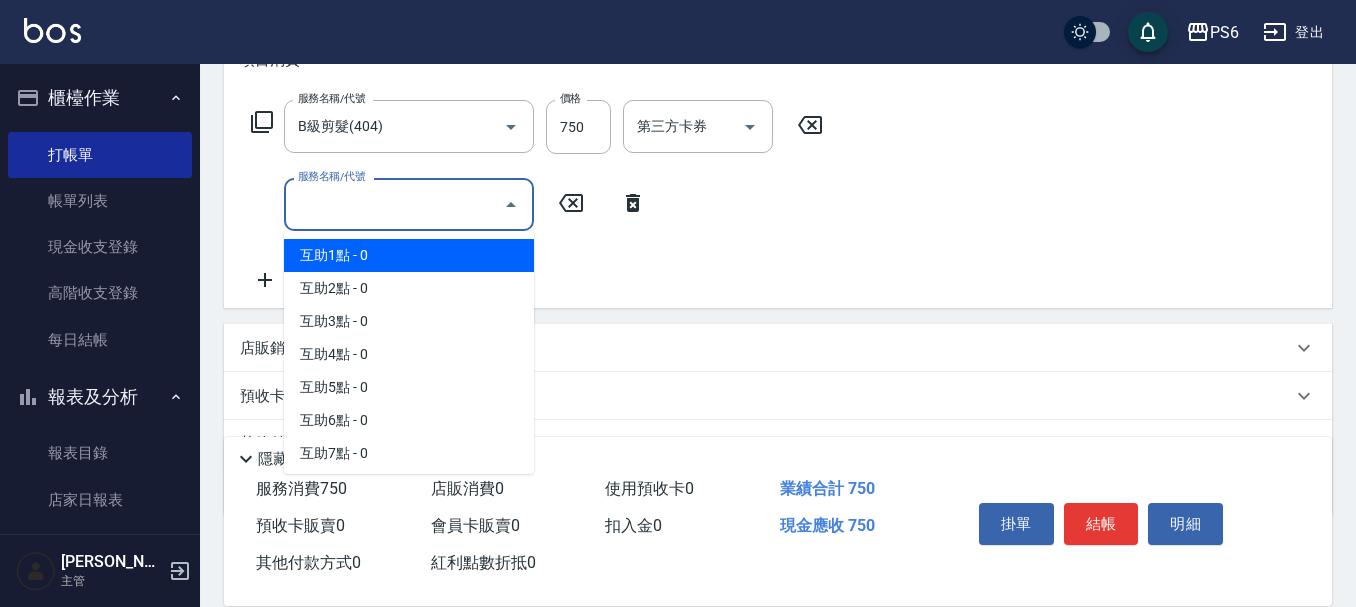 click on "服務名稱/代號" at bounding box center (394, 204) 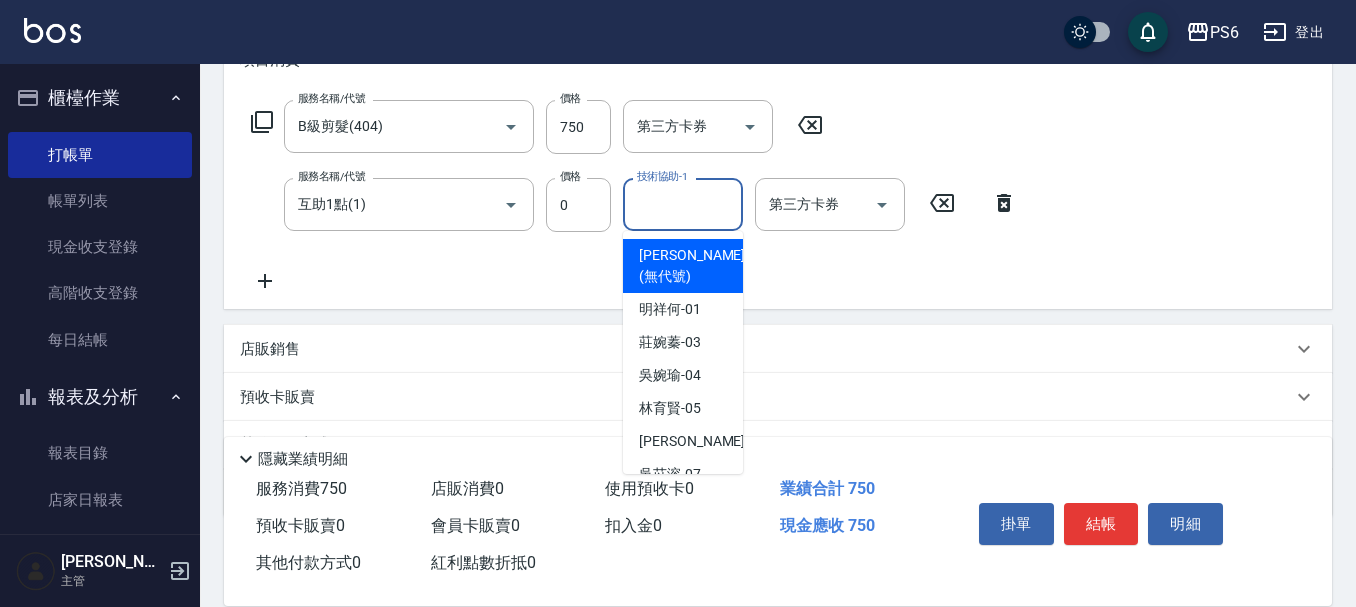 click on "技術協助-1 技術協助-1" at bounding box center (683, 204) 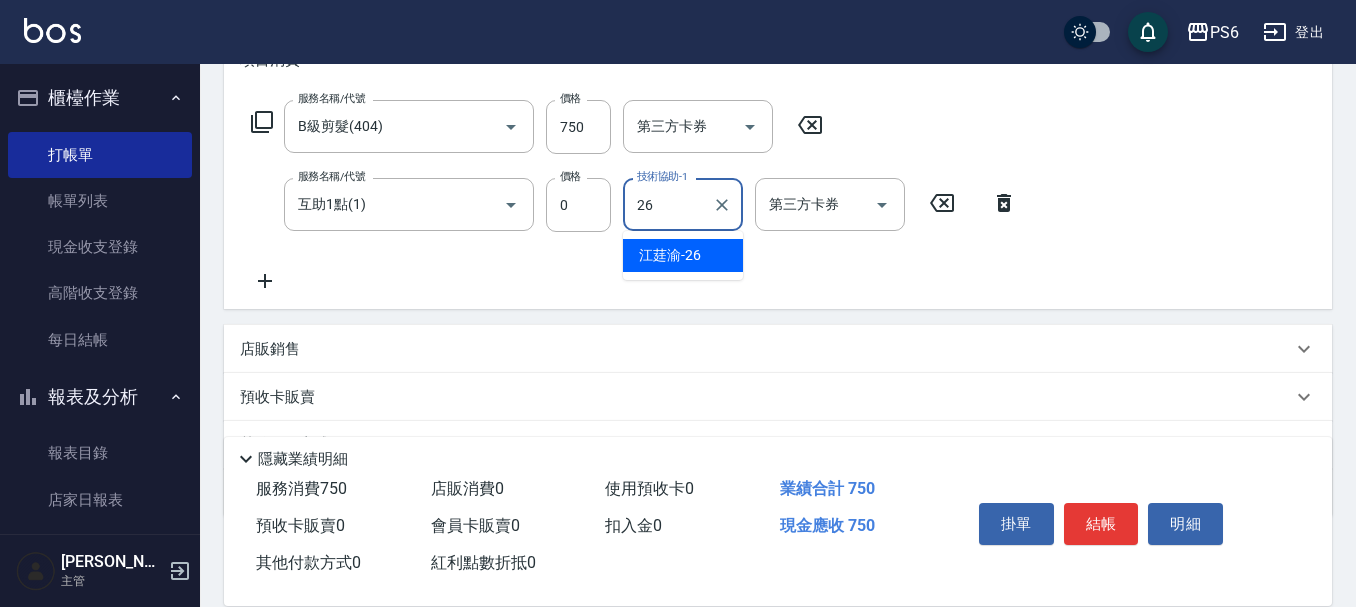 type on "[PERSON_NAME]-26" 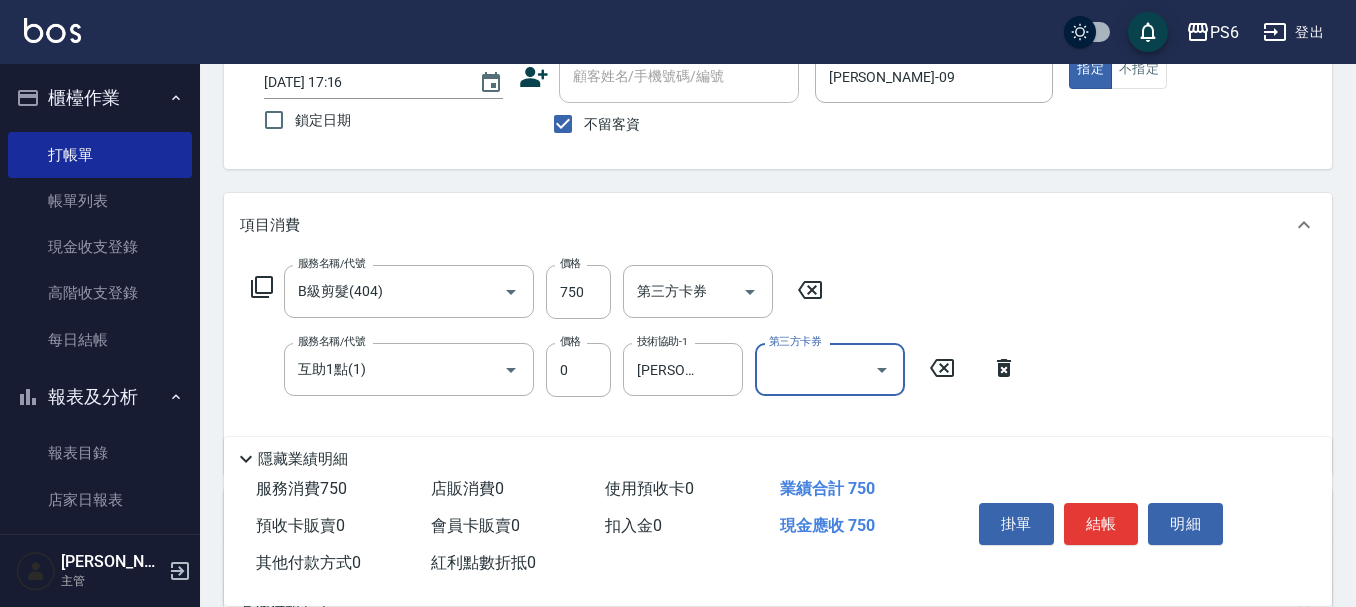 scroll, scrollTop: 0, scrollLeft: 0, axis: both 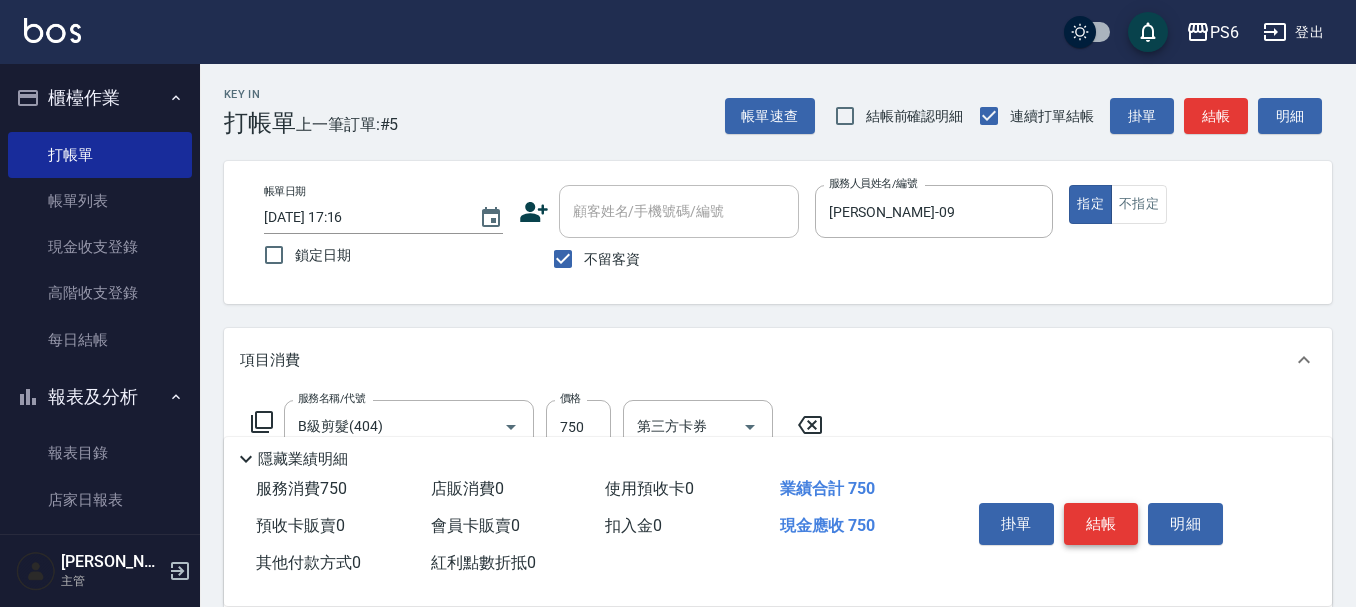 click on "結帳" at bounding box center [1101, 524] 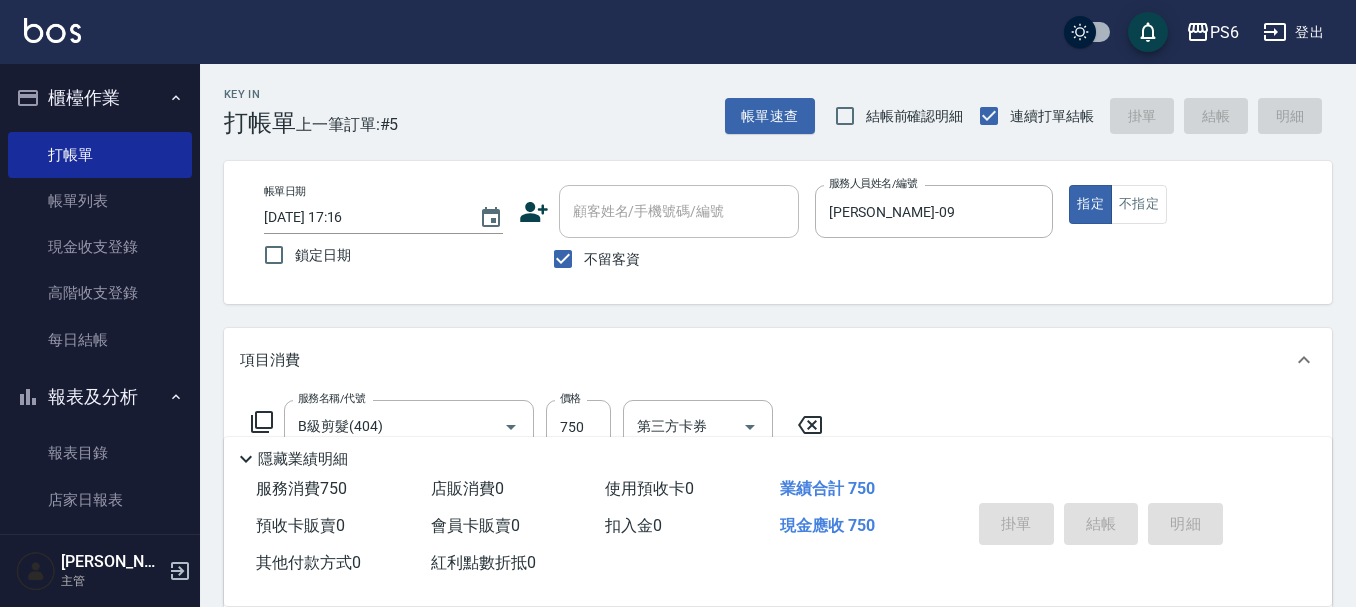 type 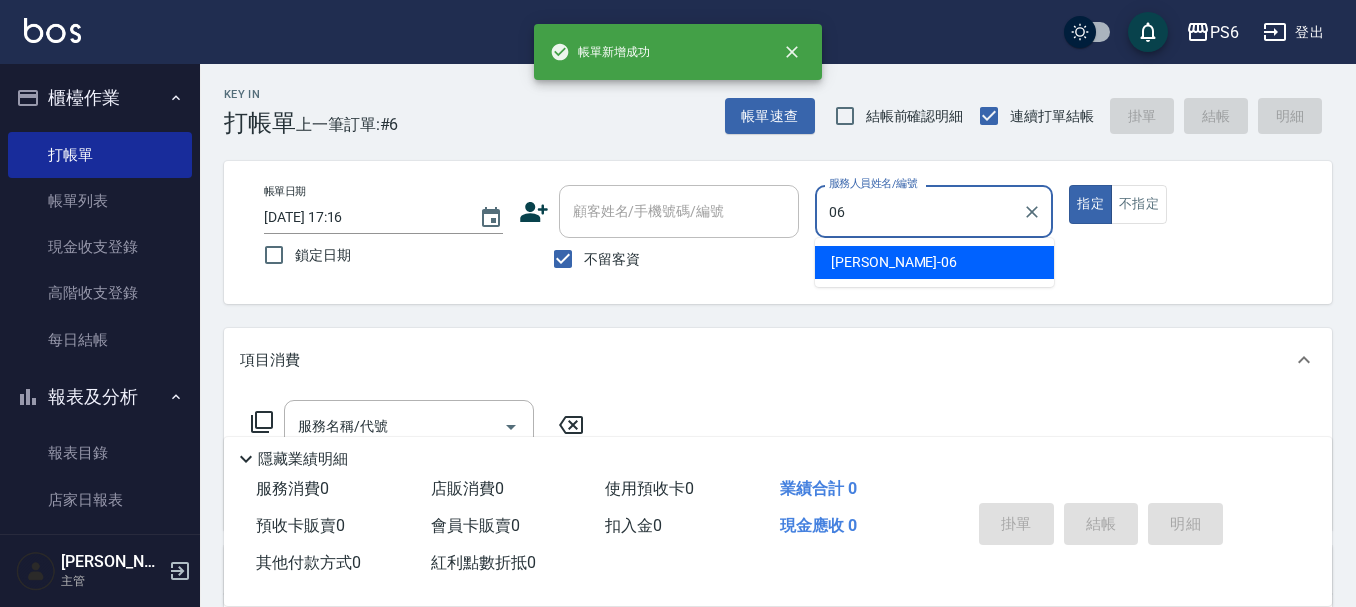 type on "[PERSON_NAME]06" 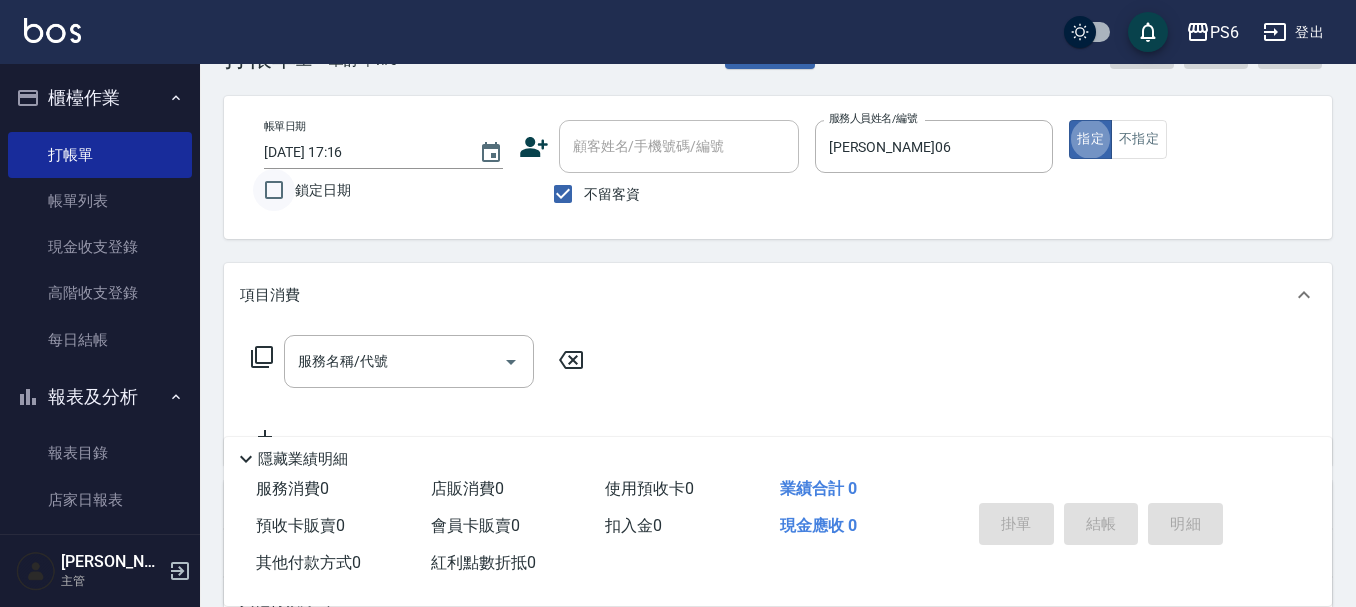 scroll, scrollTop: 100, scrollLeft: 0, axis: vertical 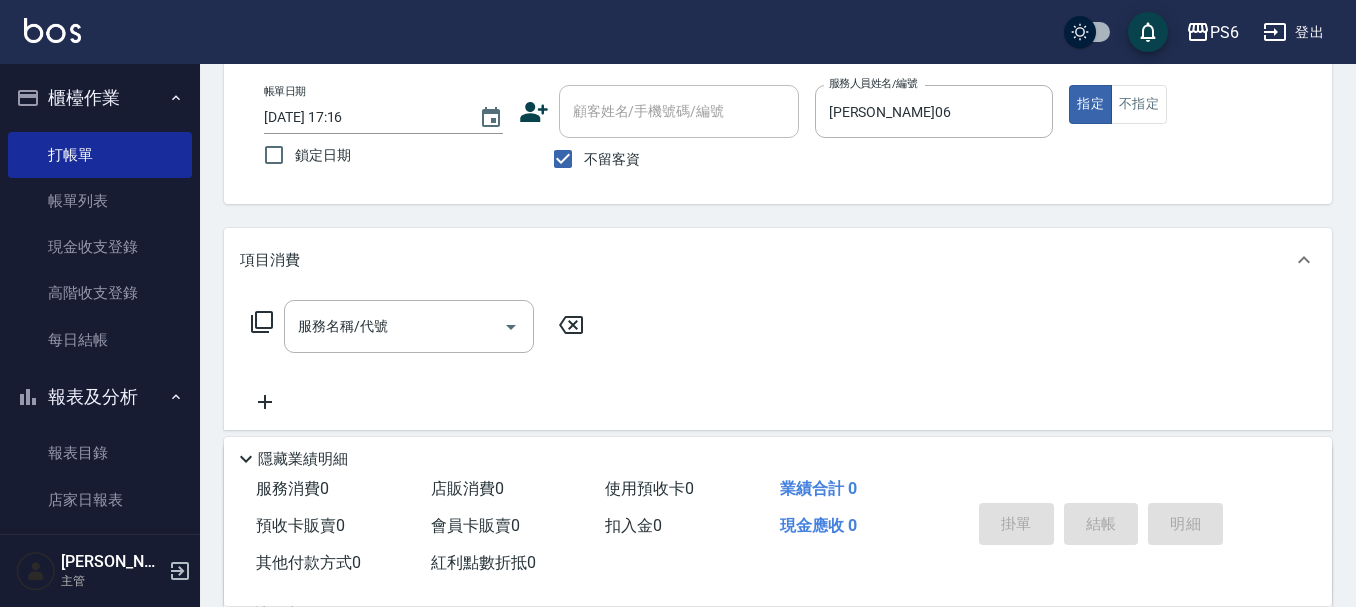 click on "服務名稱/代號 服務名稱/代號" at bounding box center (778, 361) 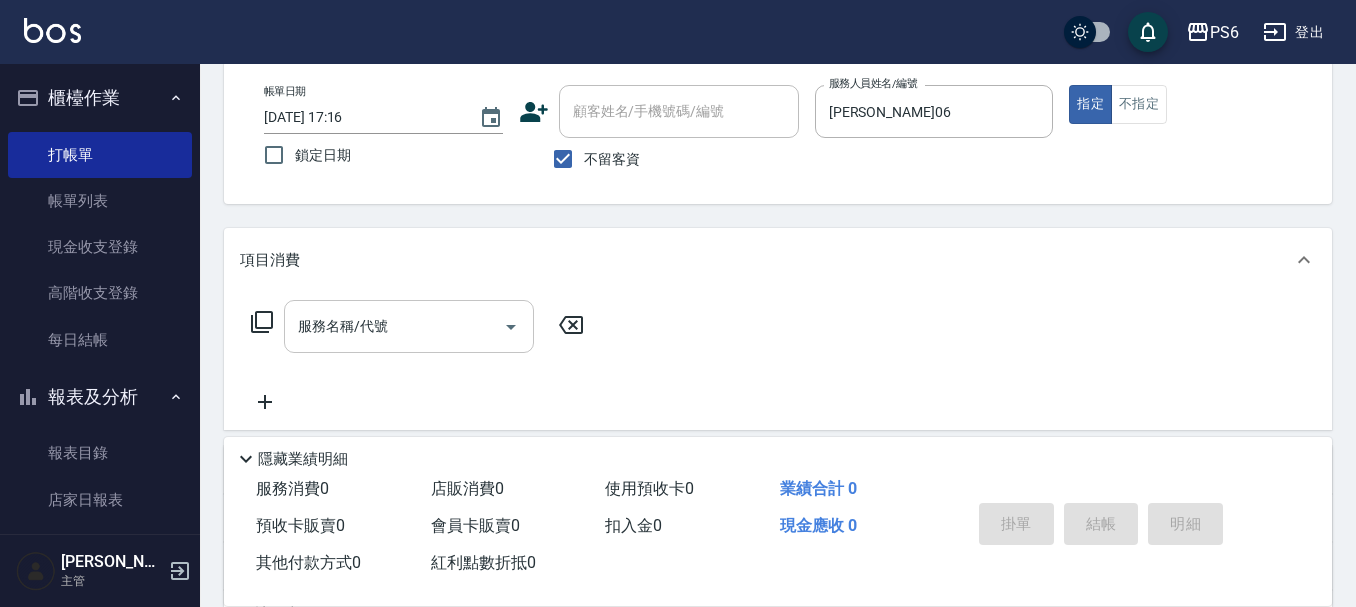 click on "服務名稱/代號 服務名稱/代號" at bounding box center [409, 326] 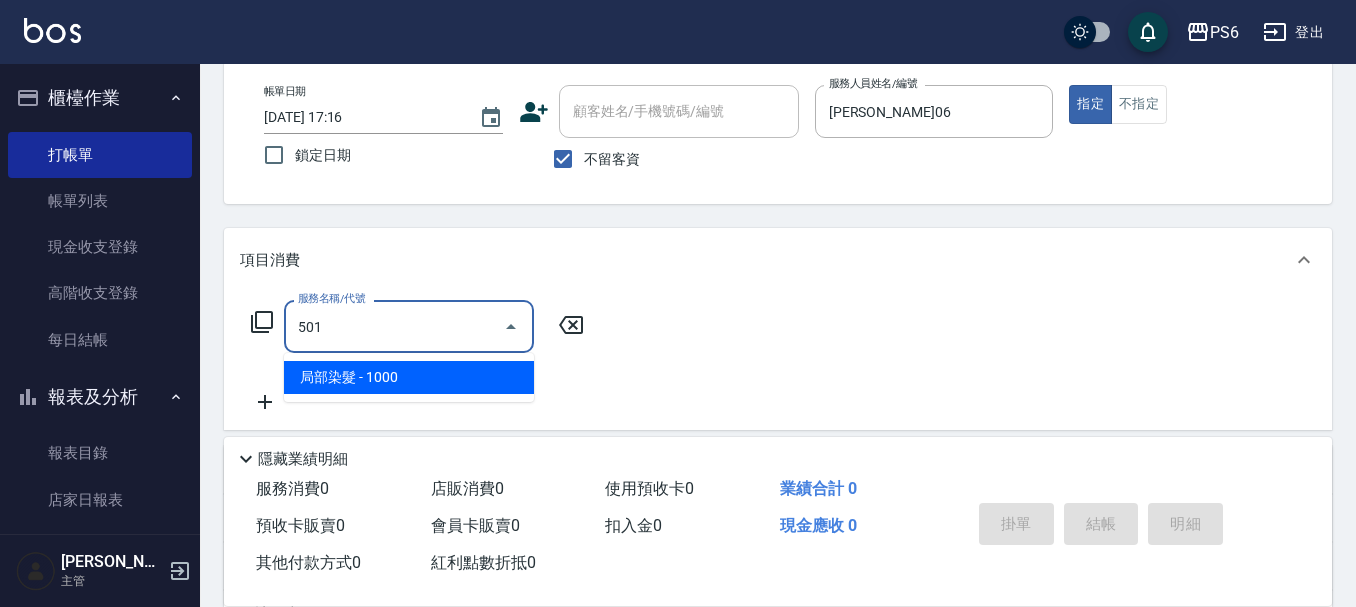 type on "局部染髮(501)" 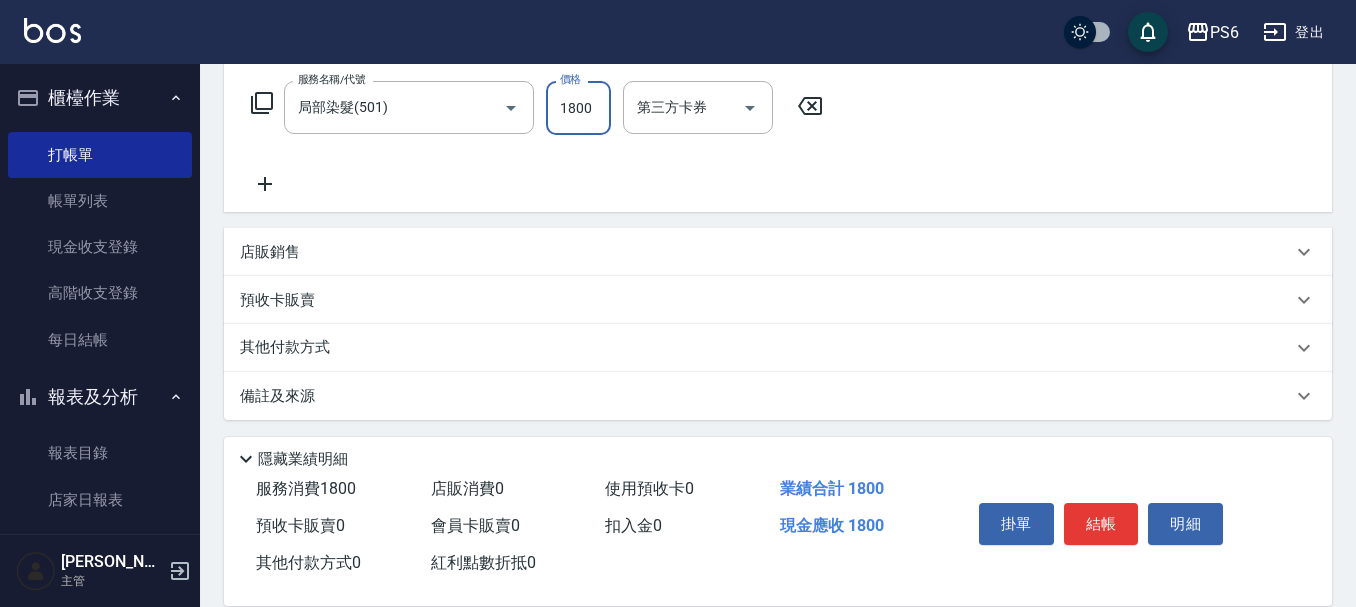 scroll, scrollTop: 324, scrollLeft: 0, axis: vertical 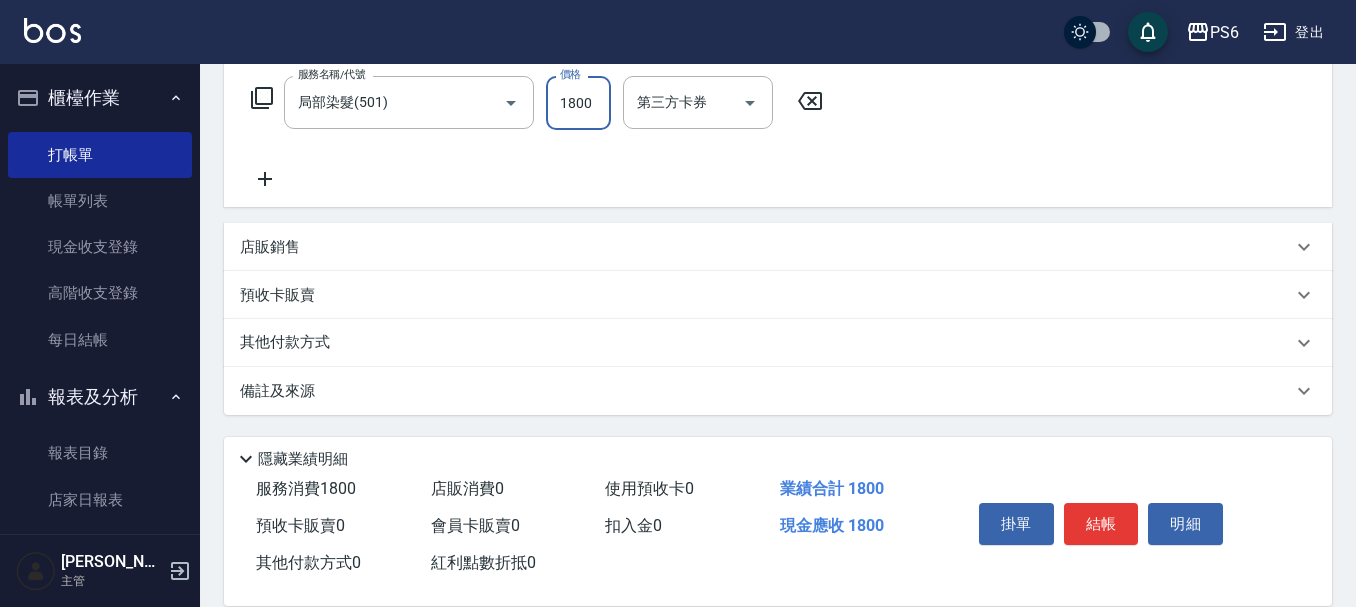 type on "1800" 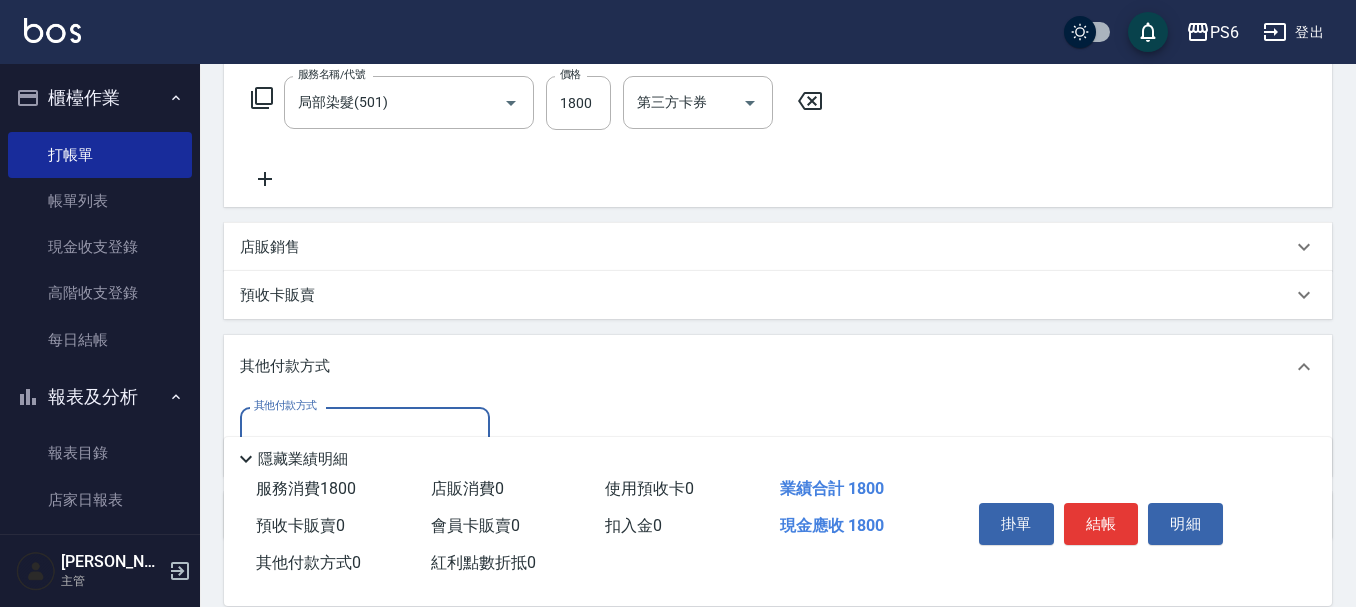 scroll, scrollTop: 374, scrollLeft: 0, axis: vertical 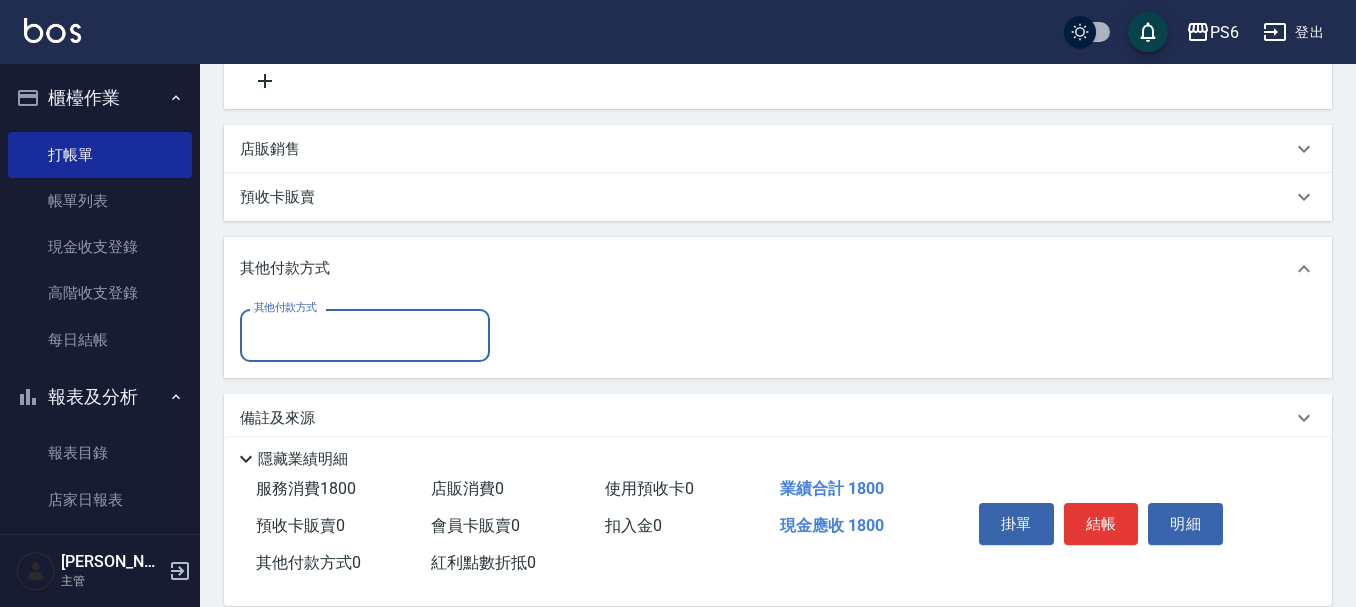 click on "其他付款方式" at bounding box center (365, 335) 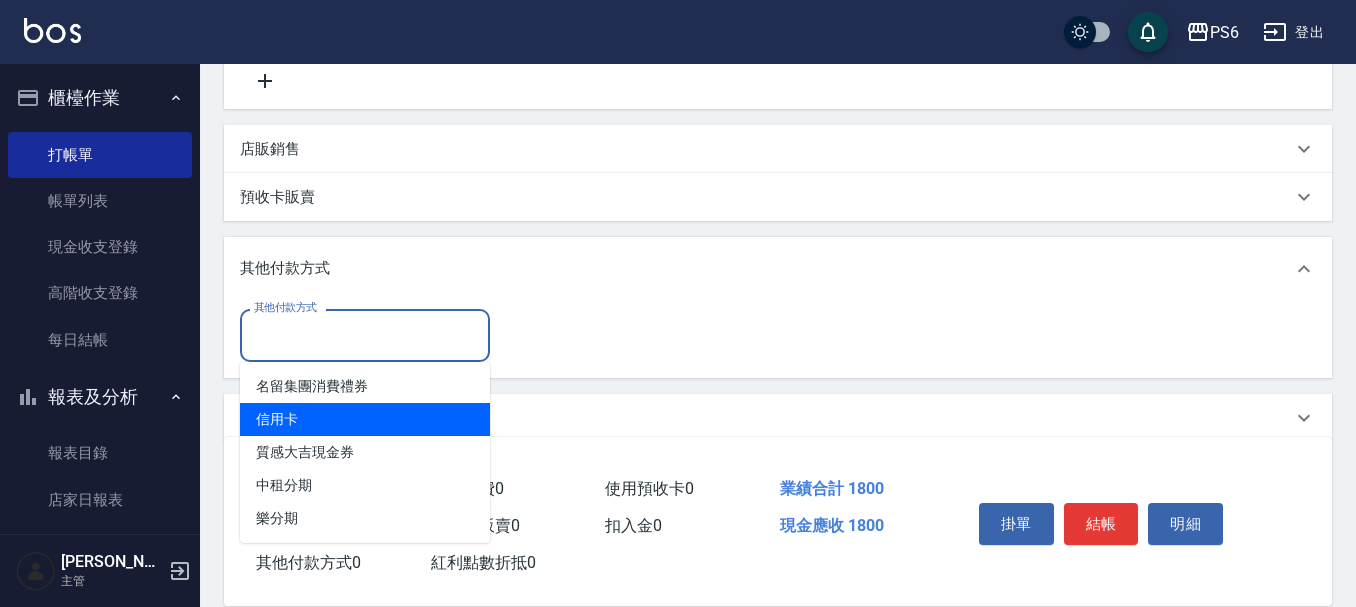 click on "信用卡" at bounding box center [365, 419] 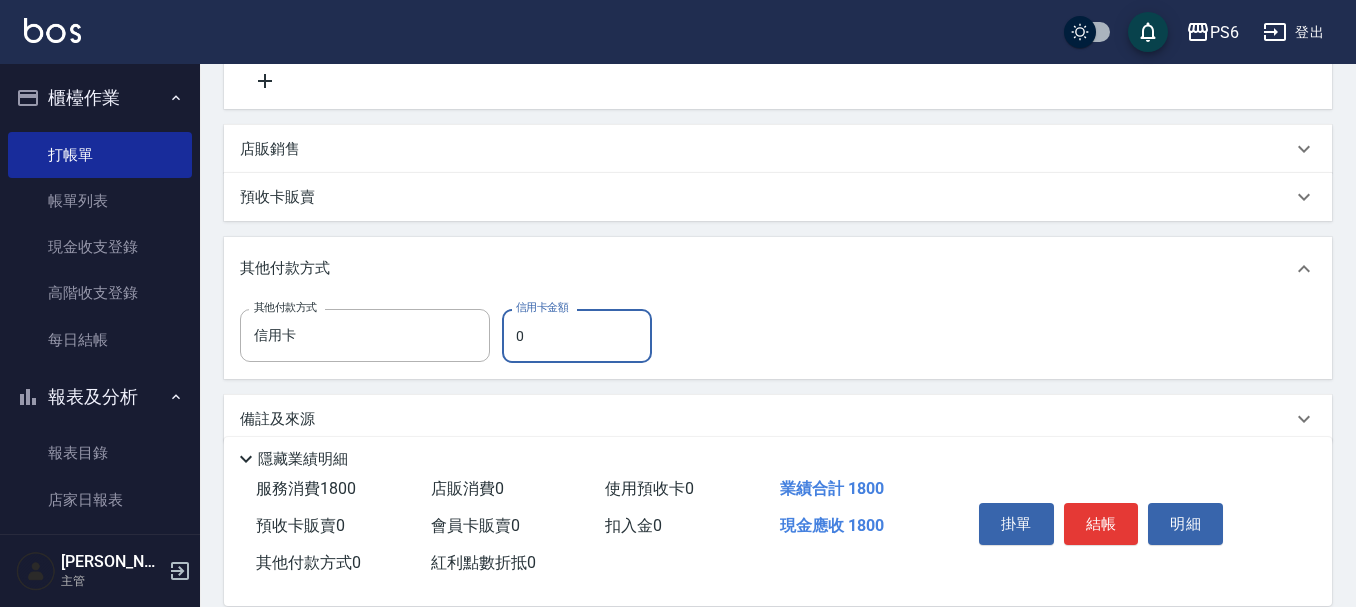 drag, startPoint x: 570, startPoint y: 334, endPoint x: 511, endPoint y: 346, distance: 60.207973 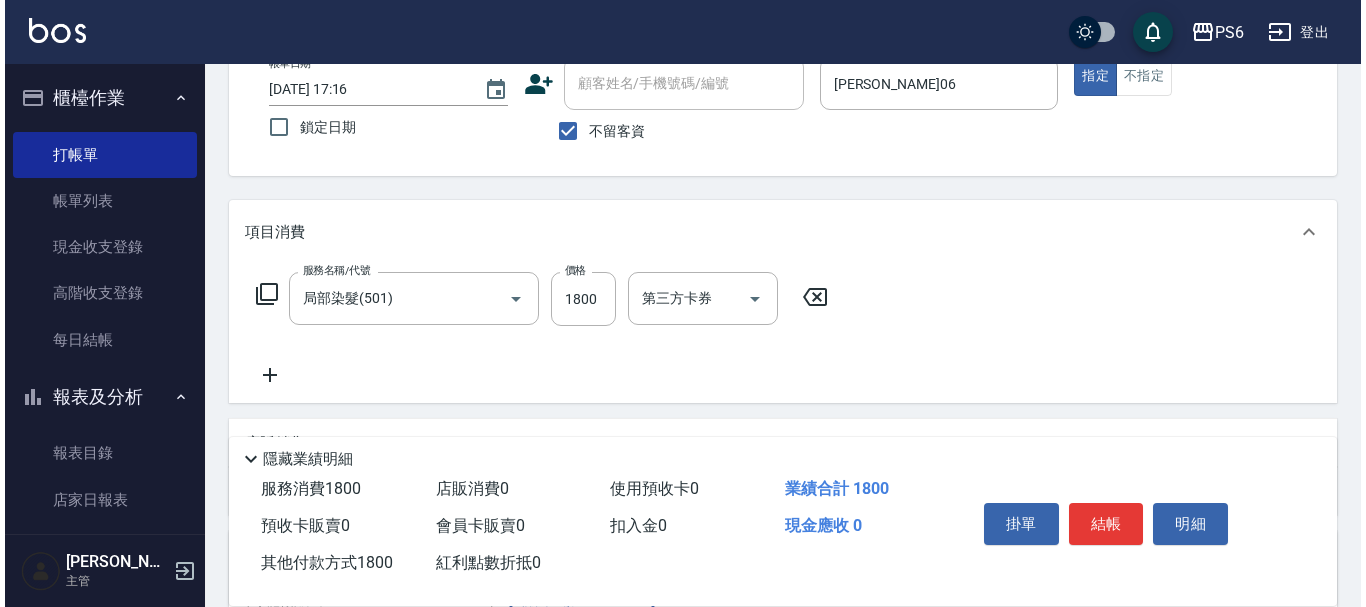 scroll, scrollTop: 0, scrollLeft: 0, axis: both 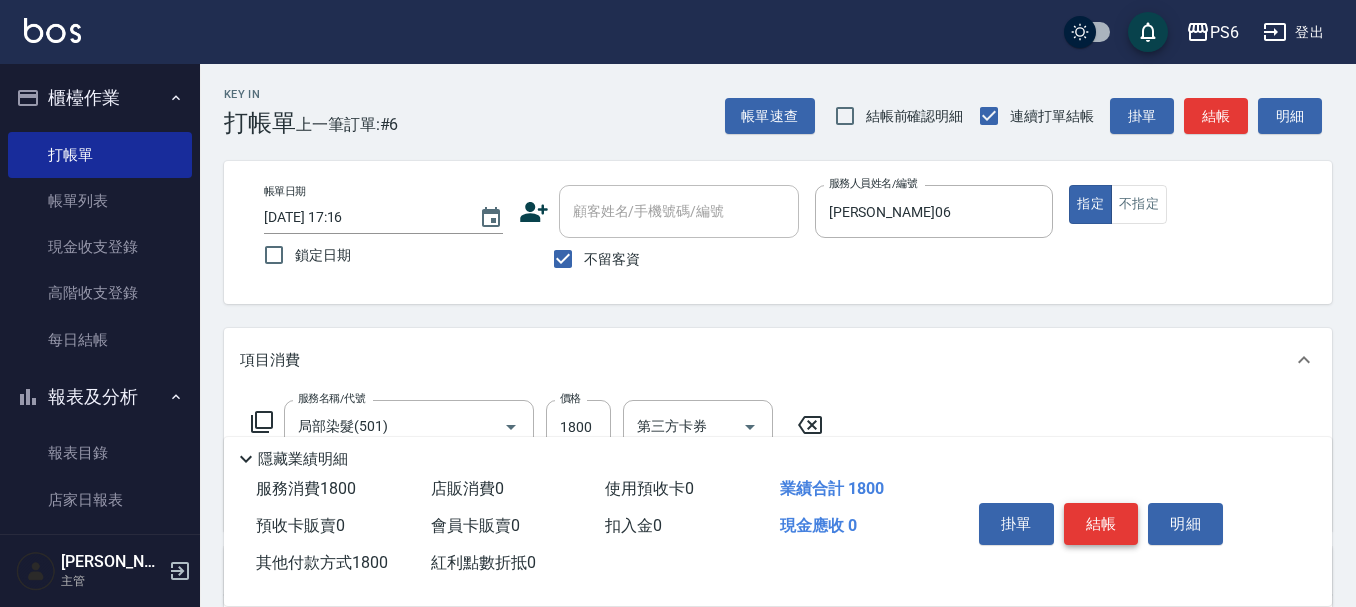 type on "1800" 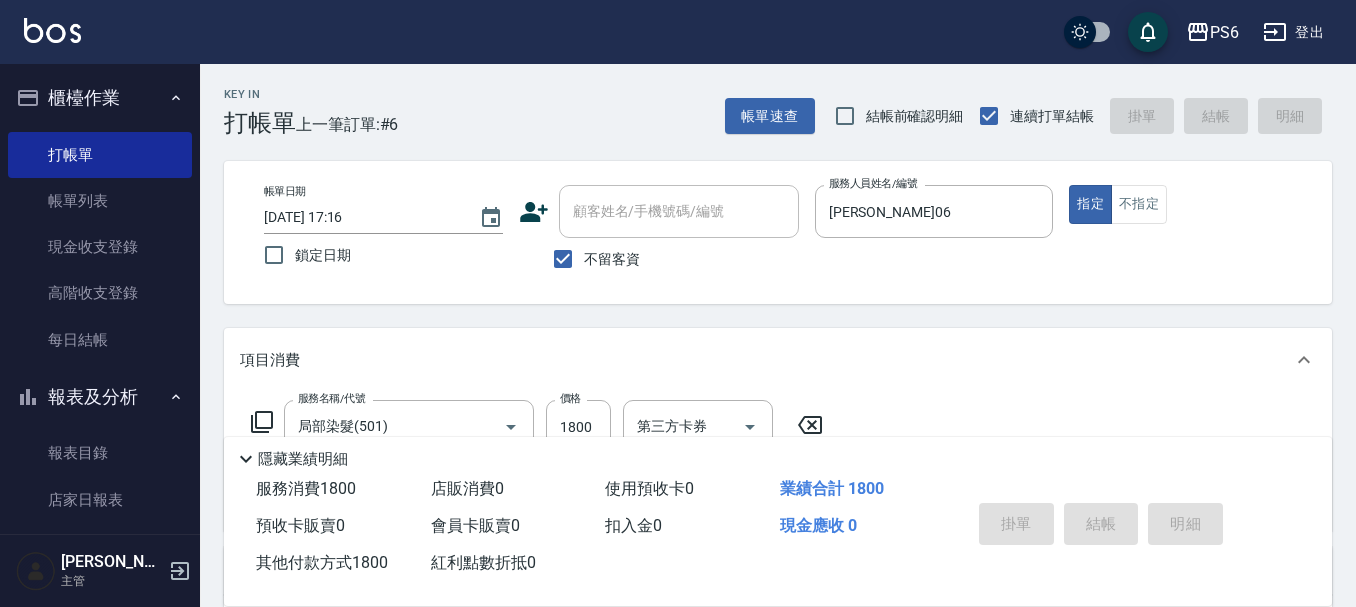 type on "[DATE] 17:17" 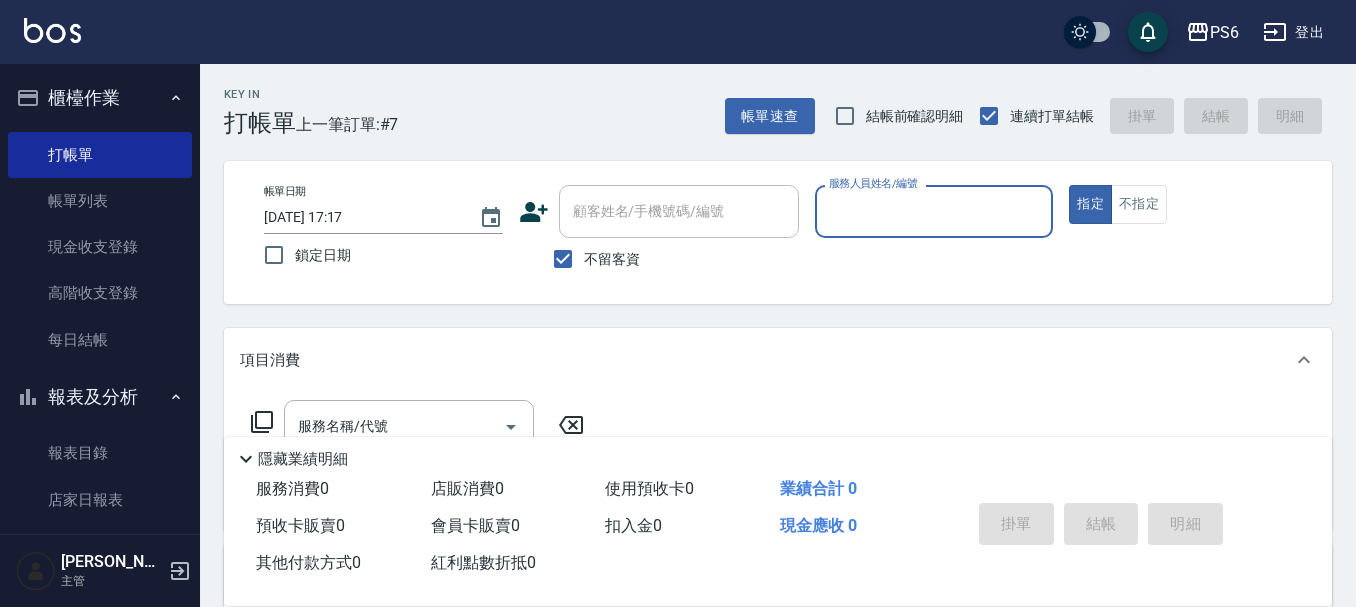 drag, startPoint x: 561, startPoint y: 280, endPoint x: 598, endPoint y: 230, distance: 62.201286 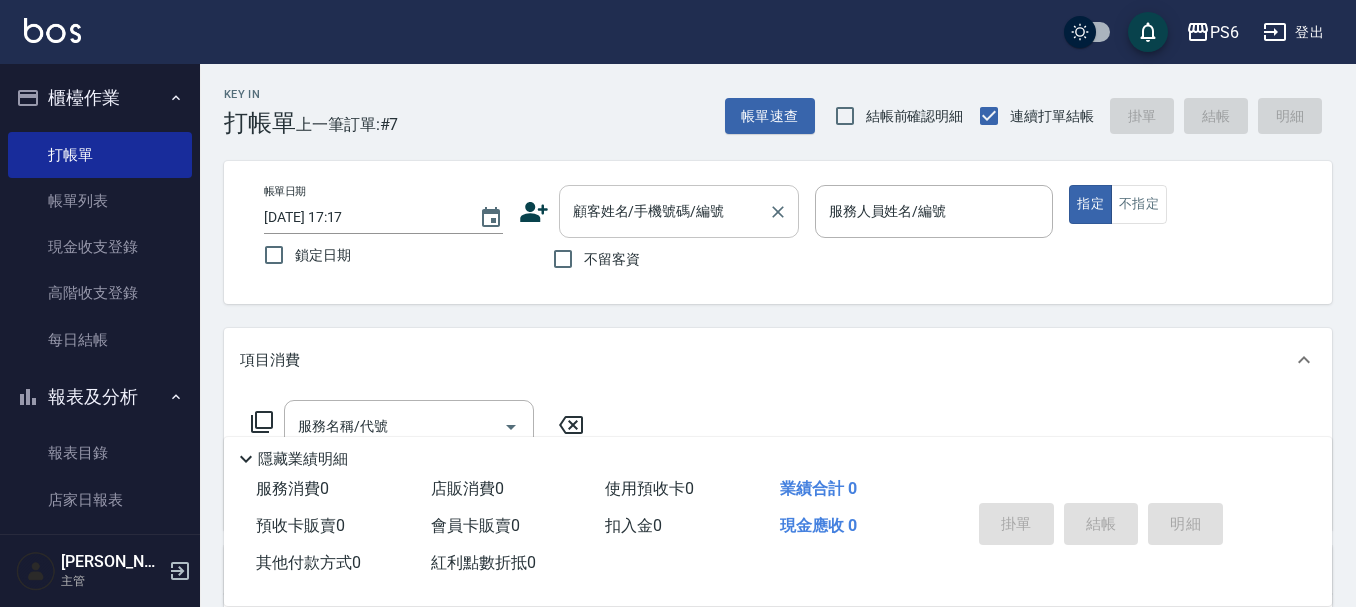 click on "顧客姓名/手機號碼/編號" at bounding box center (679, 211) 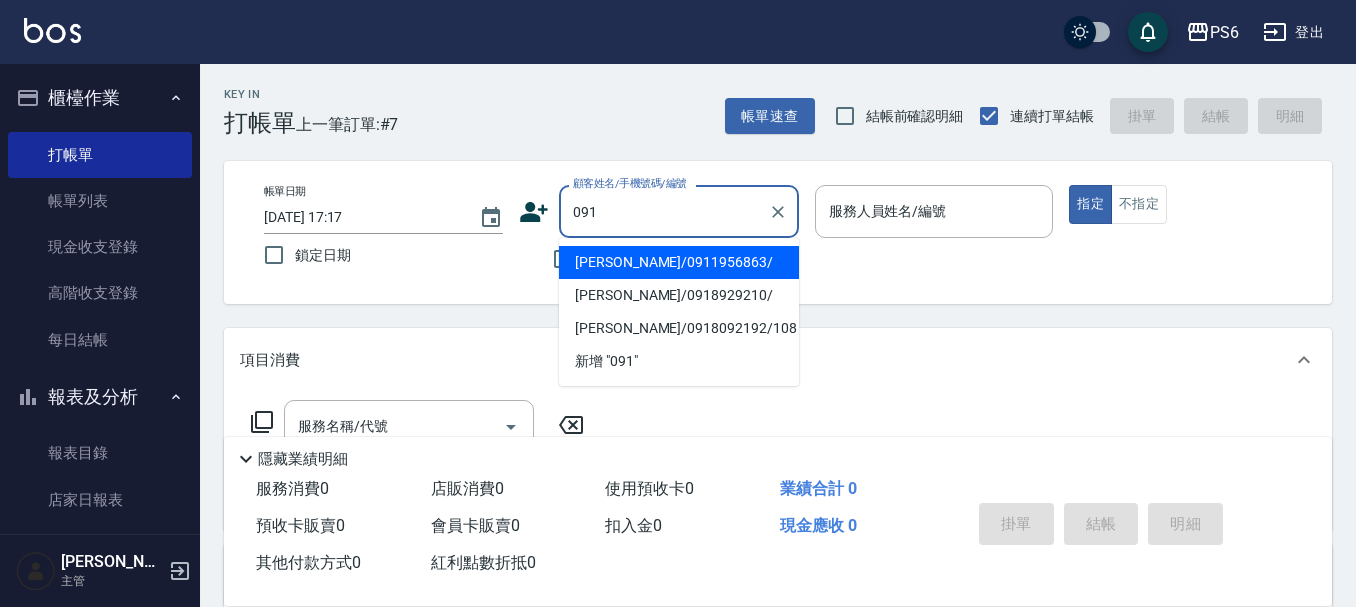 type on "0915" 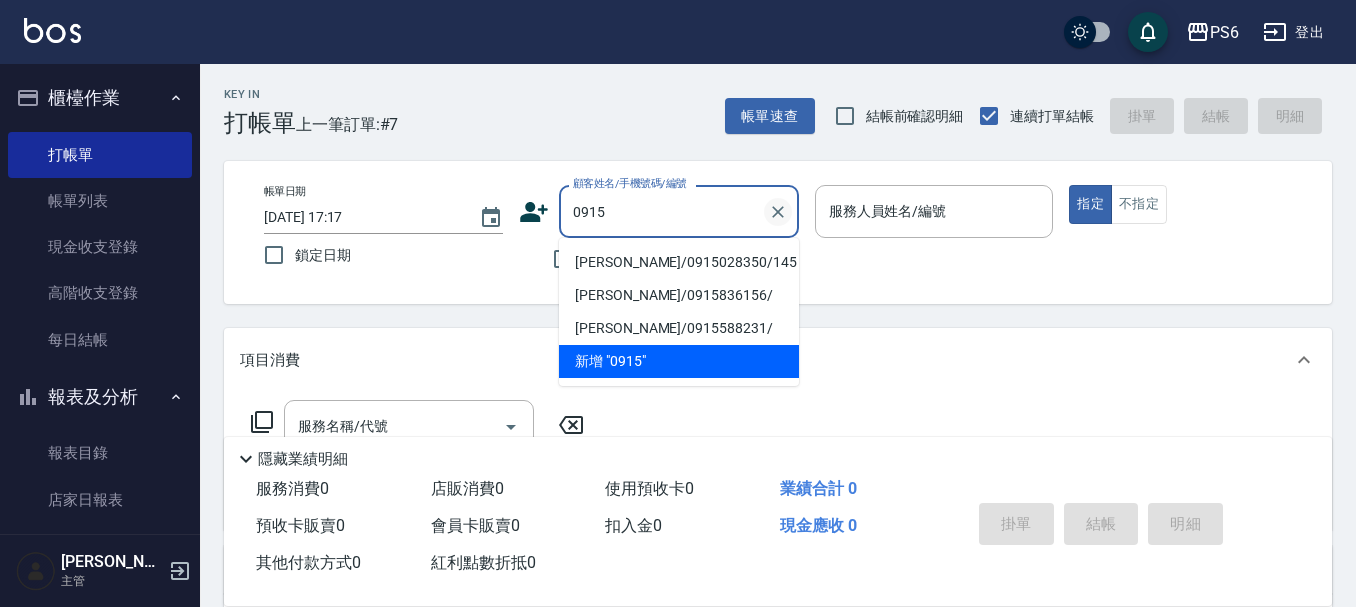 click 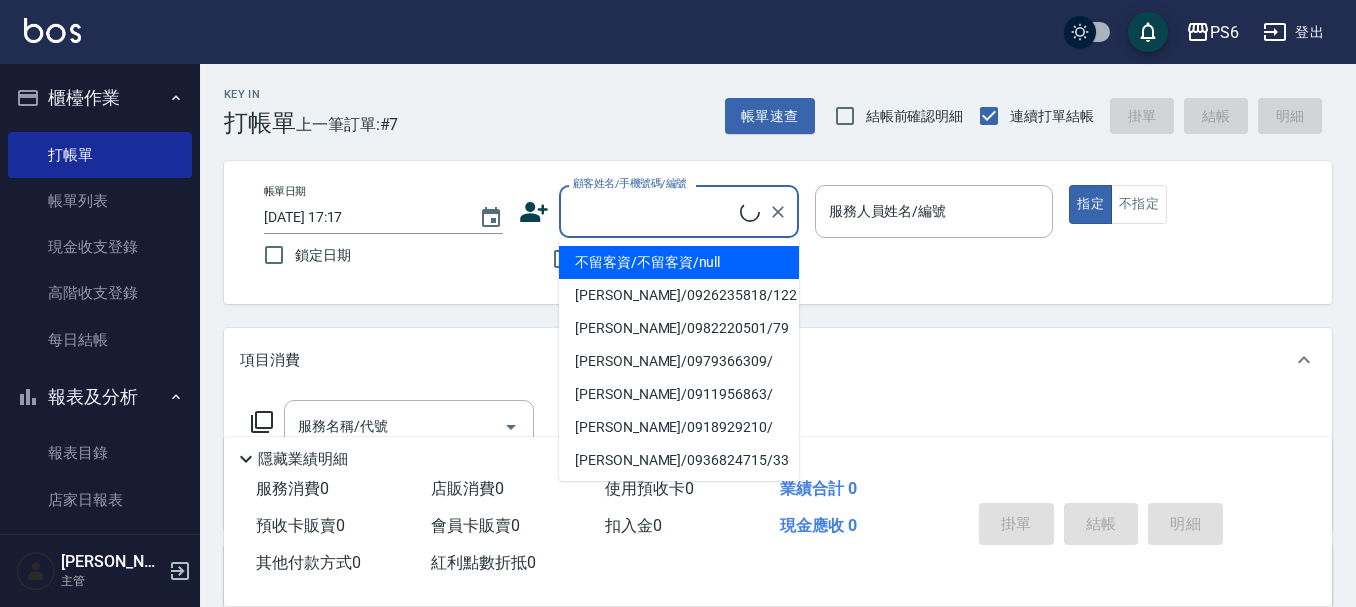 click 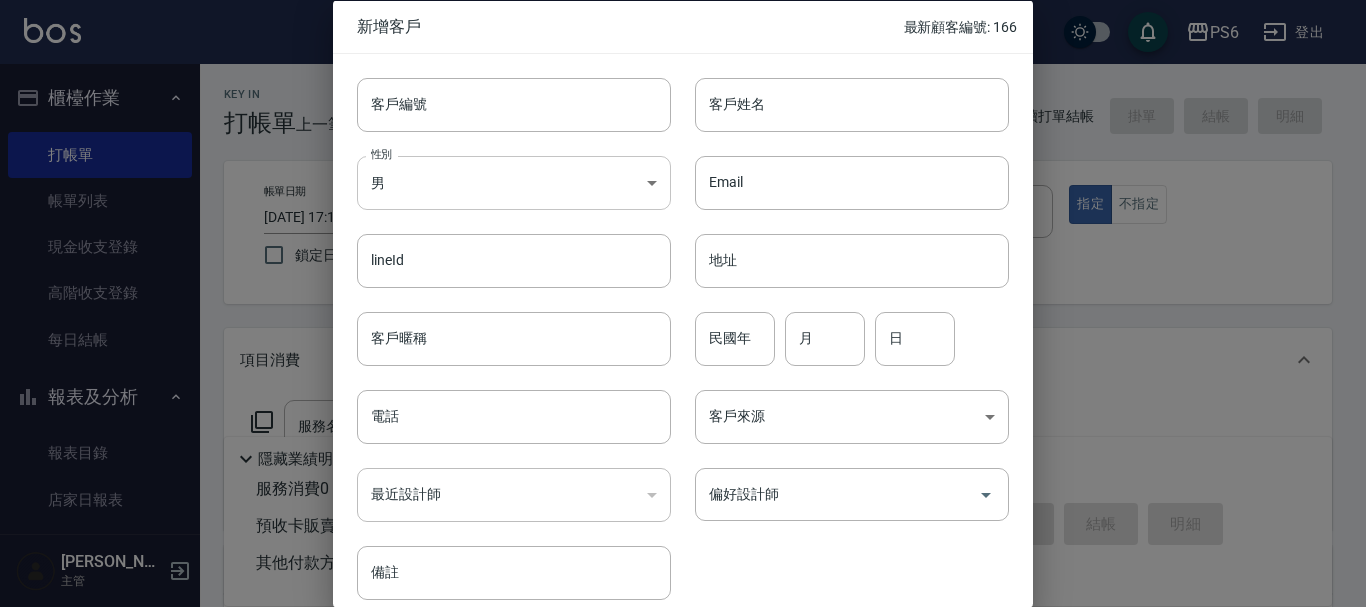click on "PS6 登出 櫃檯作業 打帳單 帳單列表 現金收支登錄 高階收支登錄 每日結帳 報表及分析 報表目錄 店家日報表 互助日報表 互助排行榜 互助點數明細 設計師業績表 設計師日報表 設計師業績分析表 設計師抽成報表 設計師排行榜 單一服務項目查詢 顧客入金餘額表 顧客卡券餘額表 每日非現金明細 每日收支明細 收支分類明細表 非現金明細對帳單 客戶管理 客戶列表 卡券管理 入金管理 商品管理 商品列表 廠商列表 [PERSON_NAME] 主管 Key In 打帳單 上一筆訂單:#7 帳單速查 結帳前確認明細 連續打單結帳 掛單 結帳 明細 帳單日期 [DATE] 17:17 鎖定日期 顧客姓名/手機號碼/編號 顧客姓名/手機號碼/編號 不留客資 服務人員姓名/編號 服務人員姓名/編號 指定 不指定 項目消費 服務名稱/代號 服務名稱/代號 店販銷售 服務人員姓名/編號 服務人員姓名/編號 商品代號/名稱 商品代號/名稱 0" at bounding box center (683, 489) 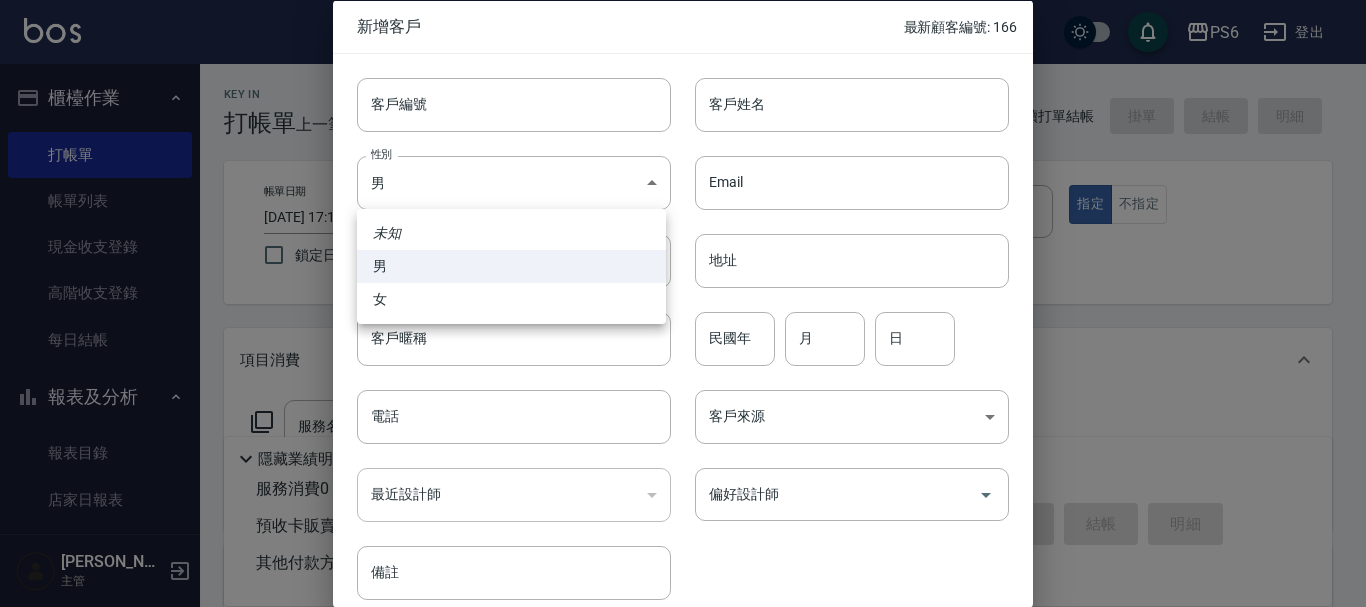 click on "未知 男 女" at bounding box center [511, 266] 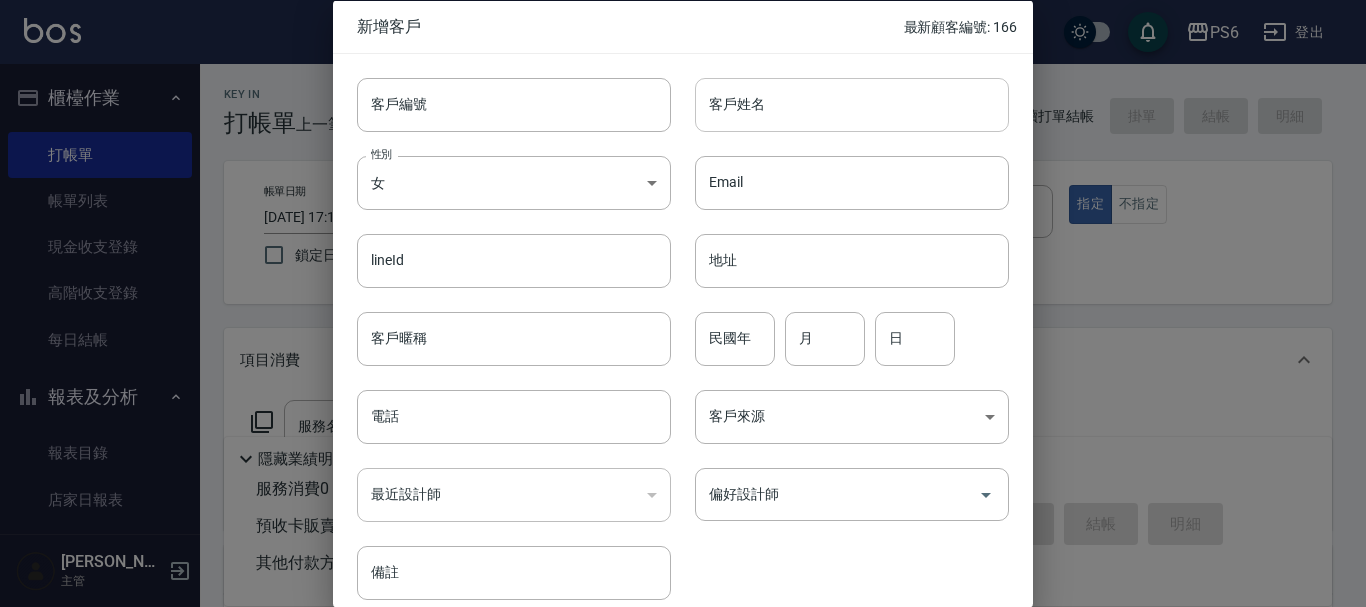 click on "客戶姓名" at bounding box center (852, 104) 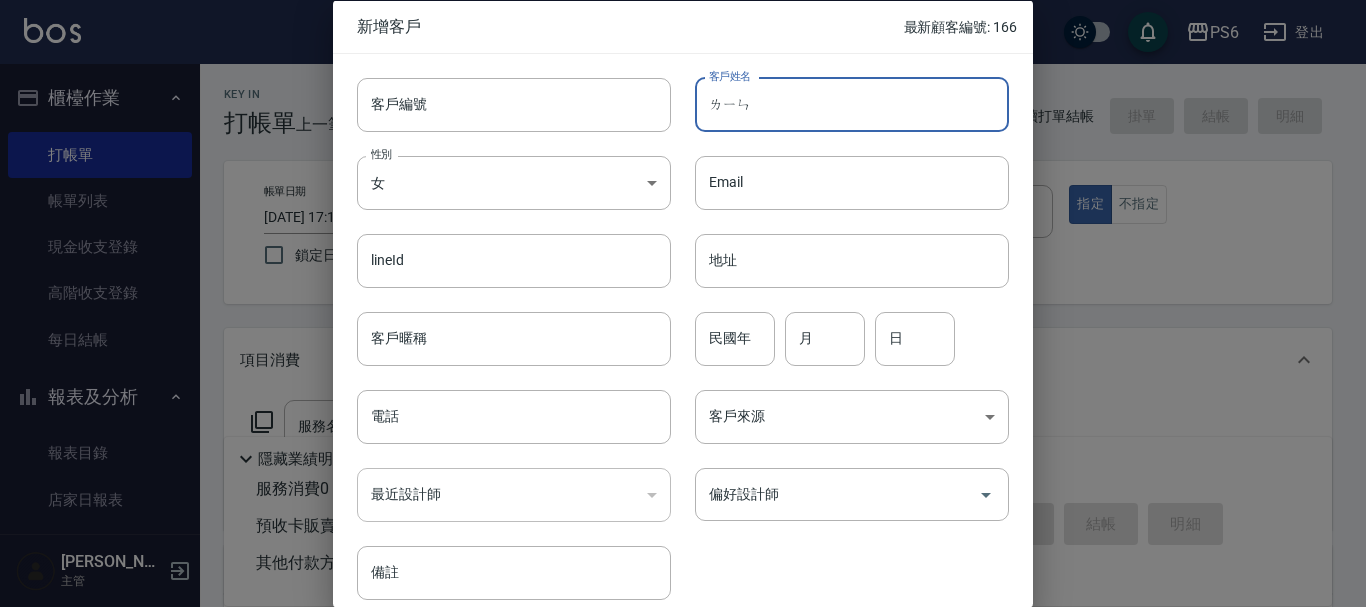 type on "鄰" 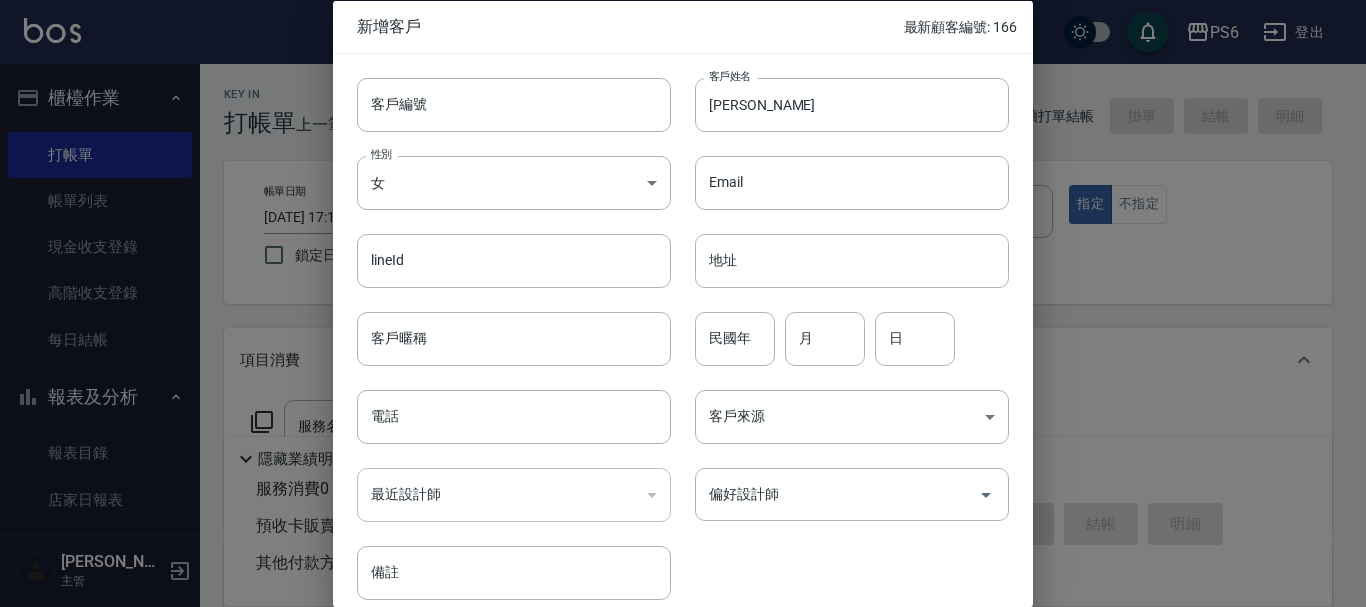 click on "客戶姓名 [PERSON_NAME]姓名" at bounding box center [840, 92] 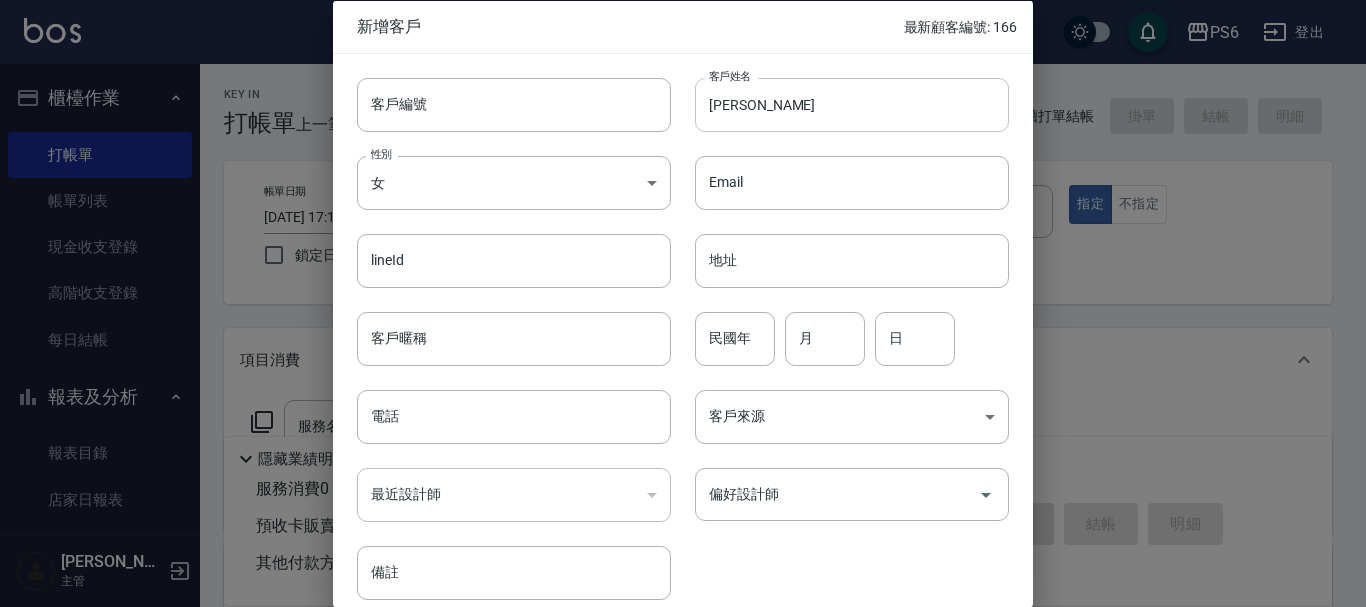 click on "[PERSON_NAME]" at bounding box center (852, 104) 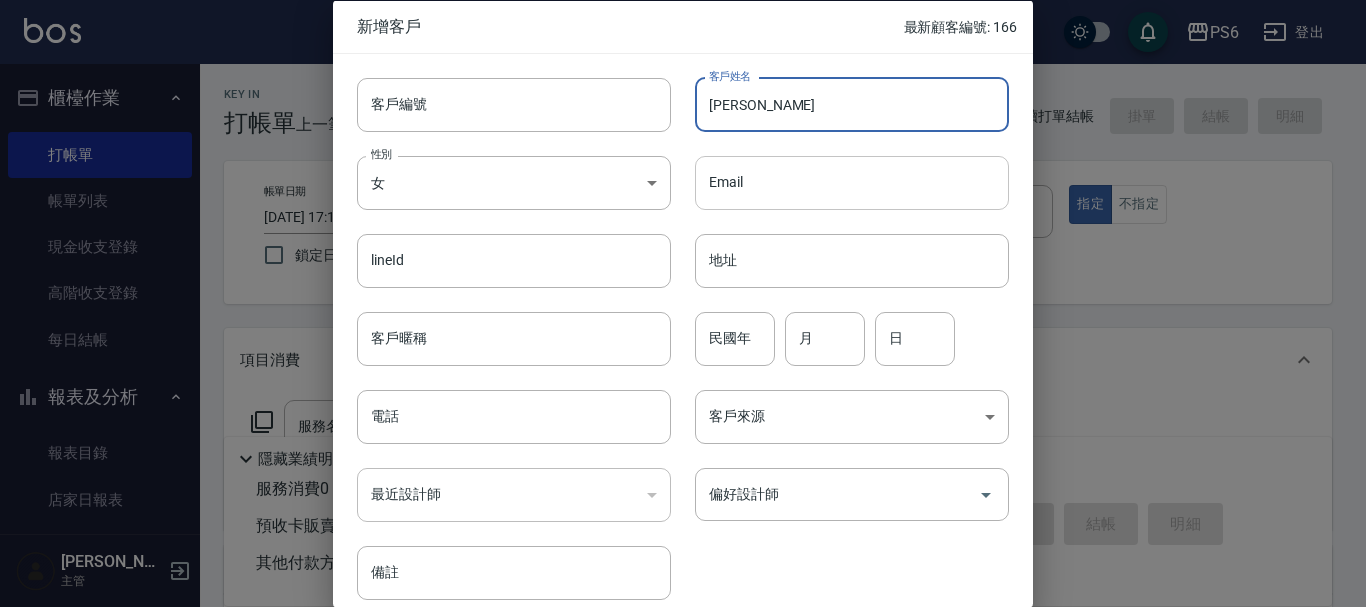 type on "[PERSON_NAME]" 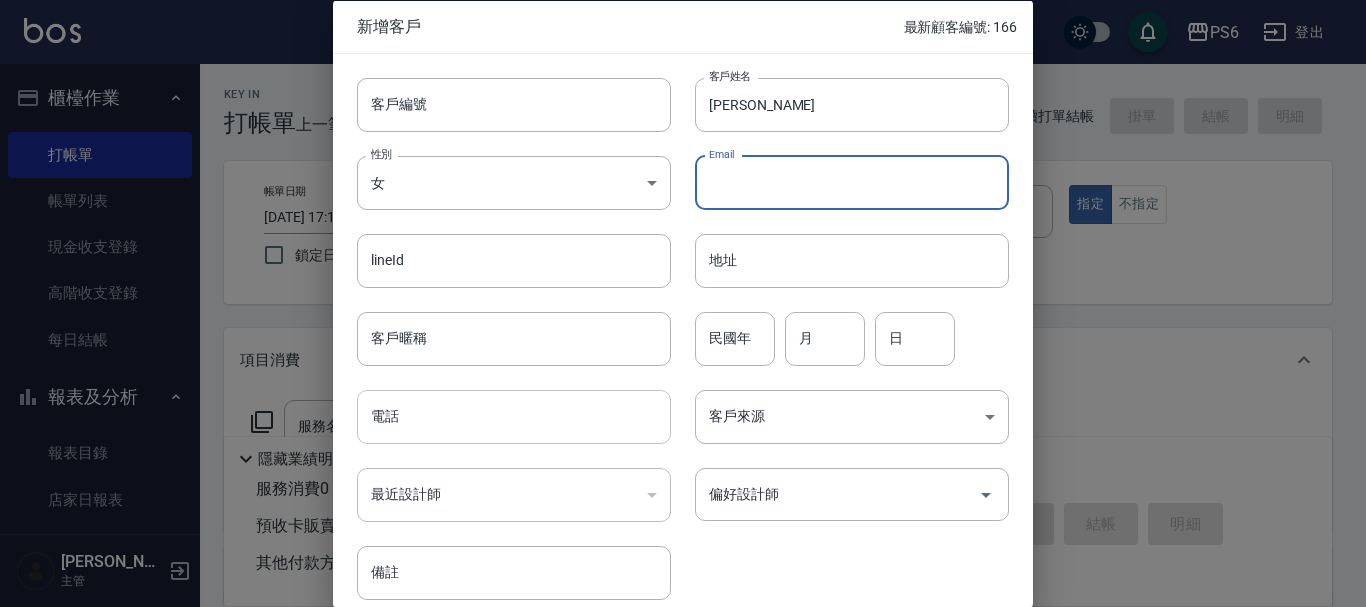 click on "電話" at bounding box center [514, 417] 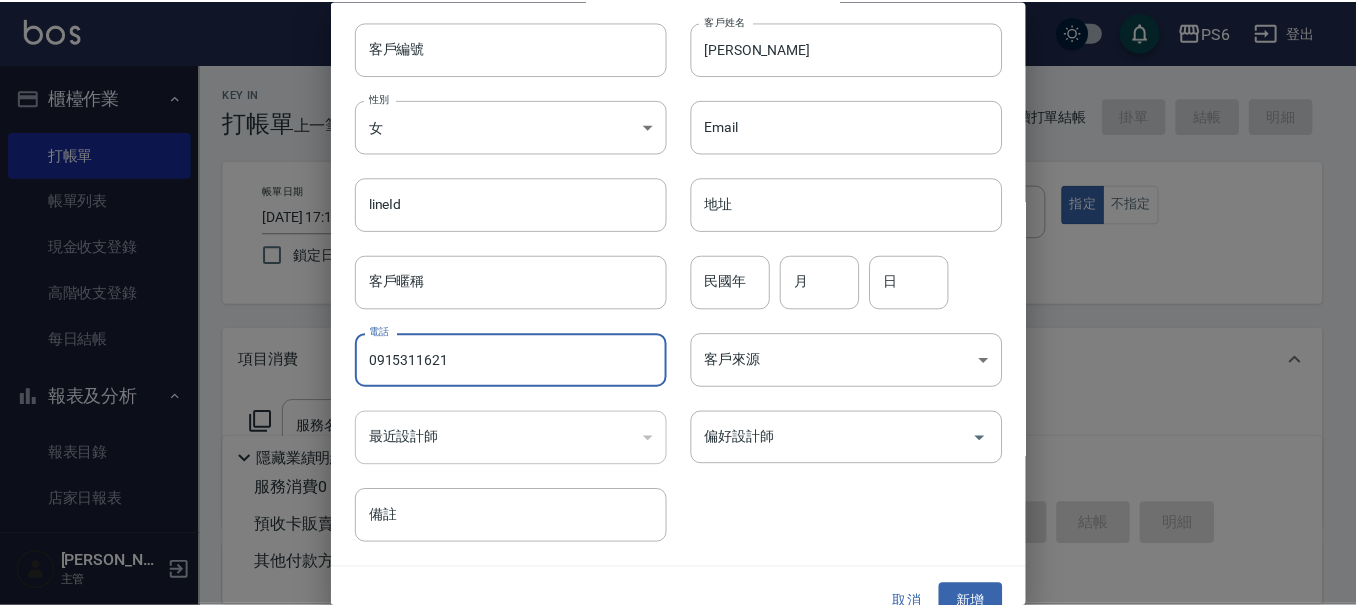 scroll, scrollTop: 86, scrollLeft: 0, axis: vertical 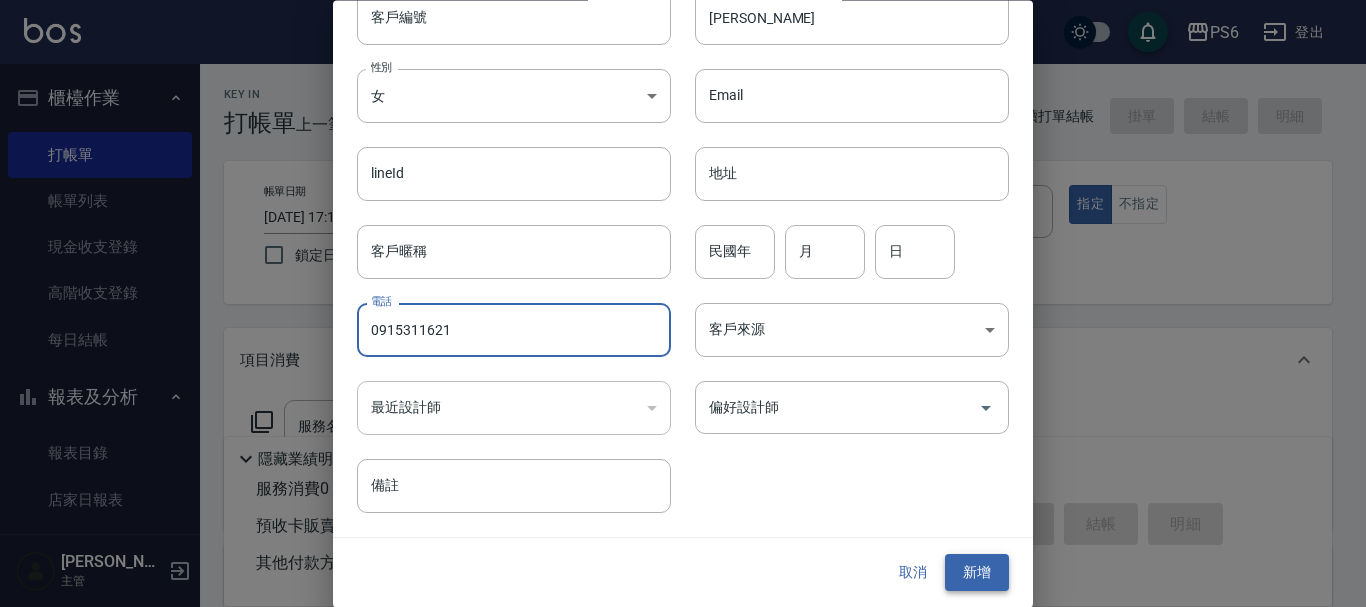 type on "0915311621" 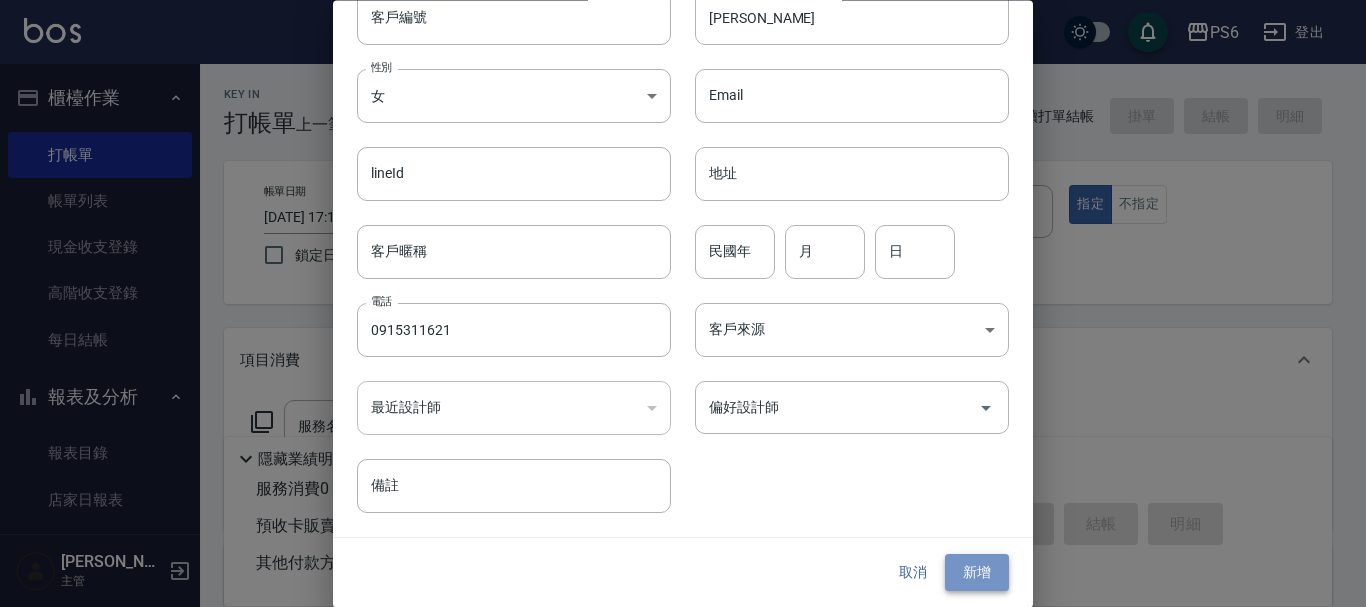 click on "新增" at bounding box center (977, 573) 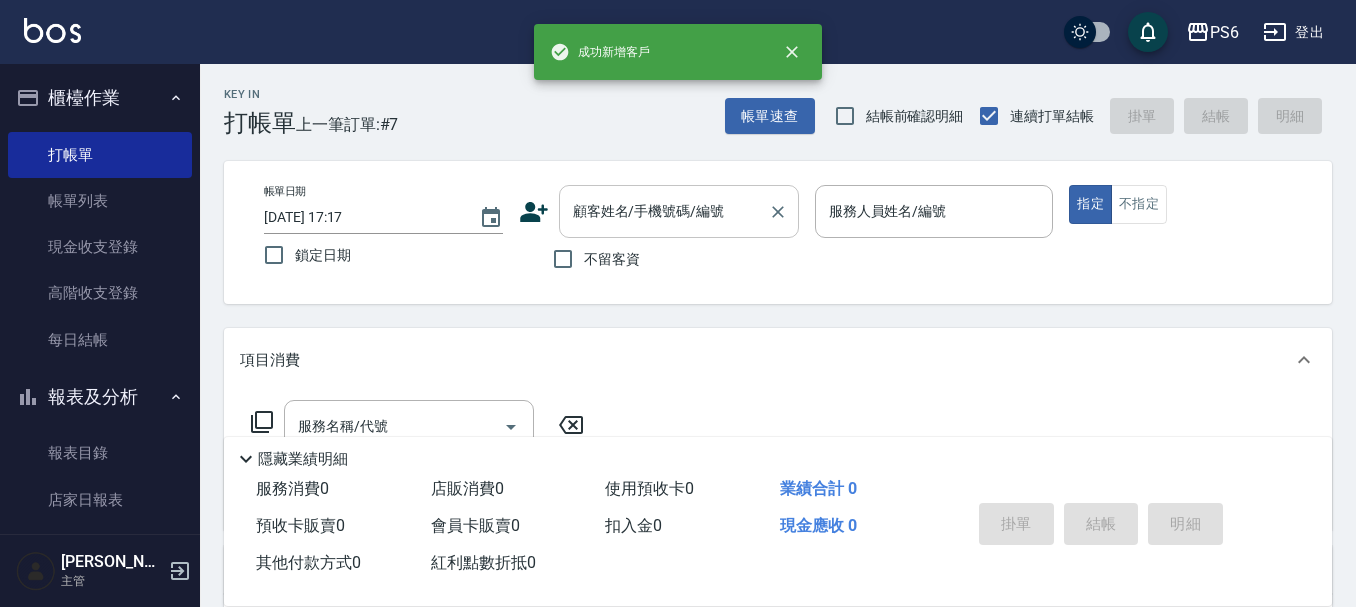 click on "顧客姓名/手機號碼/編號" at bounding box center [664, 211] 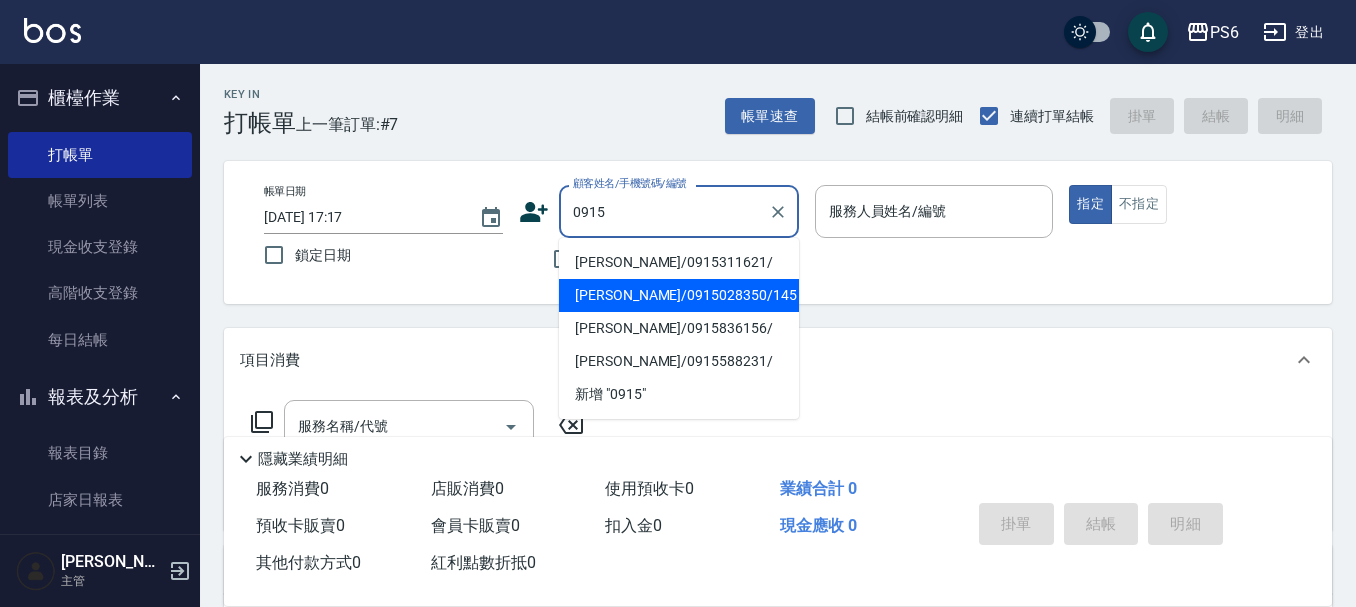 click on "[PERSON_NAME]/0915311621/" at bounding box center (679, 262) 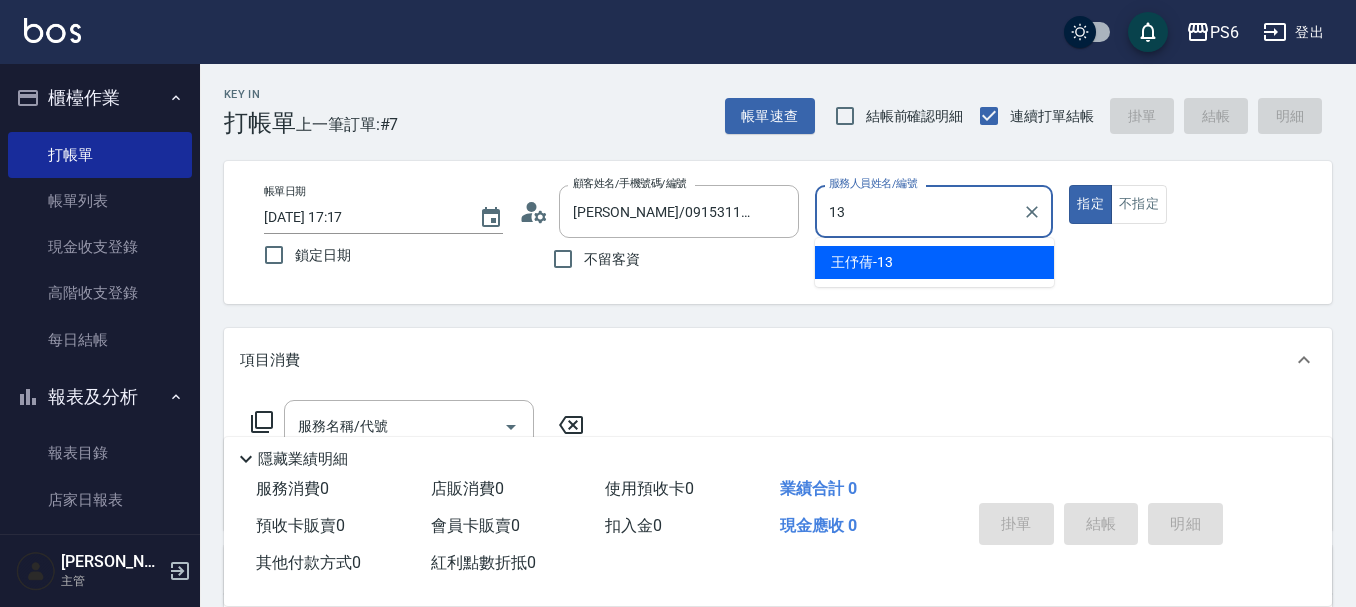 type on "[PERSON_NAME]-13" 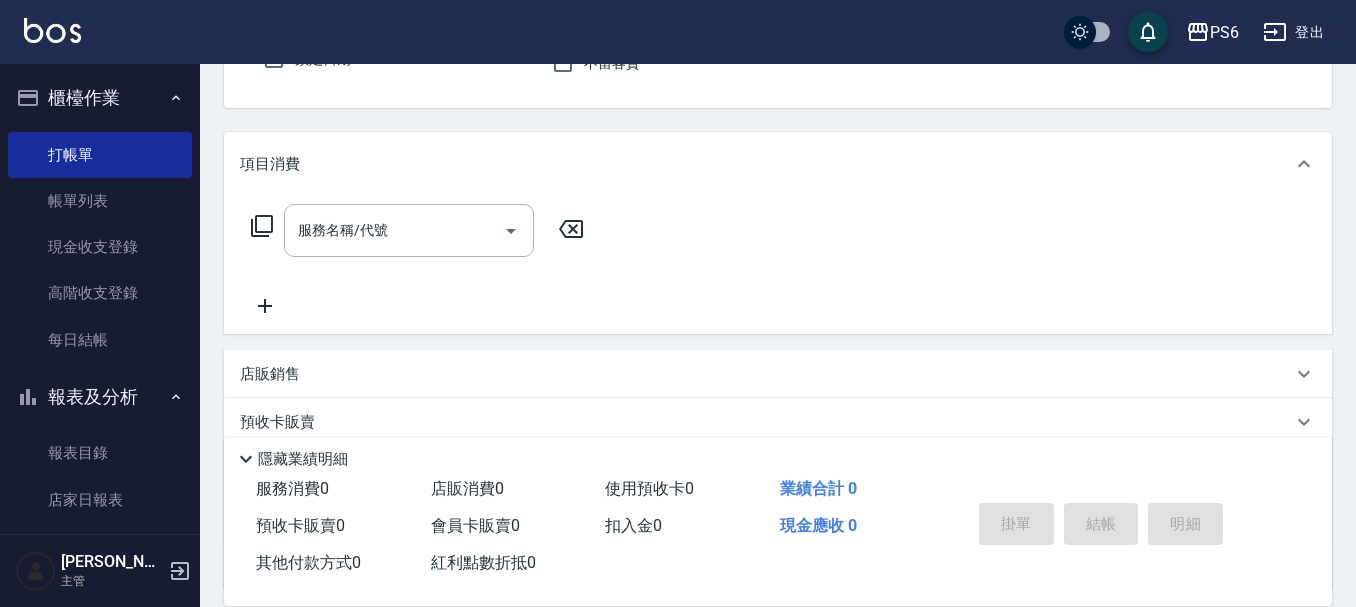 scroll, scrollTop: 200, scrollLeft: 0, axis: vertical 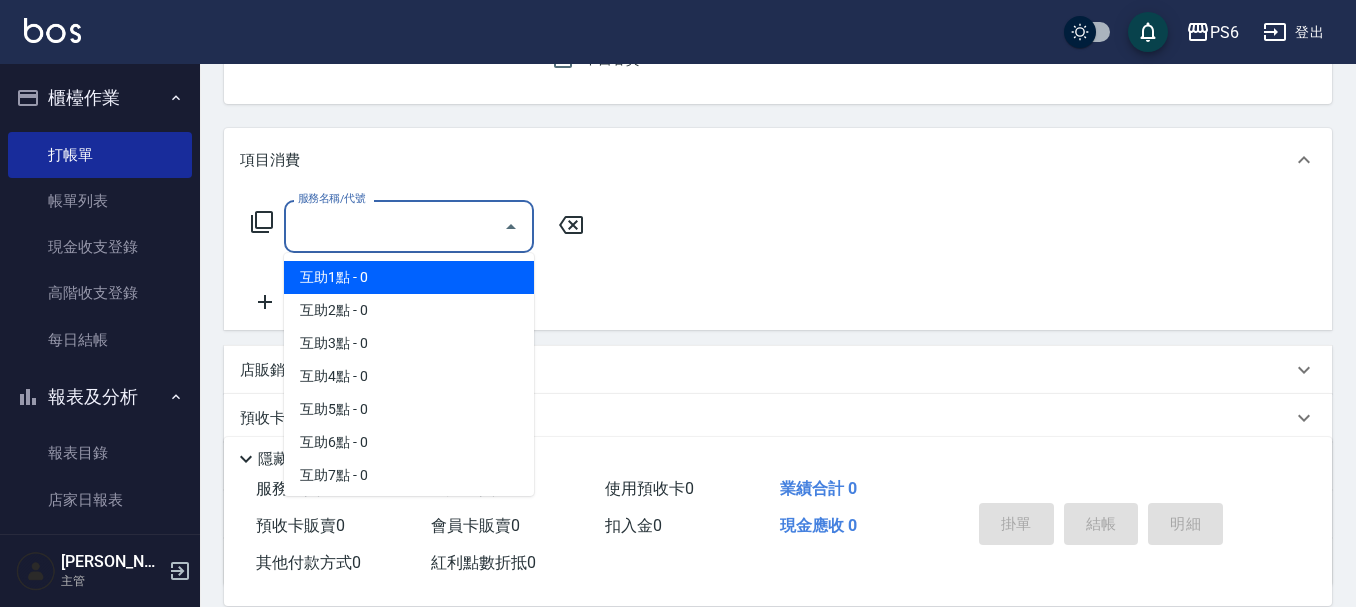 click on "服務名稱/代號 服務名稱/代號" at bounding box center (409, 226) 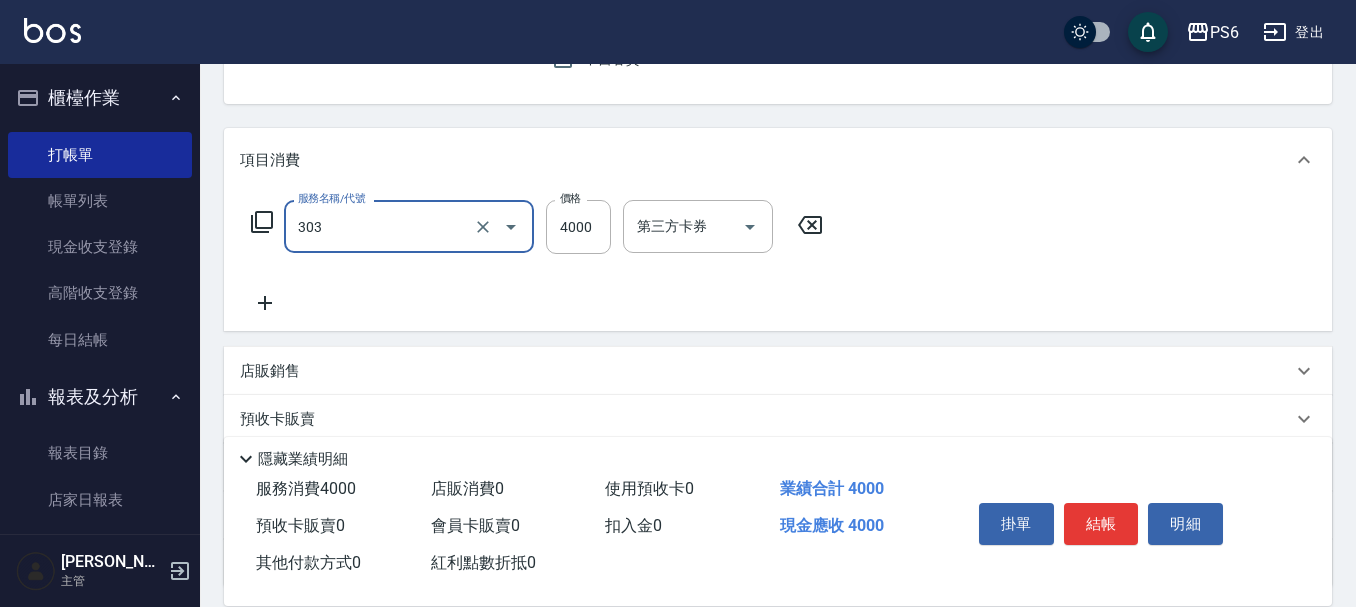 type on "塑形燙(303)" 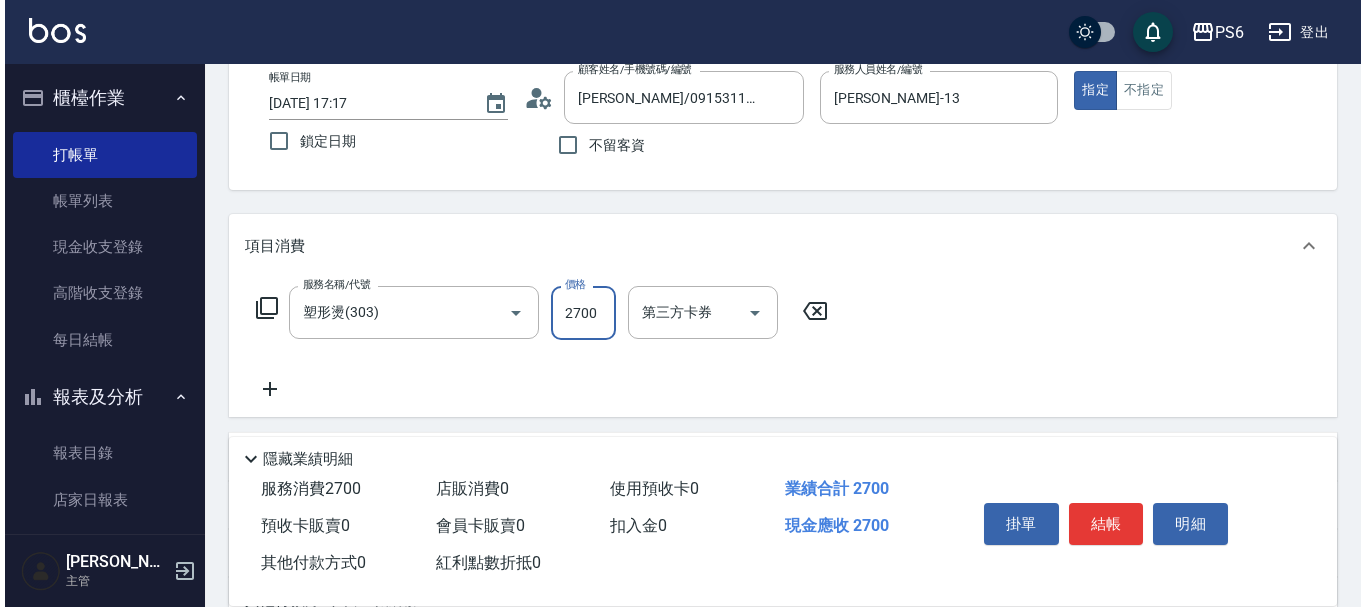 scroll, scrollTop: 0, scrollLeft: 0, axis: both 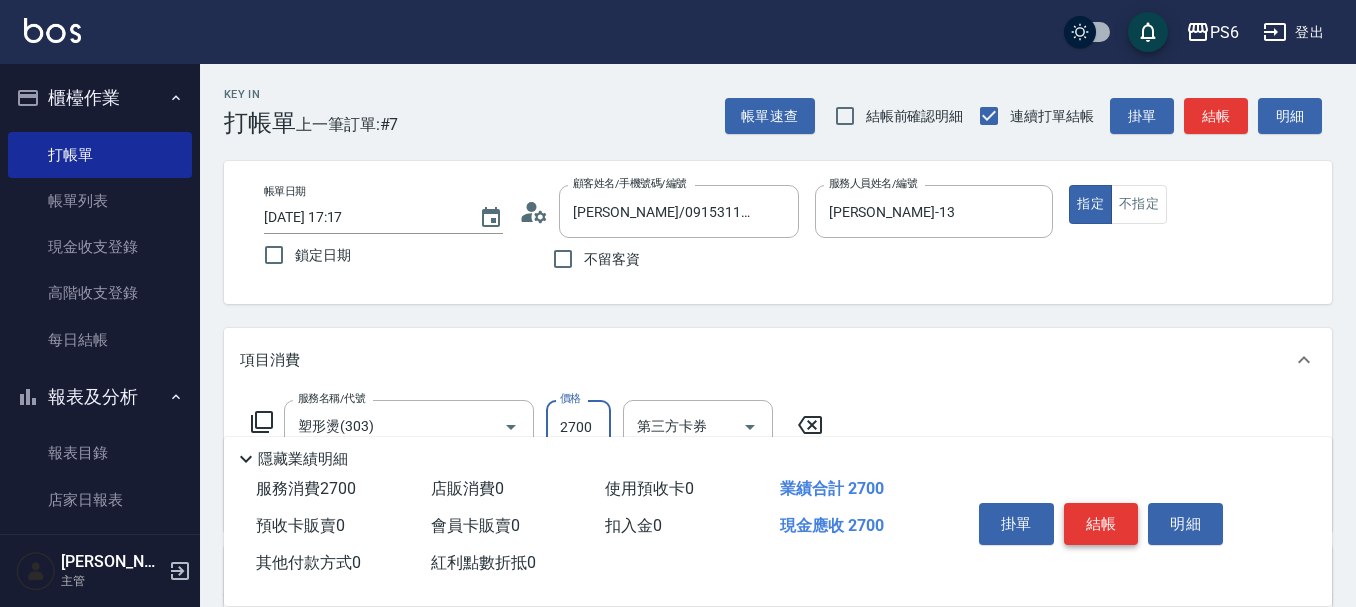 type on "2700" 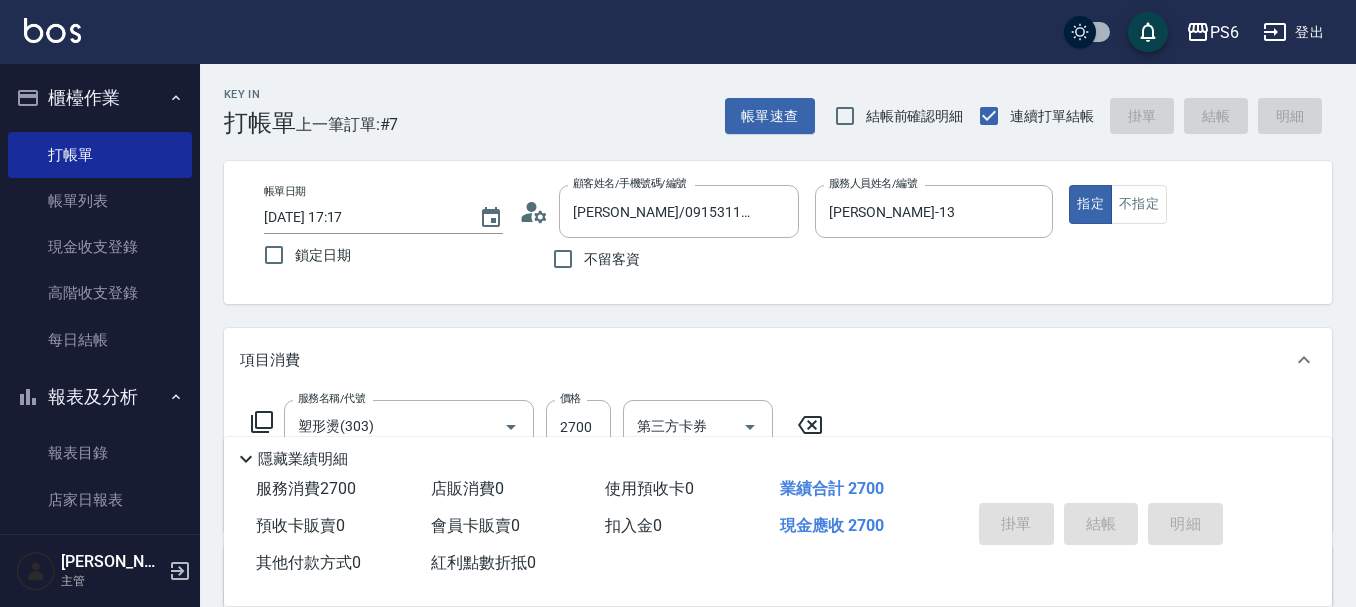 type on "[DATE] 17:19" 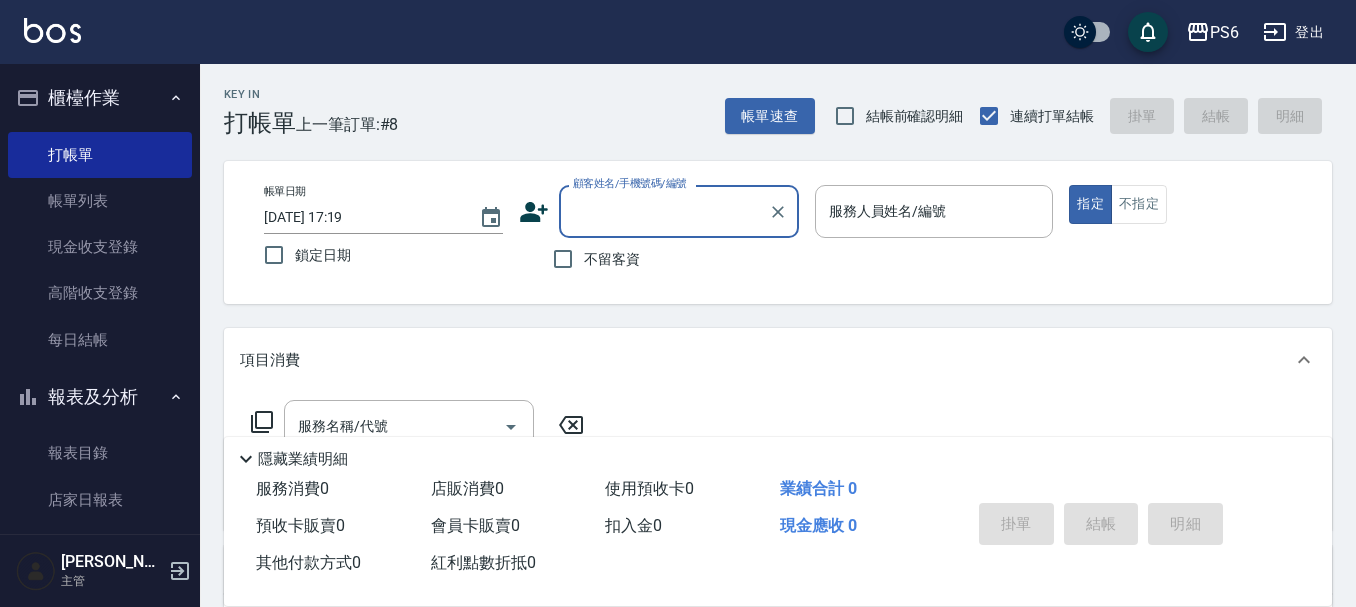 click 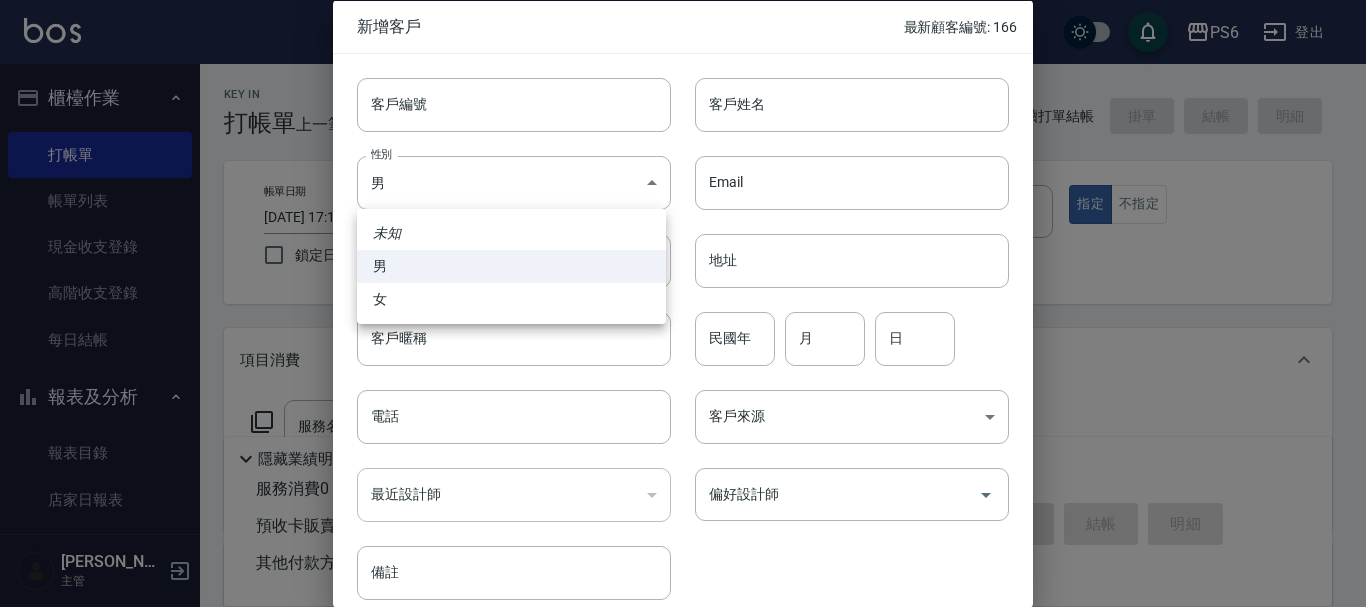 drag, startPoint x: 630, startPoint y: 185, endPoint x: 448, endPoint y: 272, distance: 201.72507 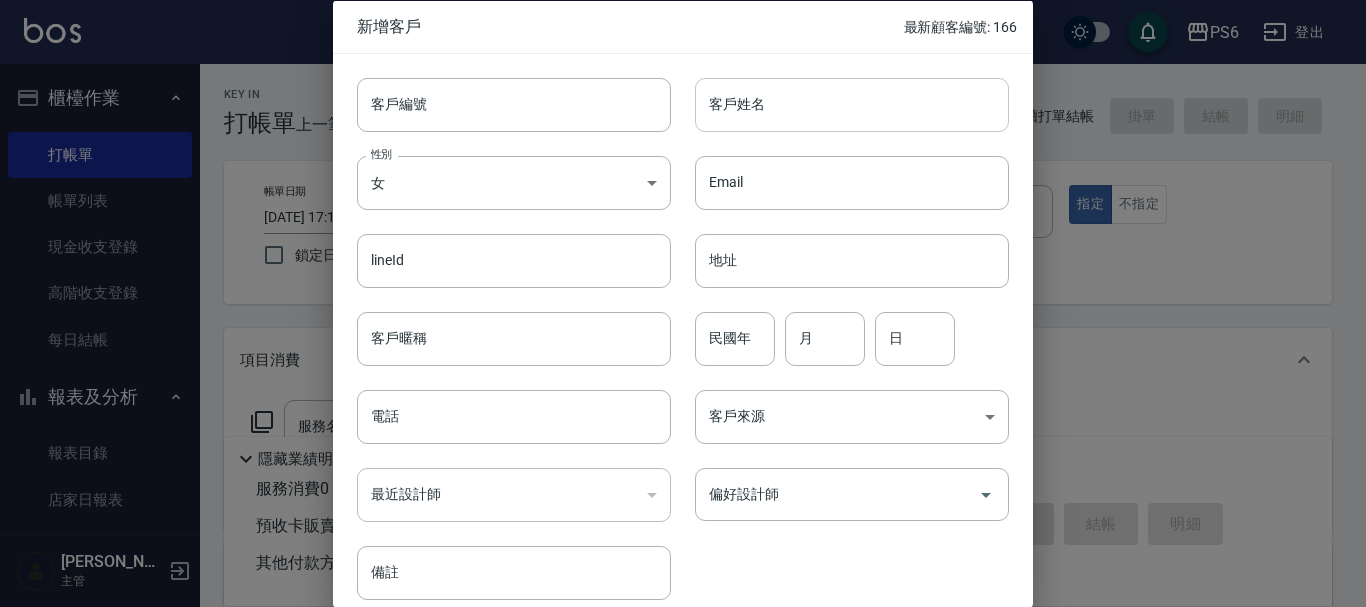 click on "客戶姓名" at bounding box center (852, 104) 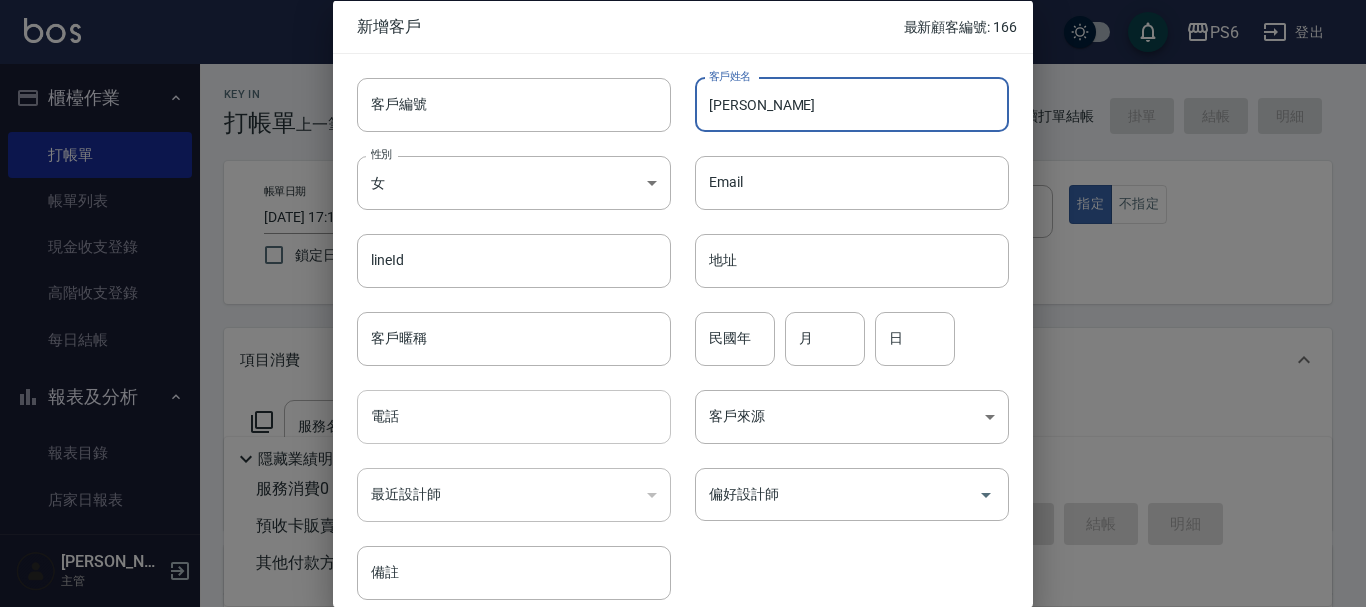 type on "[PERSON_NAME]" 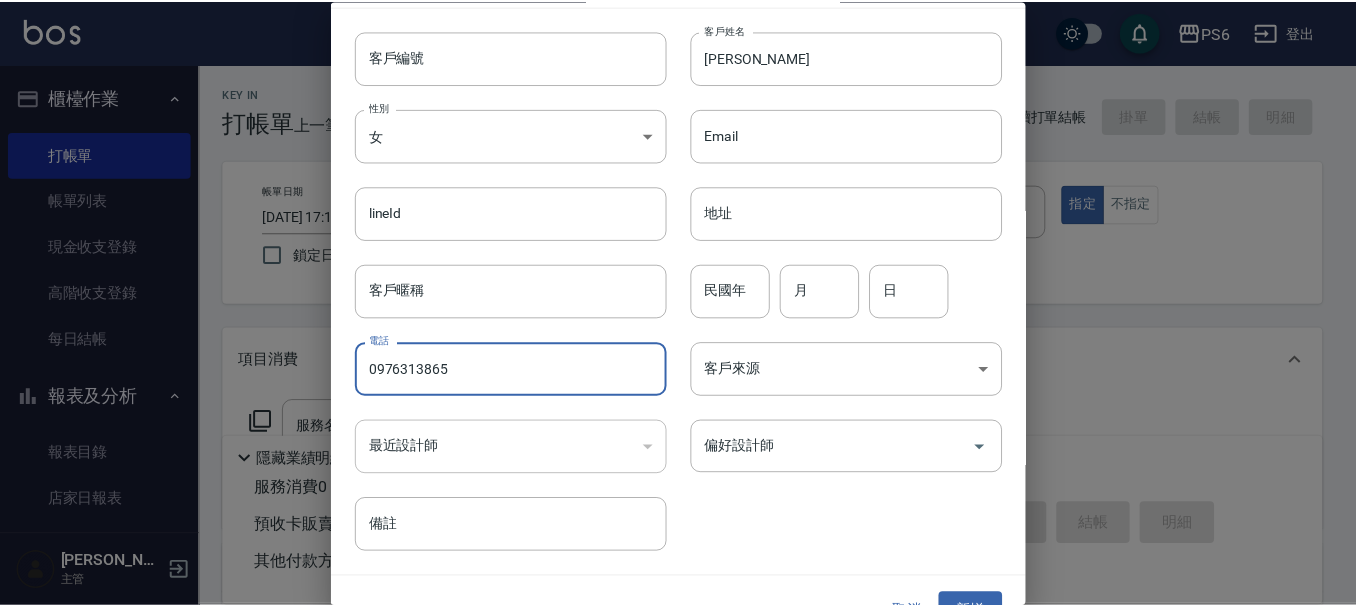 scroll, scrollTop: 86, scrollLeft: 0, axis: vertical 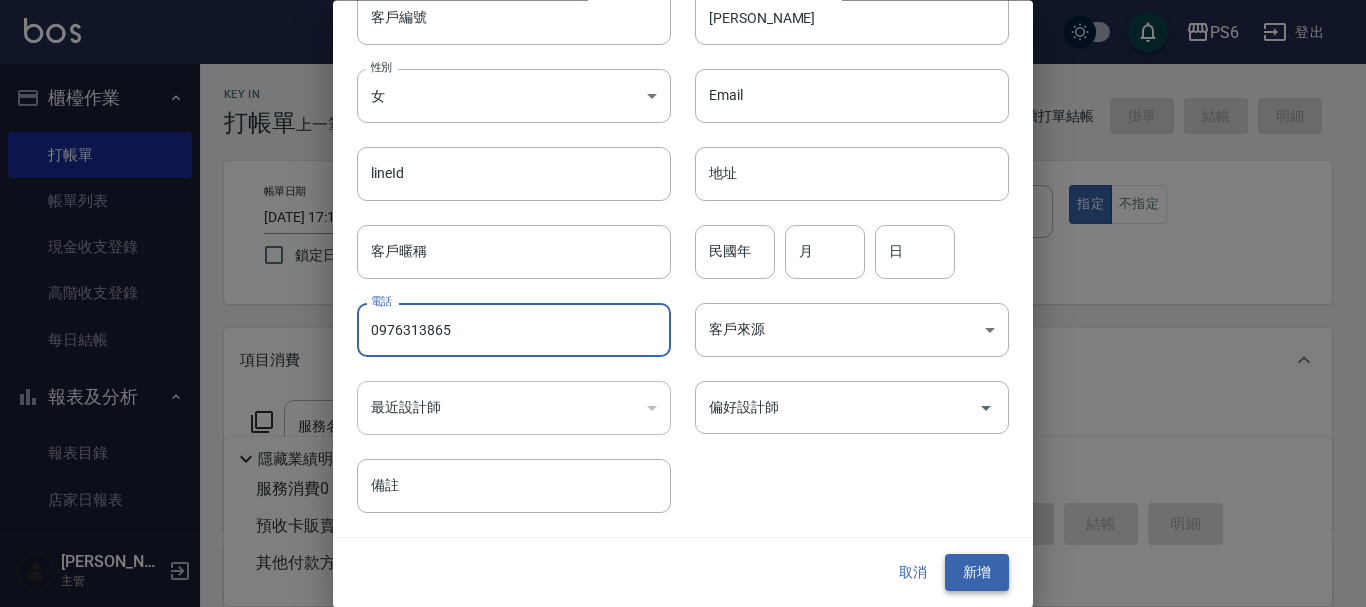 type on "0976313865" 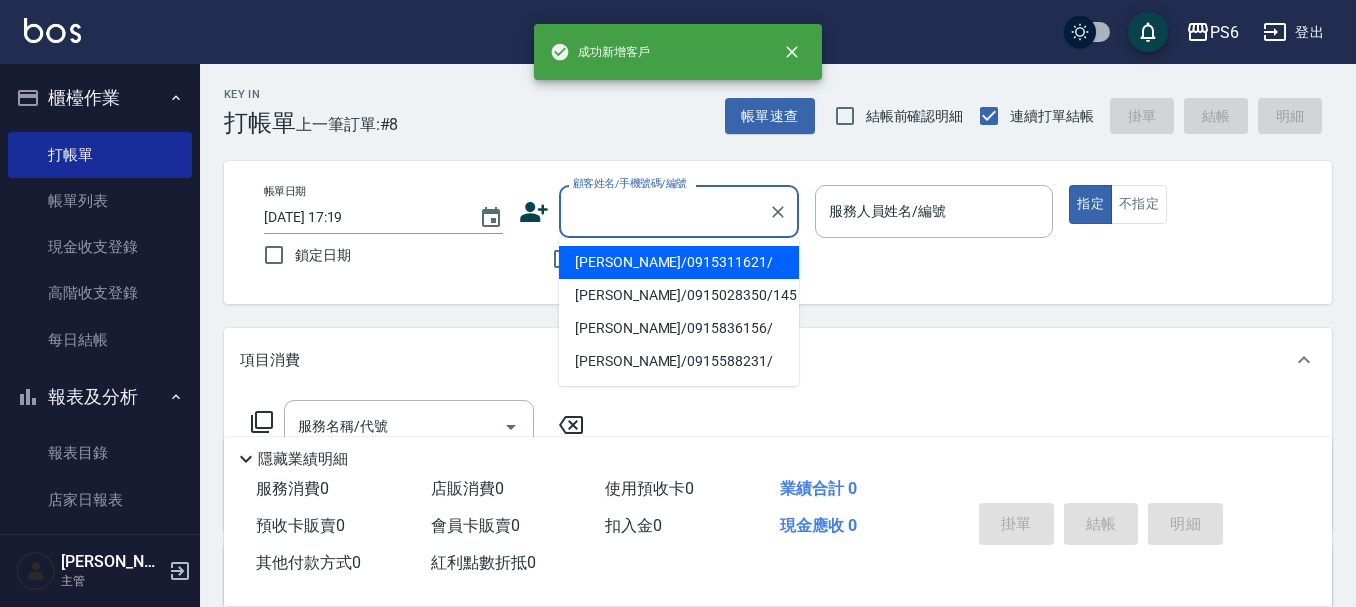 click on "顧客姓名/手機號碼/編號" at bounding box center (664, 211) 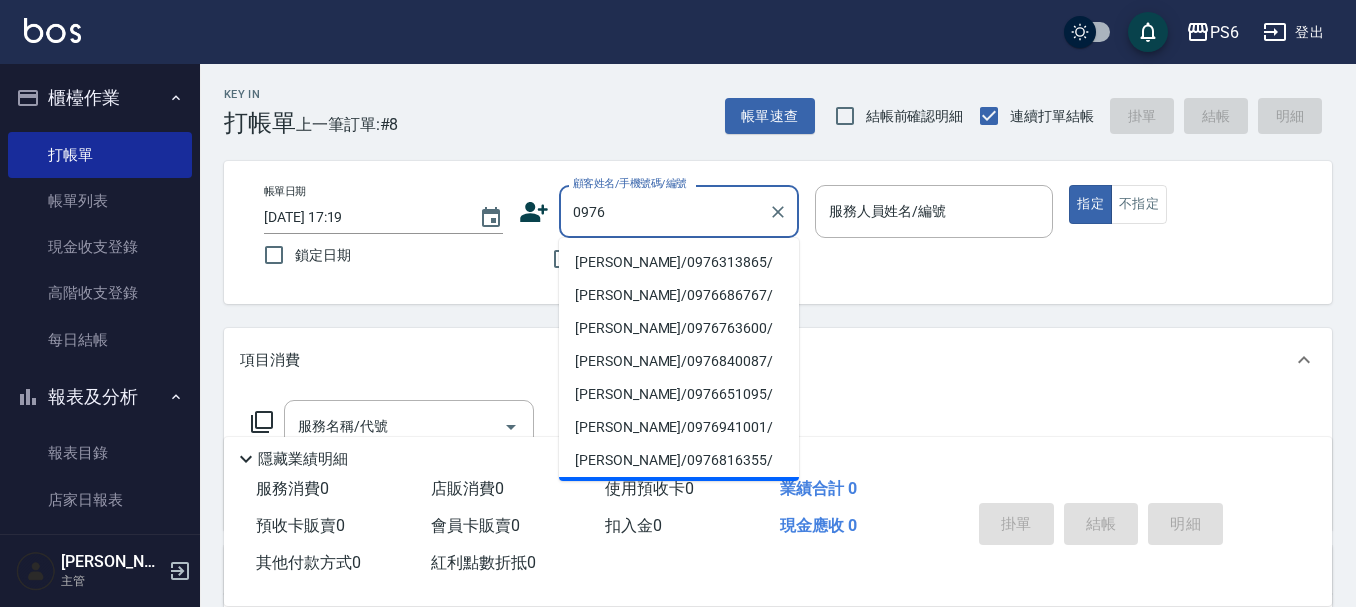 click on "[PERSON_NAME]/0976313865/" at bounding box center (679, 262) 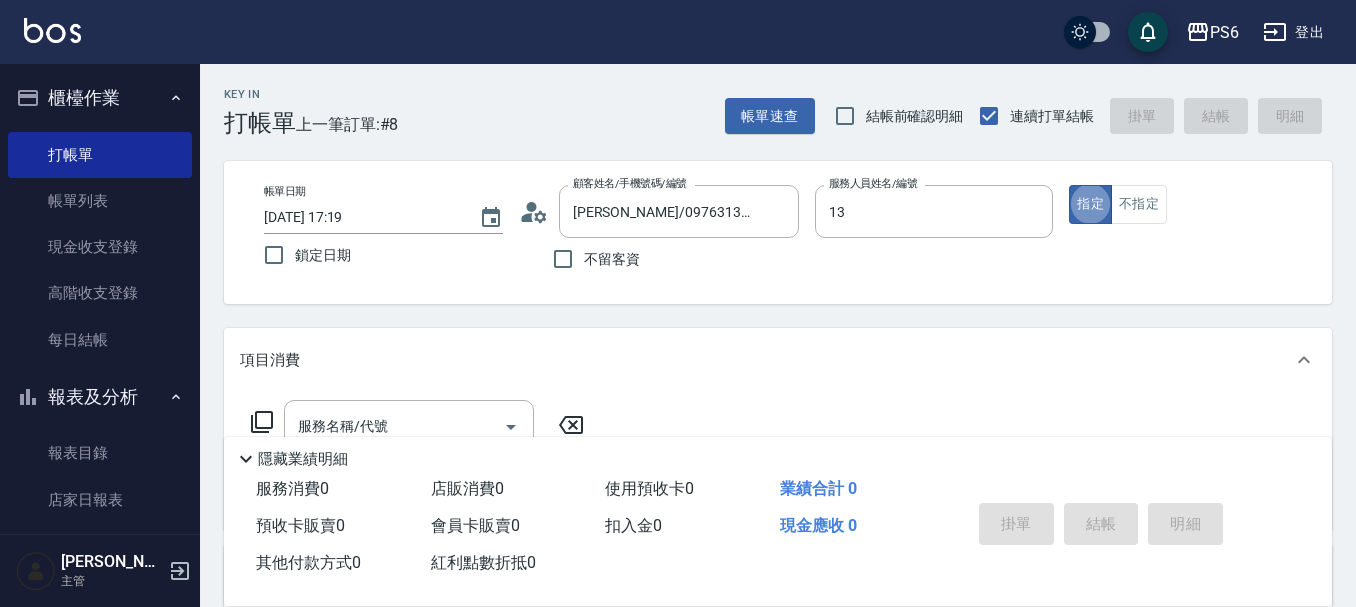 type on "[PERSON_NAME]-13" 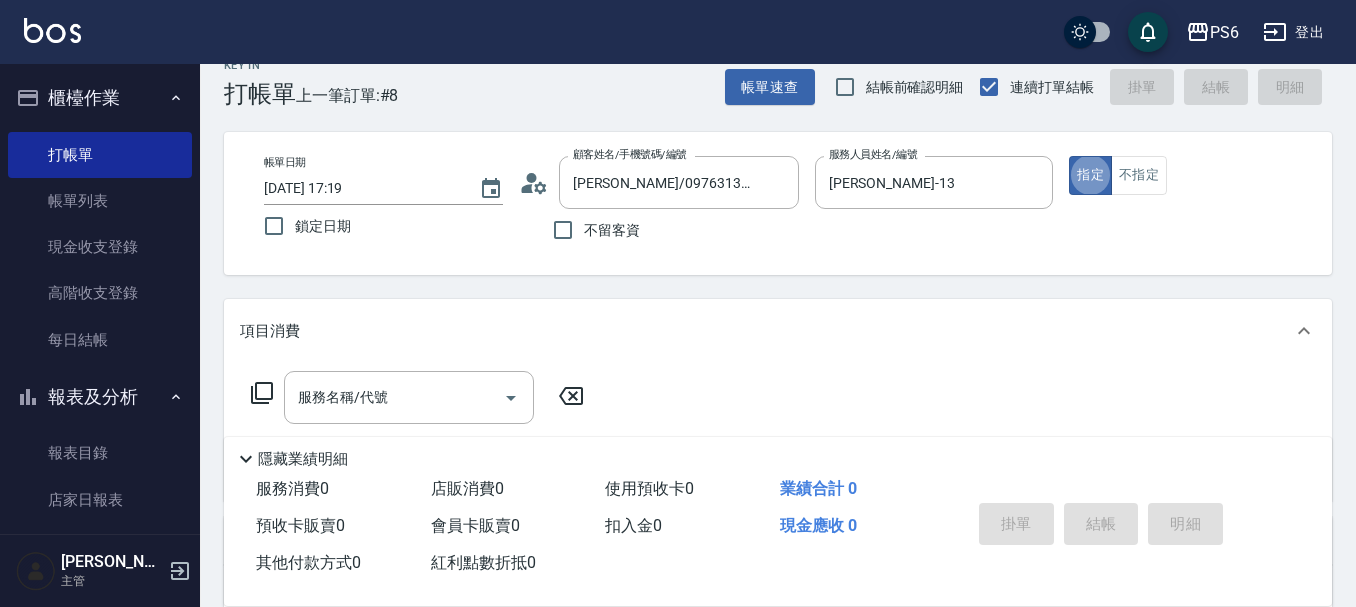 scroll, scrollTop: 200, scrollLeft: 0, axis: vertical 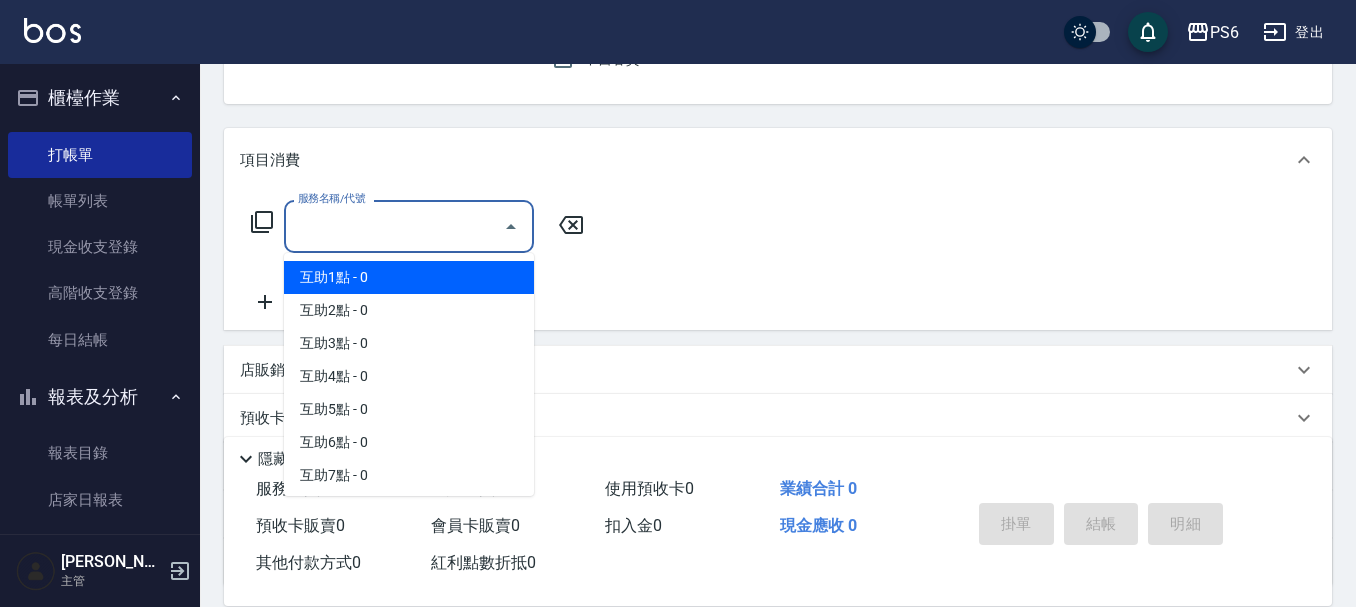click on "服務名稱/代號" at bounding box center [394, 226] 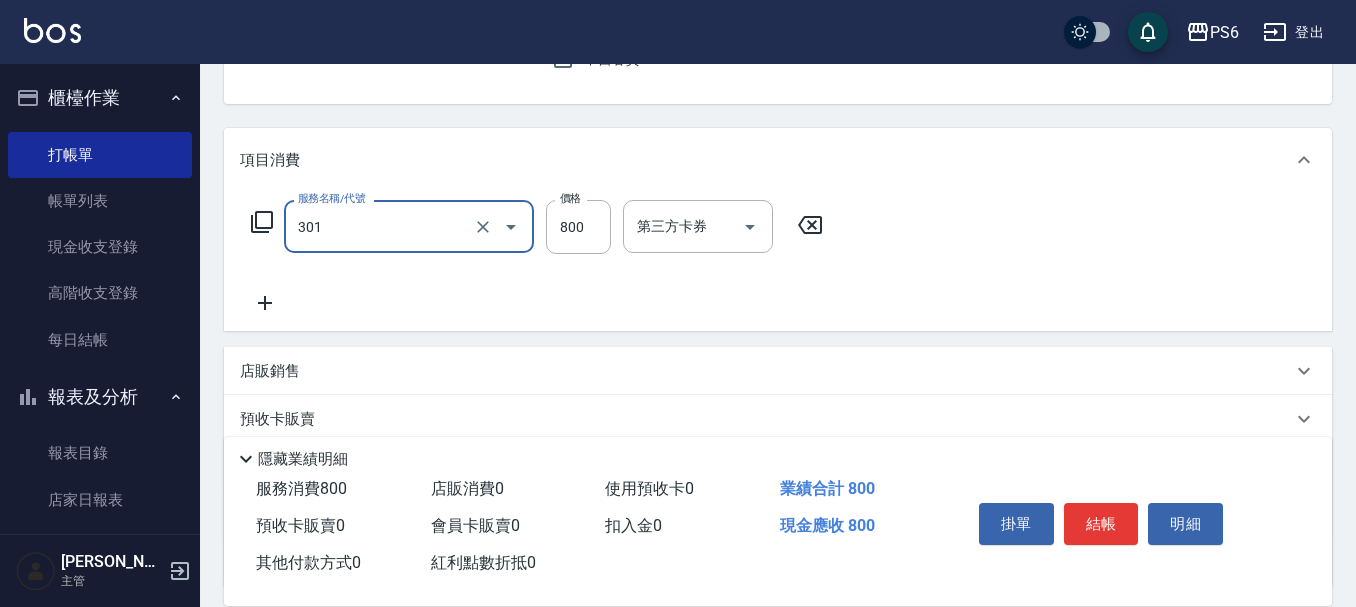 type on "局部燙髮(301)" 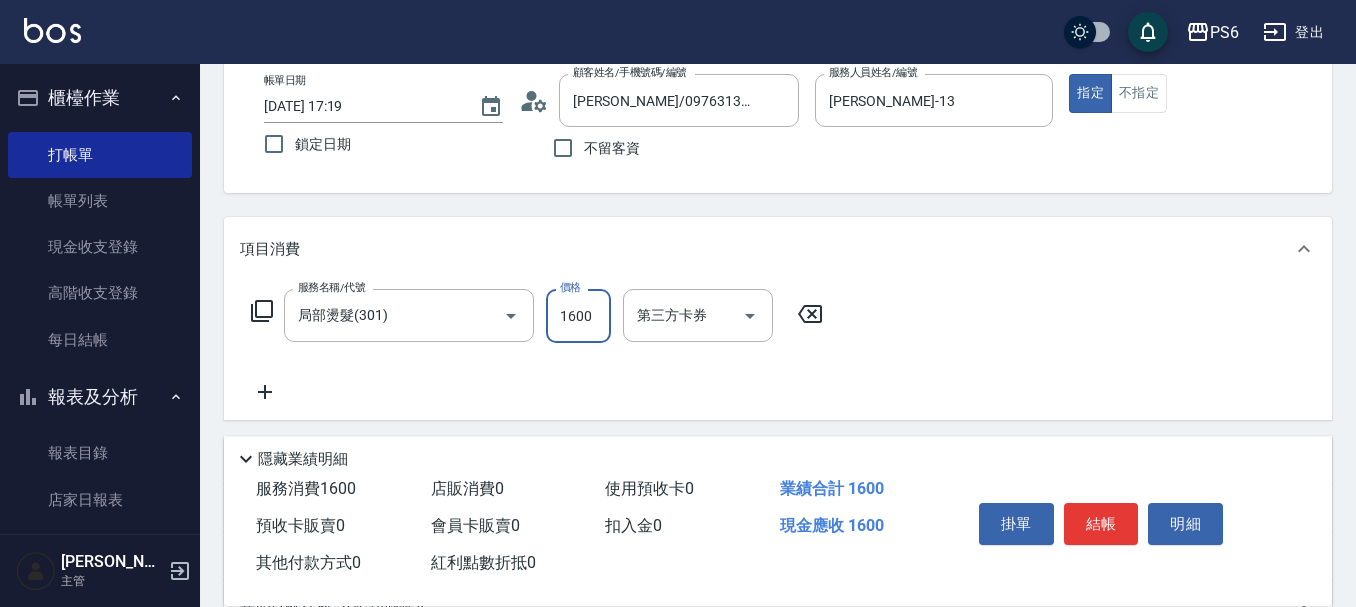 scroll, scrollTop: 0, scrollLeft: 0, axis: both 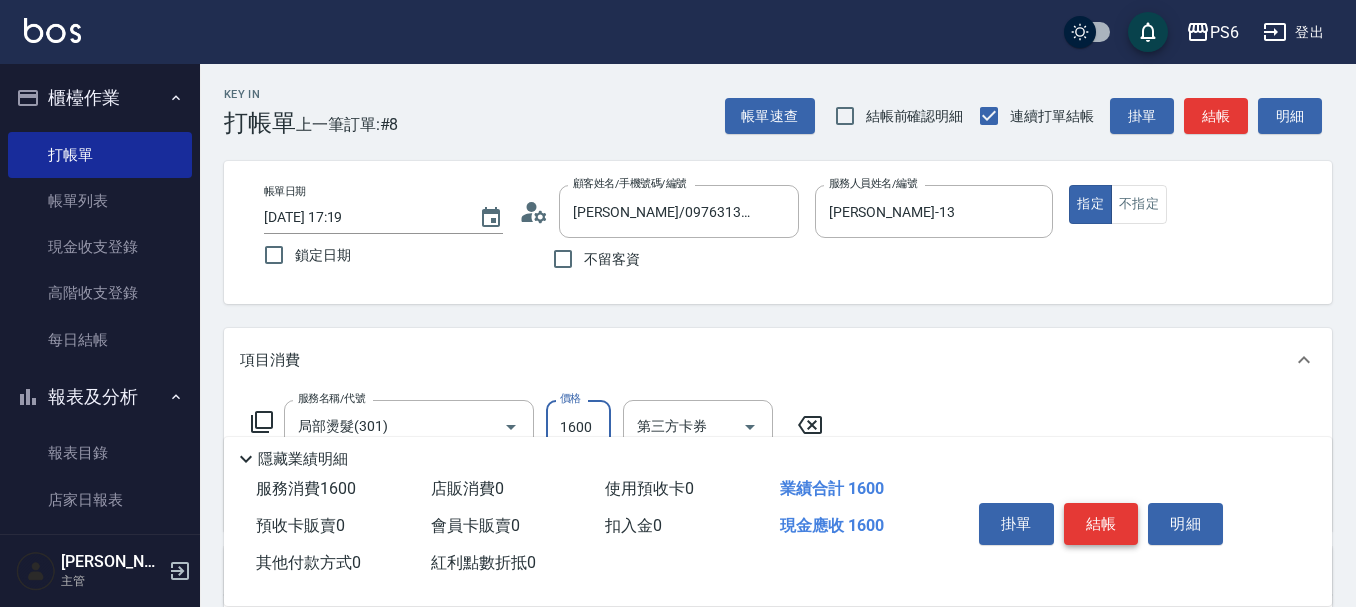 type on "1600" 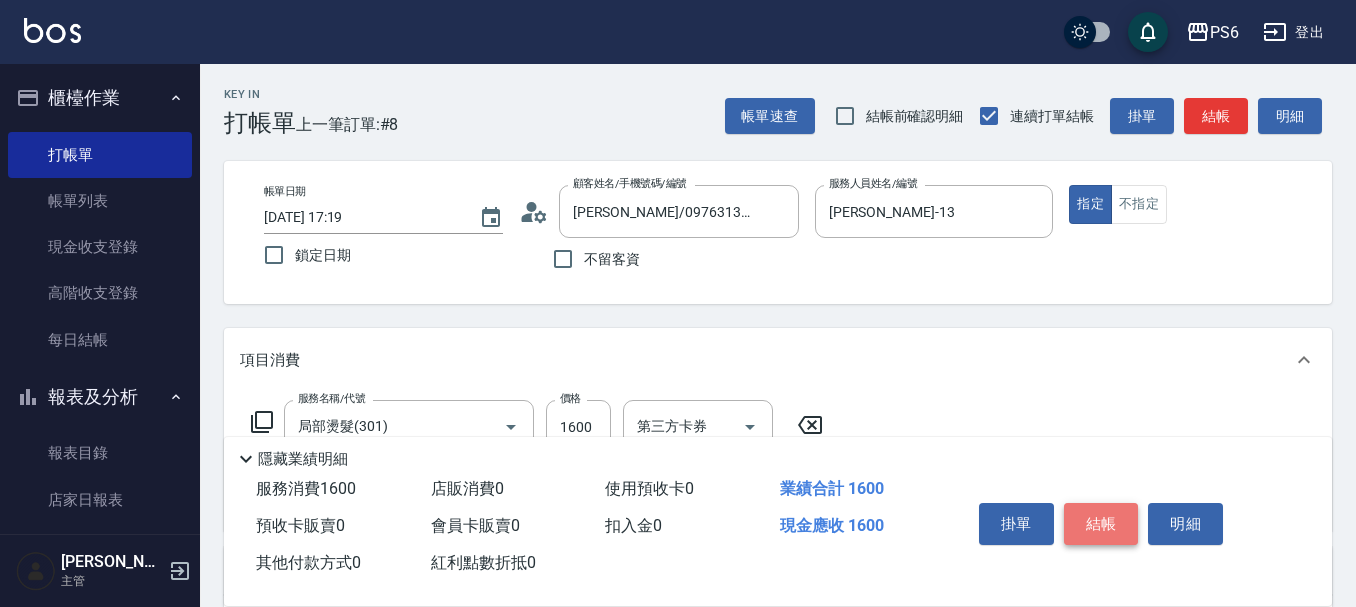 click on "結帳" at bounding box center (1101, 524) 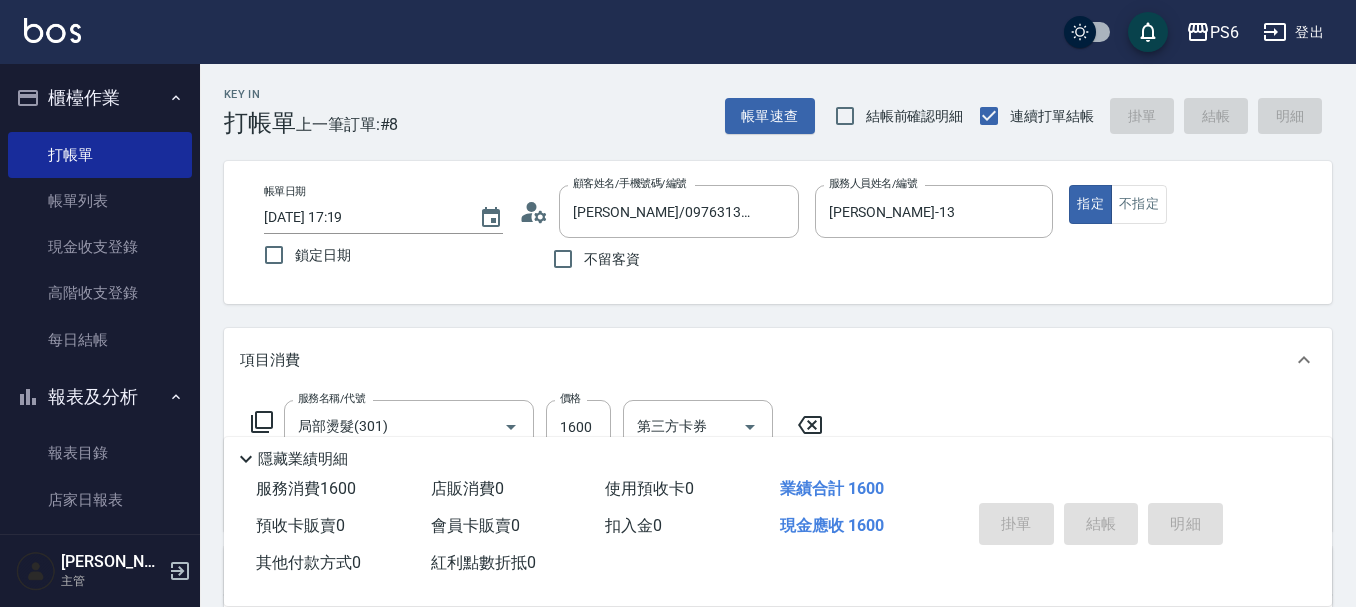 type 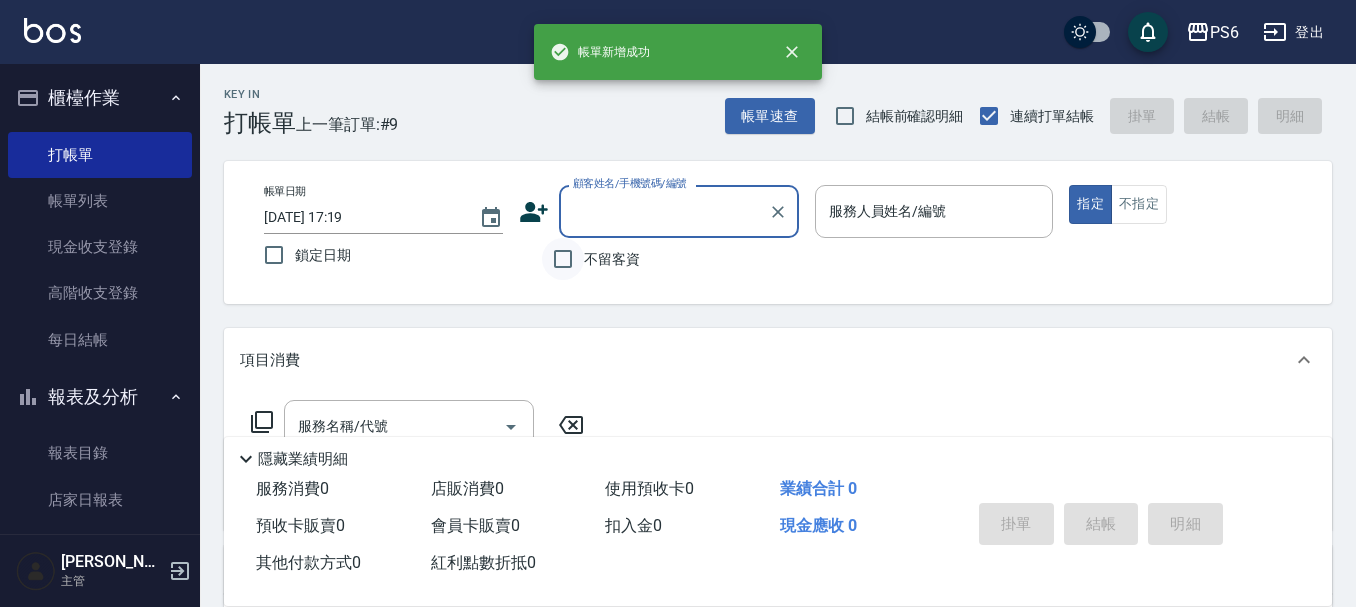 drag, startPoint x: 567, startPoint y: 256, endPoint x: 878, endPoint y: 256, distance: 311 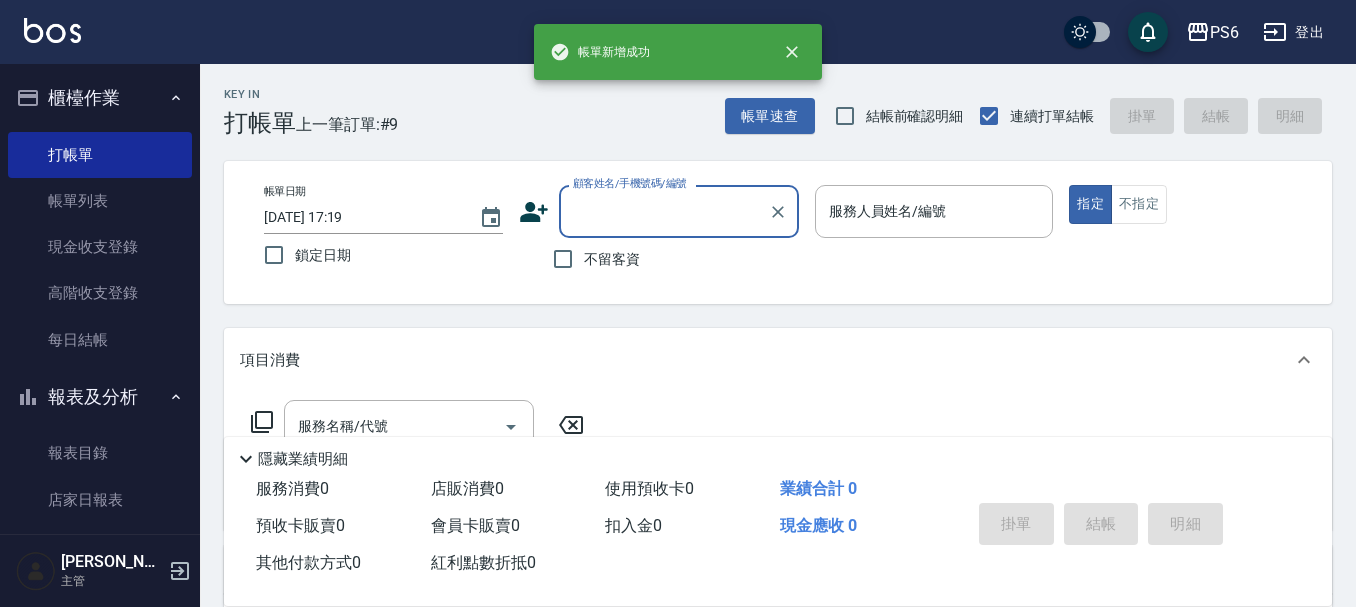 click on "不留客資" at bounding box center (563, 259) 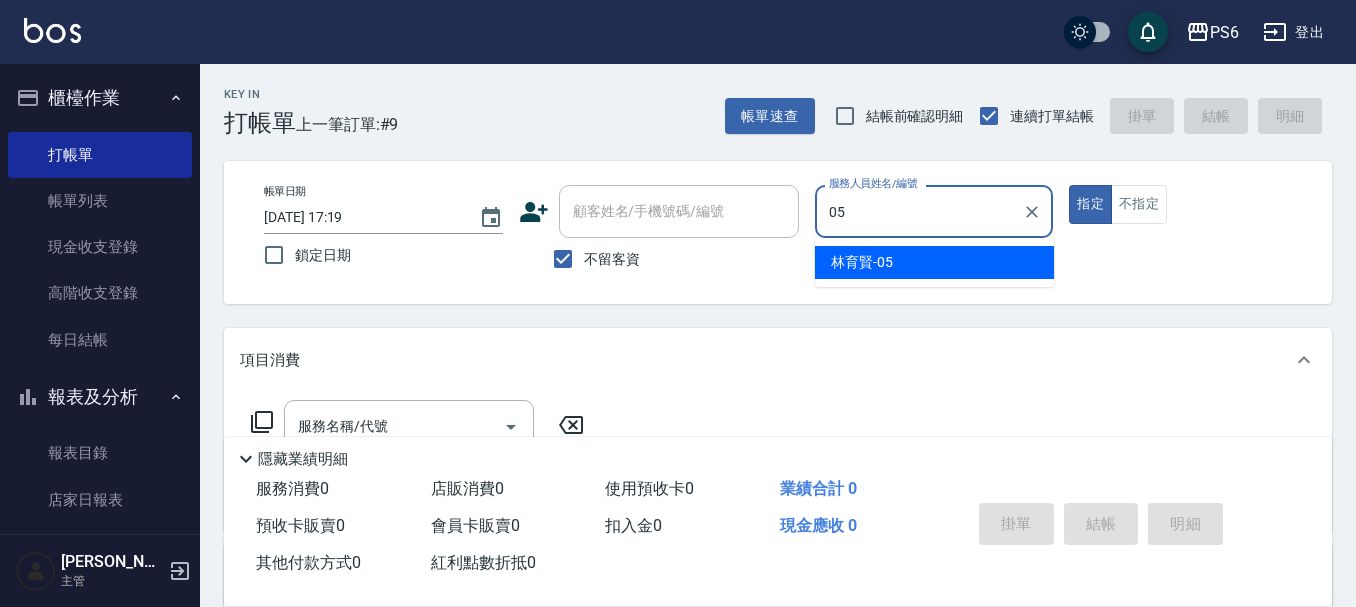 type on "[PERSON_NAME]-05" 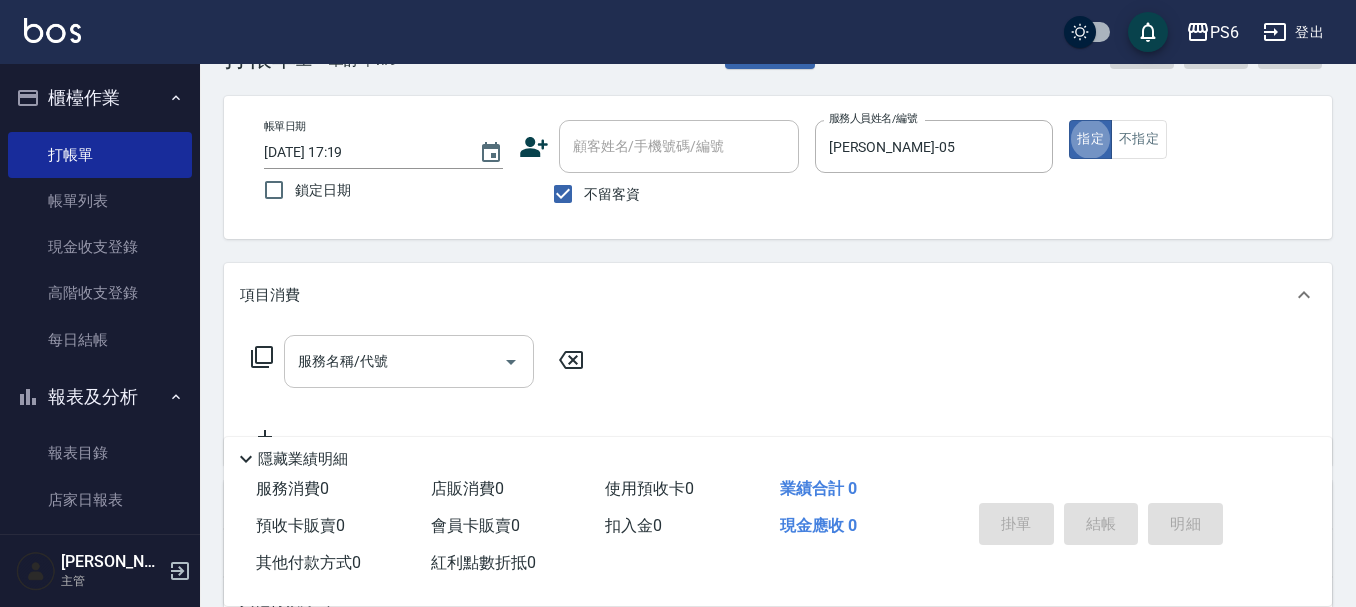 scroll, scrollTop: 100, scrollLeft: 0, axis: vertical 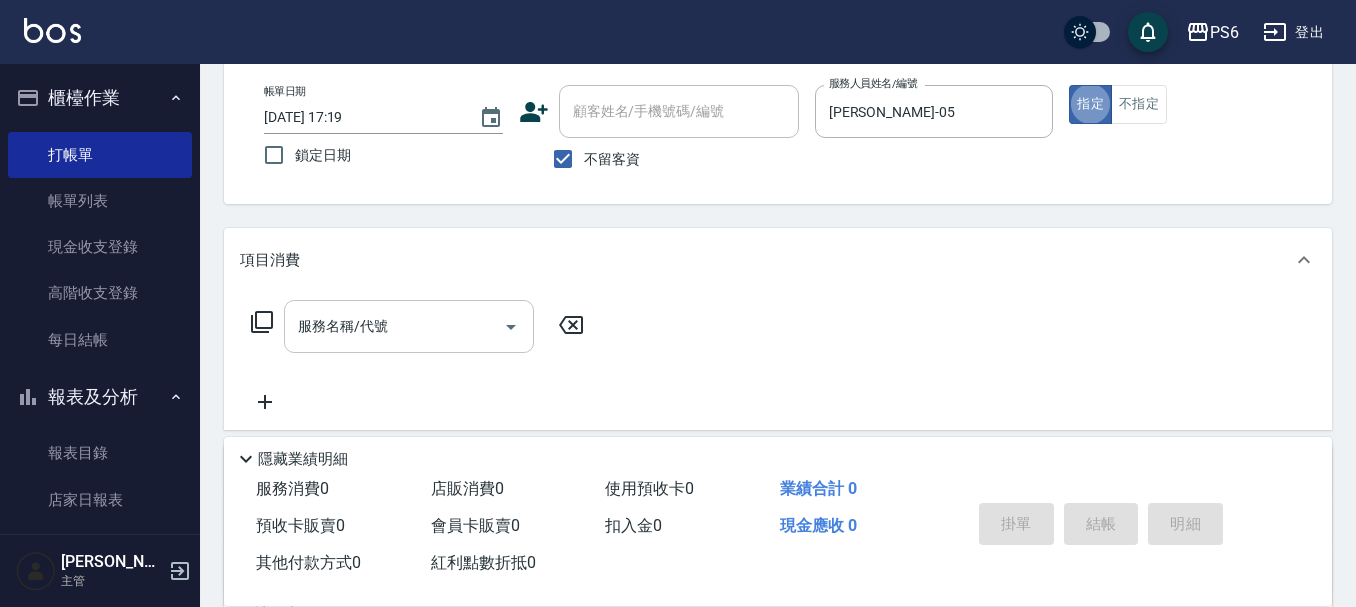 click on "服務名稱/代號 服務名稱/代號" at bounding box center (409, 326) 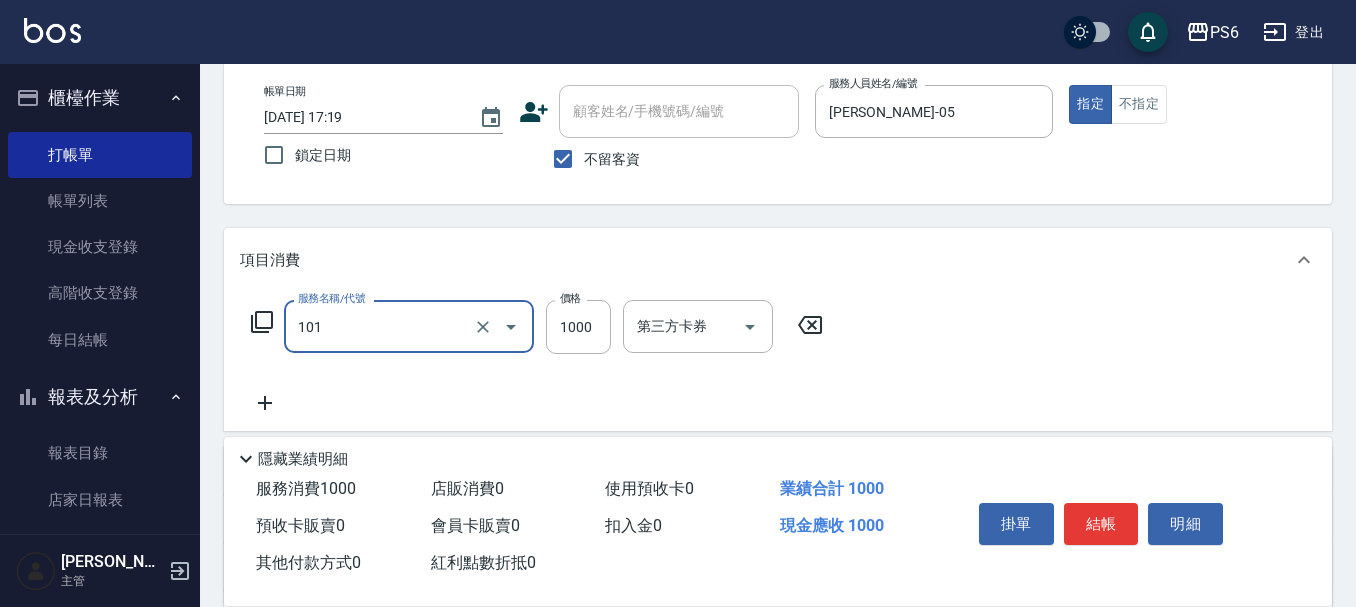 type on "頭皮基礎養護(101)" 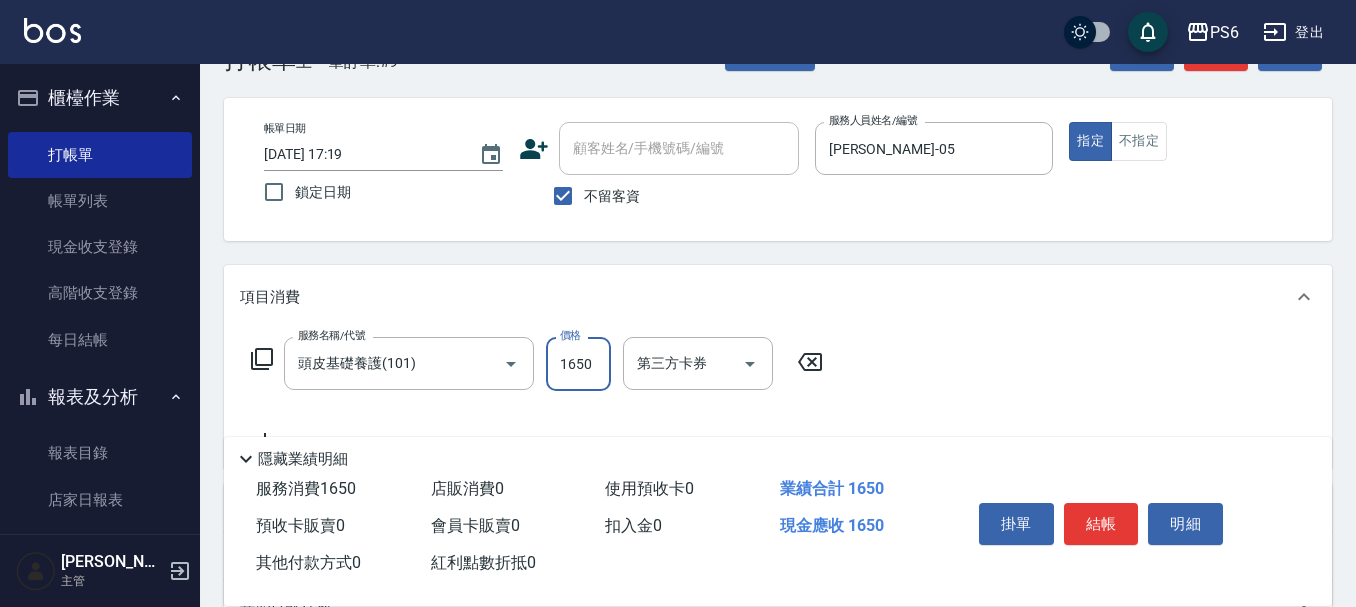 scroll, scrollTop: 0, scrollLeft: 0, axis: both 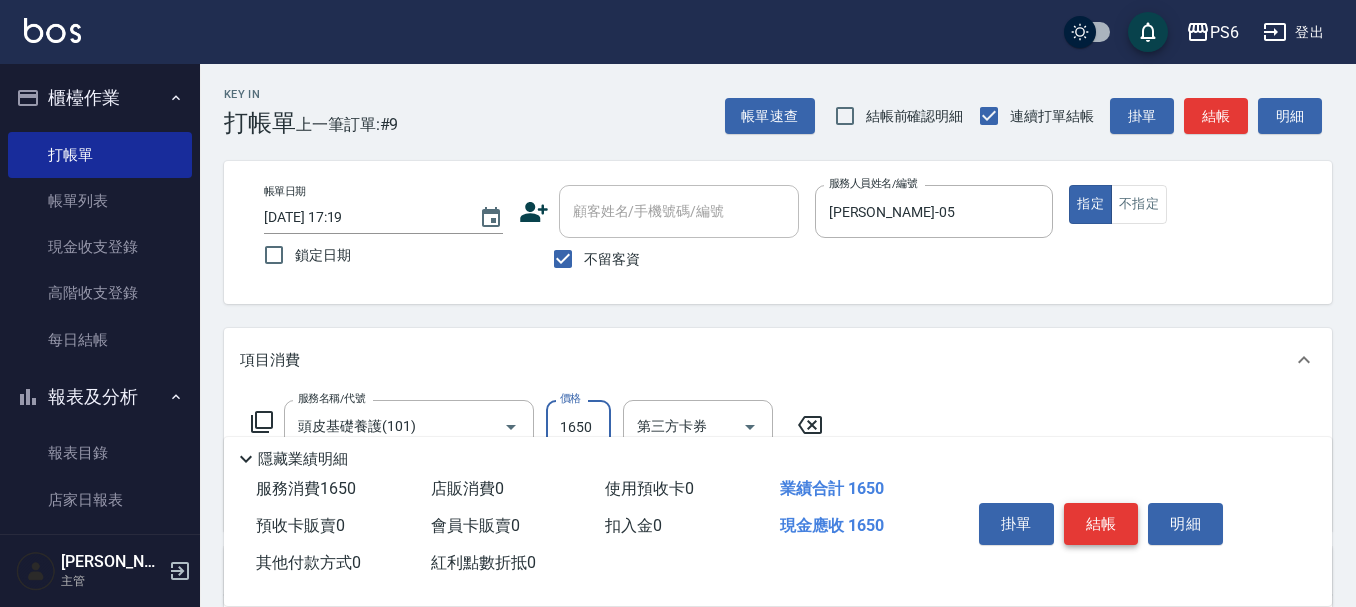 type on "1650" 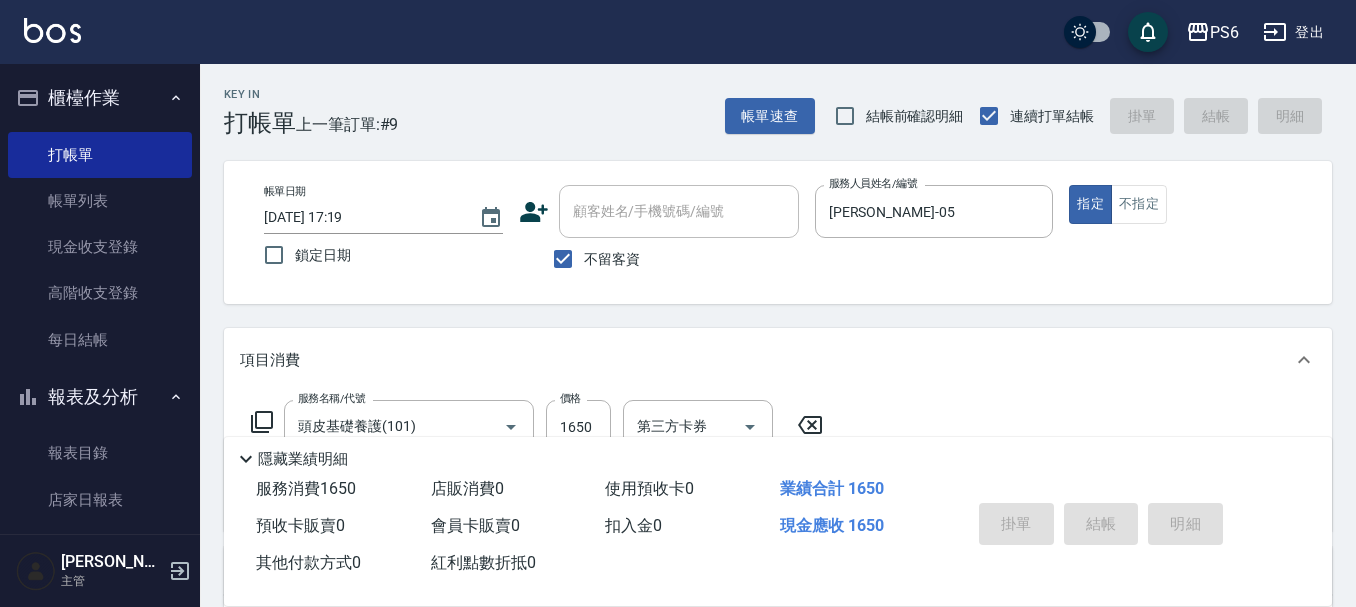 type 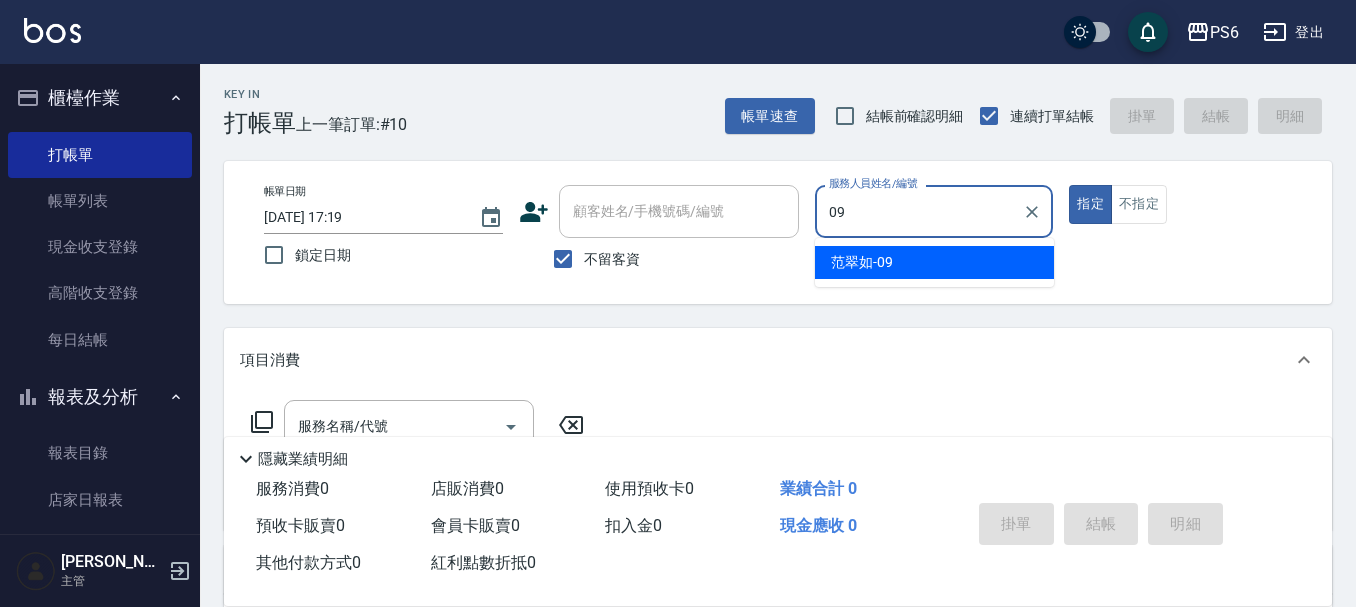 click on "[PERSON_NAME]-09" at bounding box center [934, 262] 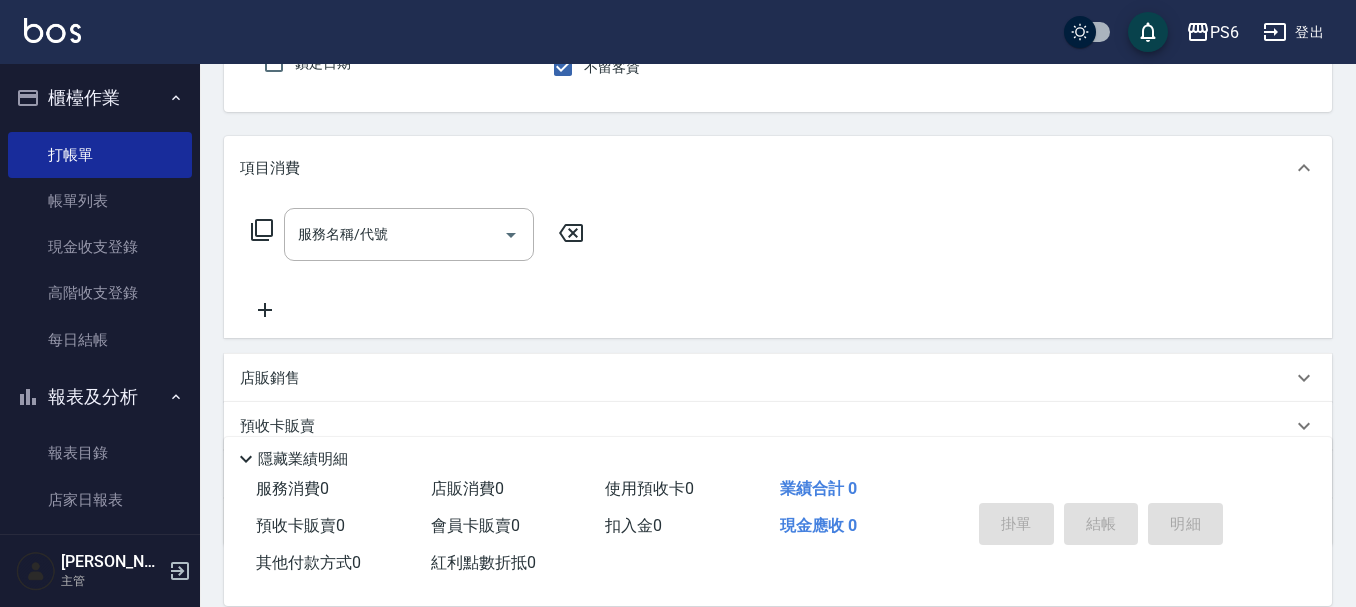 scroll, scrollTop: 200, scrollLeft: 0, axis: vertical 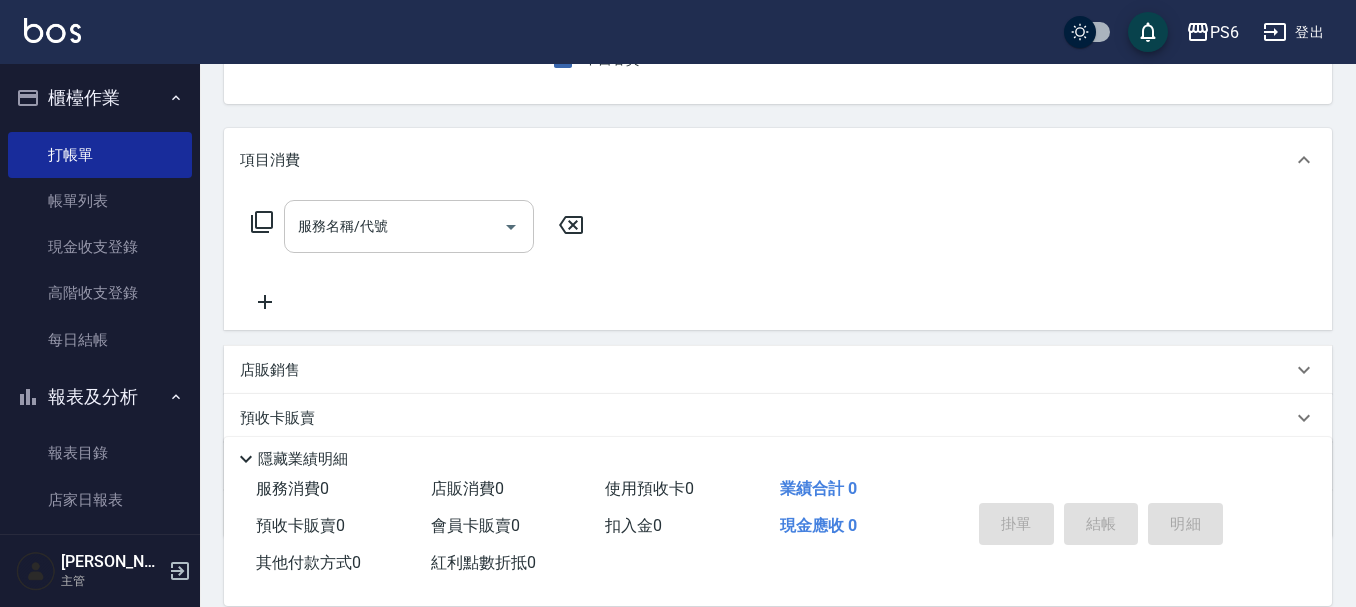 type on "[PERSON_NAME]-09" 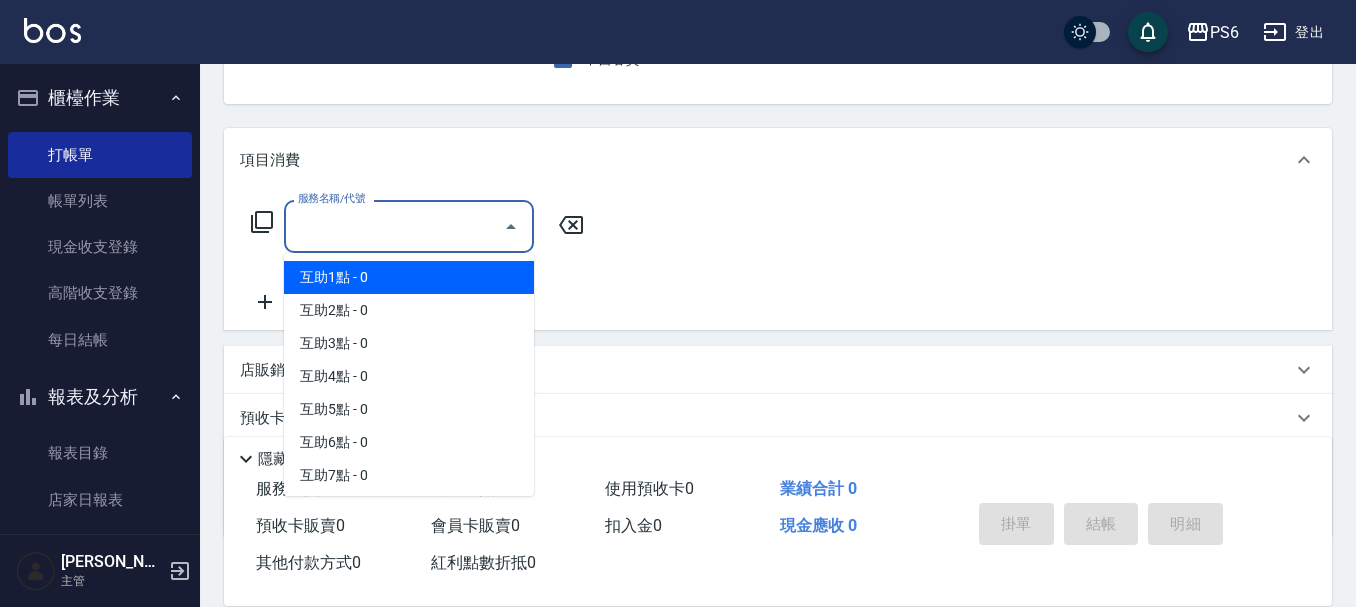 click on "服務名稱/代號" at bounding box center (394, 226) 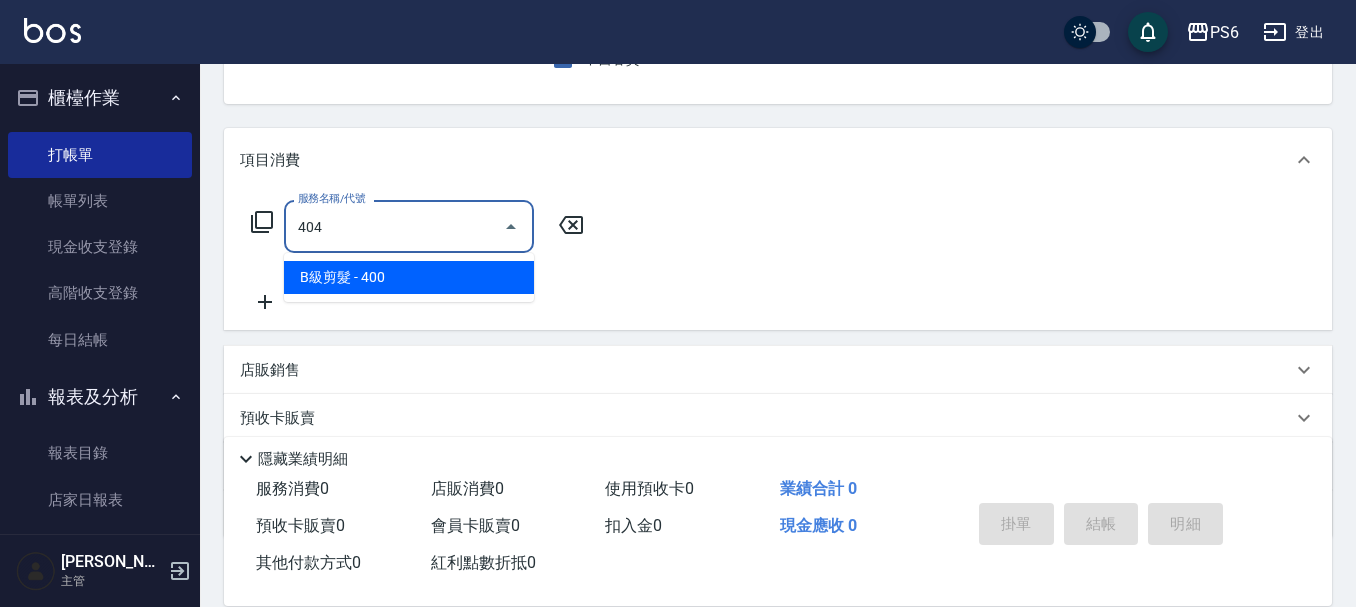type on "B級剪髮(404)" 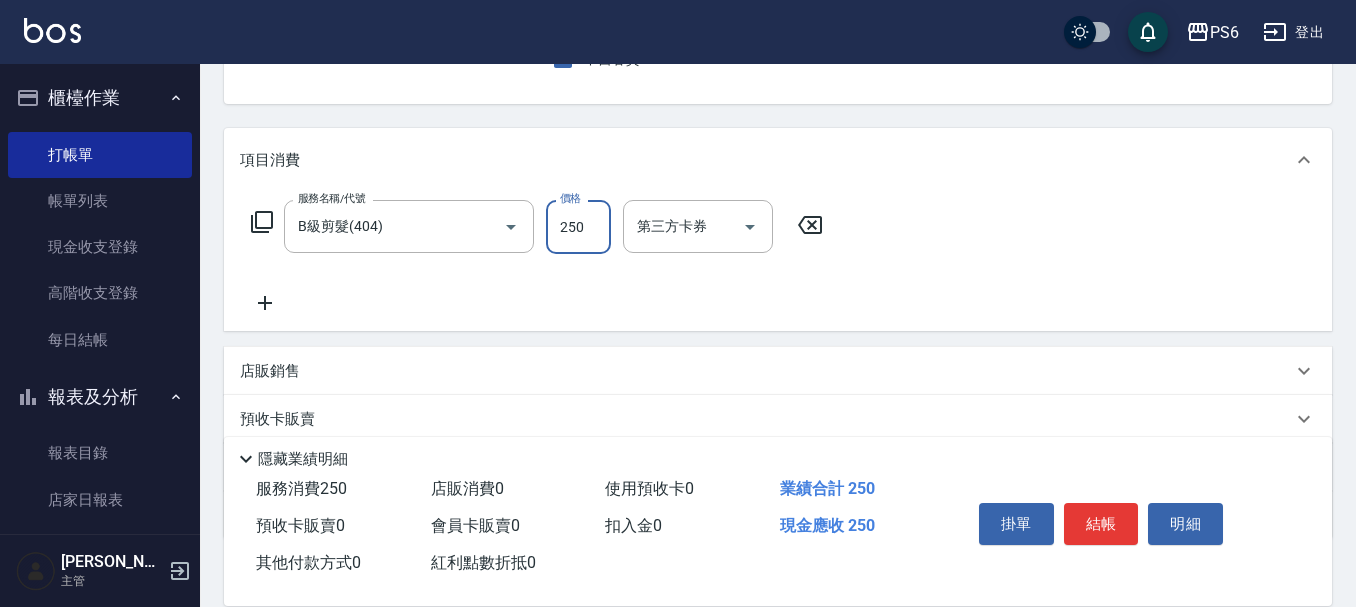 scroll, scrollTop: 0, scrollLeft: 0, axis: both 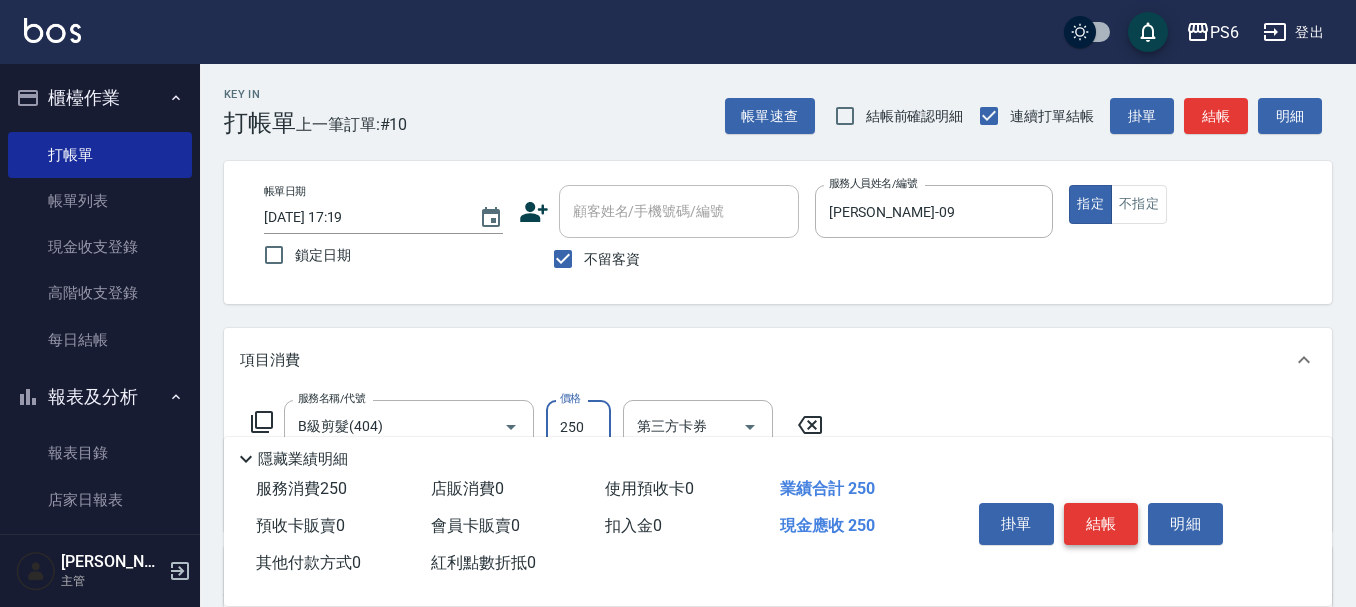 type on "250" 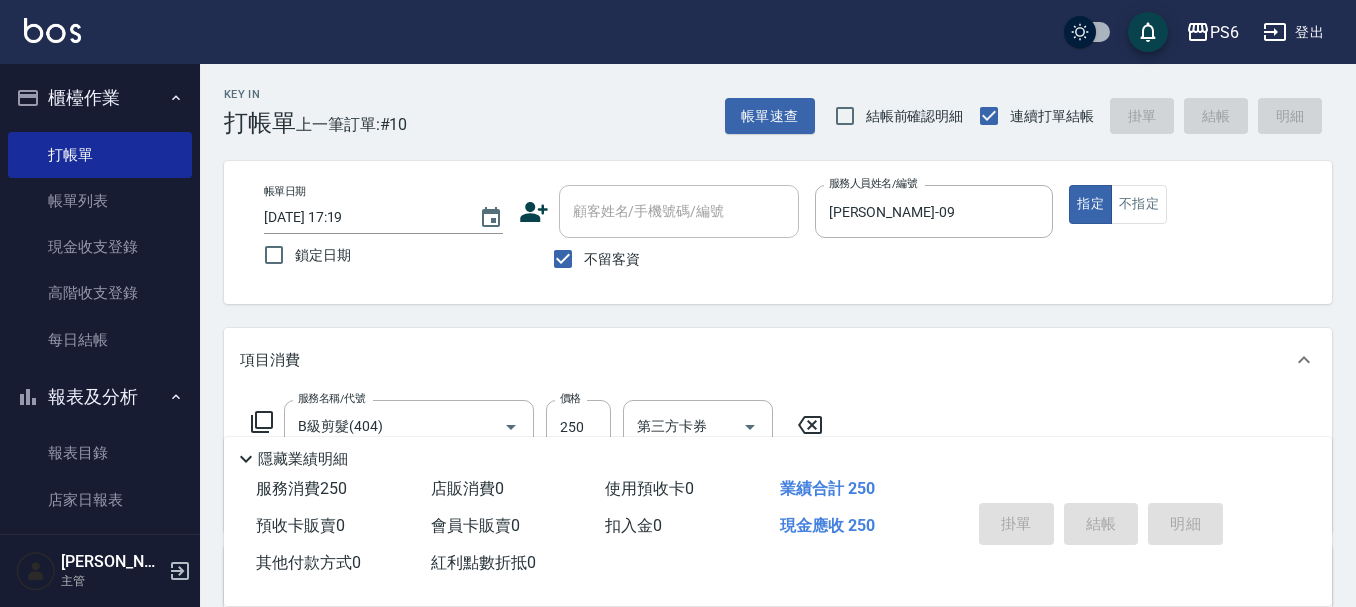 type on "[DATE] 17:20" 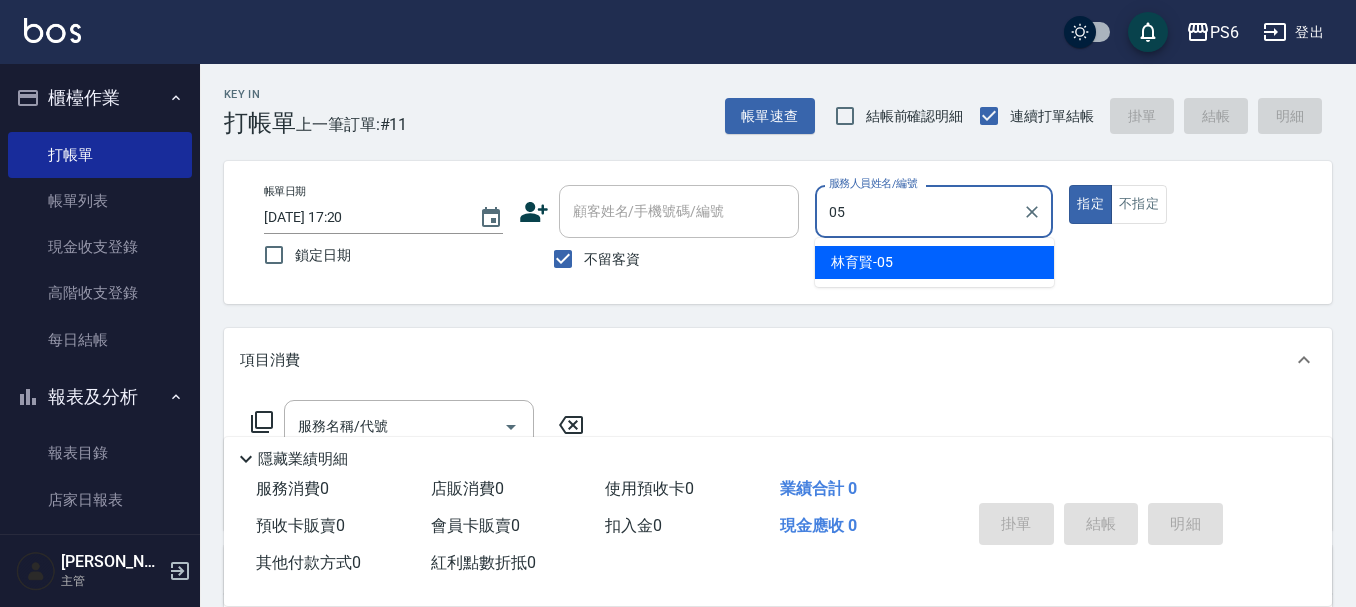 type on "[PERSON_NAME]-05" 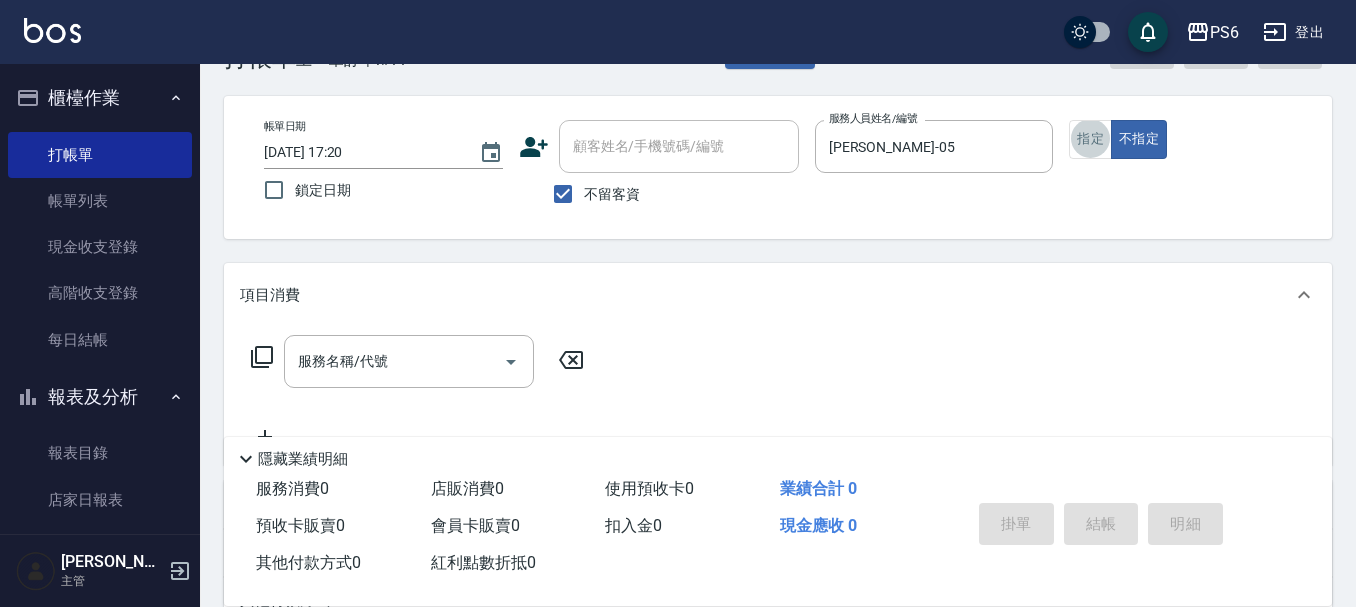 scroll, scrollTop: 100, scrollLeft: 0, axis: vertical 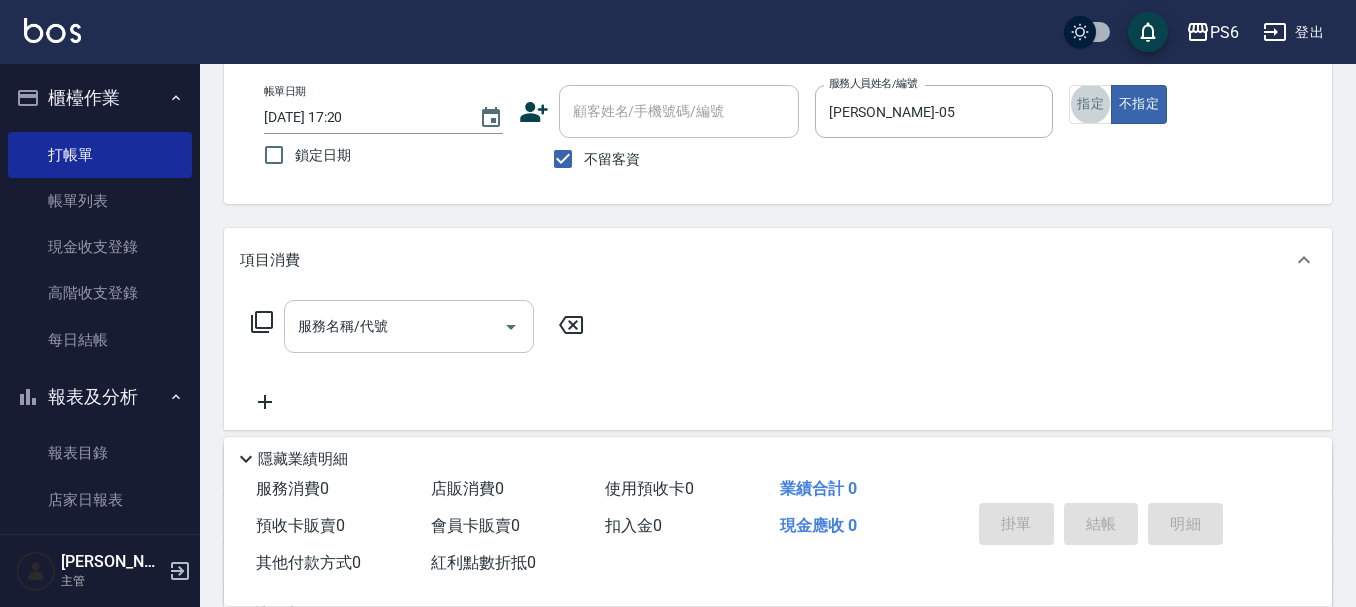 click on "服務名稱/代號" at bounding box center [394, 326] 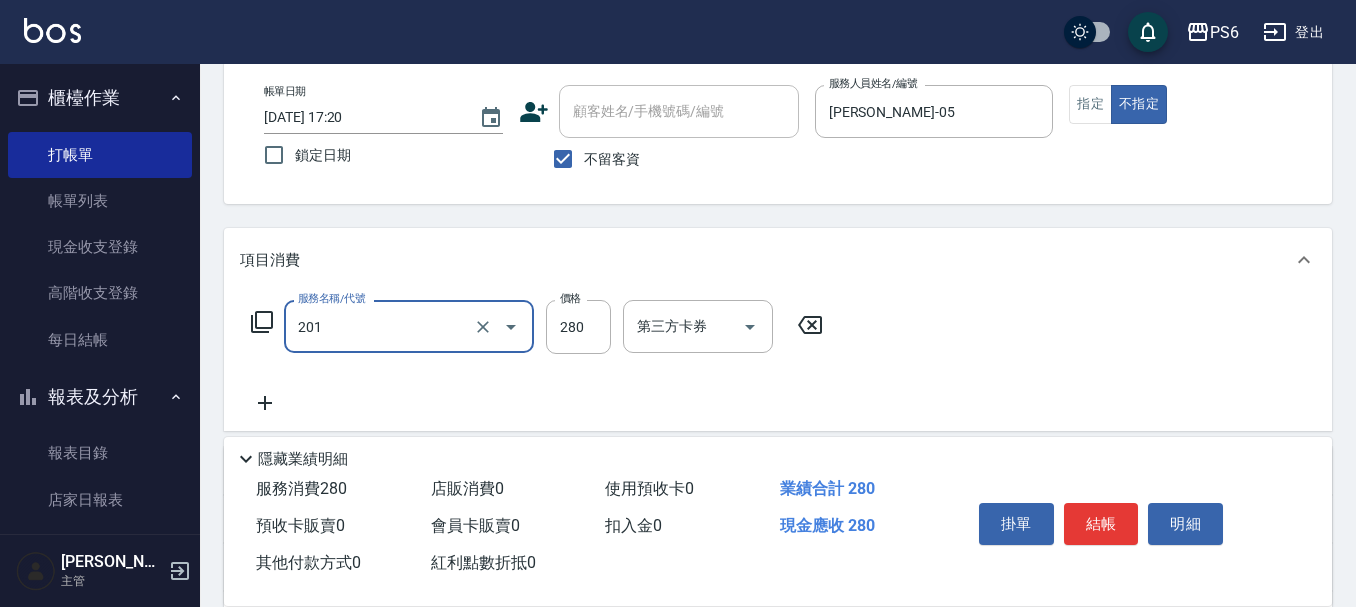 type on "一般洗髮(201)" 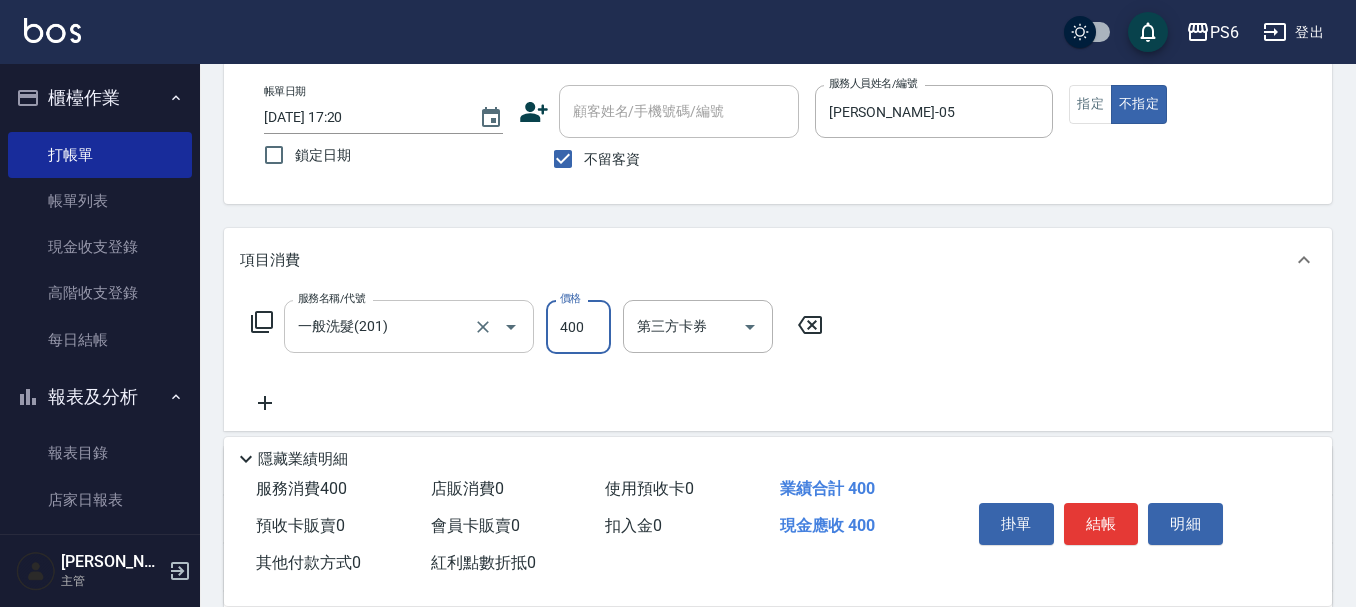 type on "400" 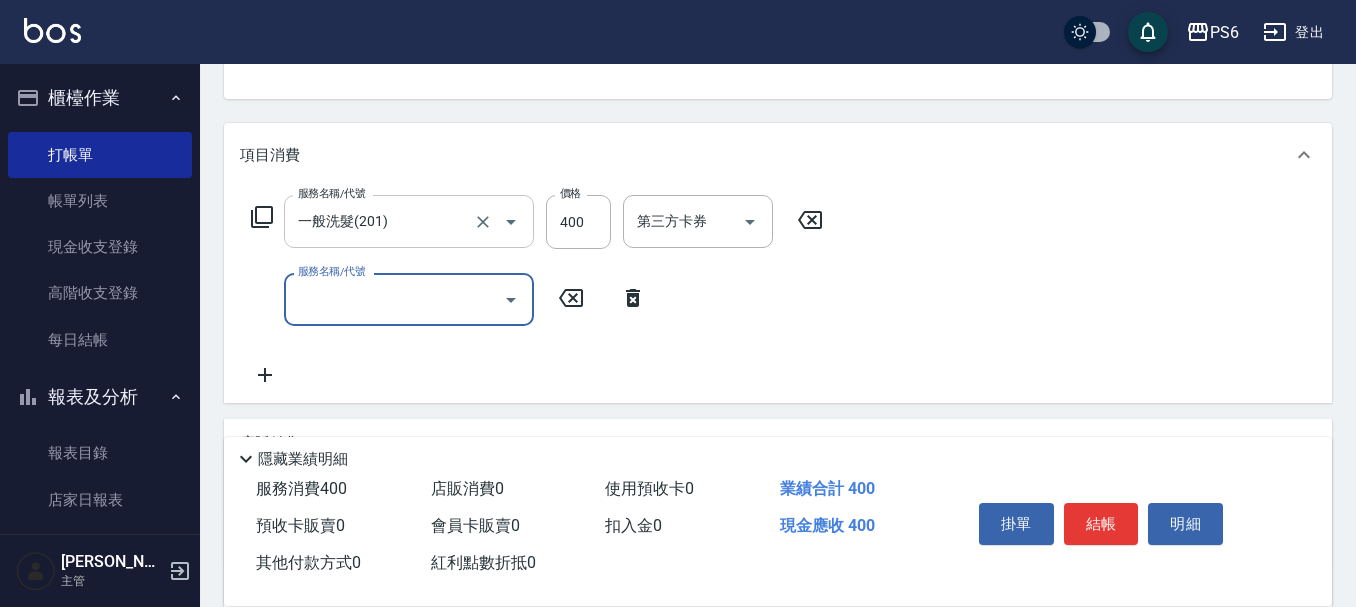scroll, scrollTop: 300, scrollLeft: 0, axis: vertical 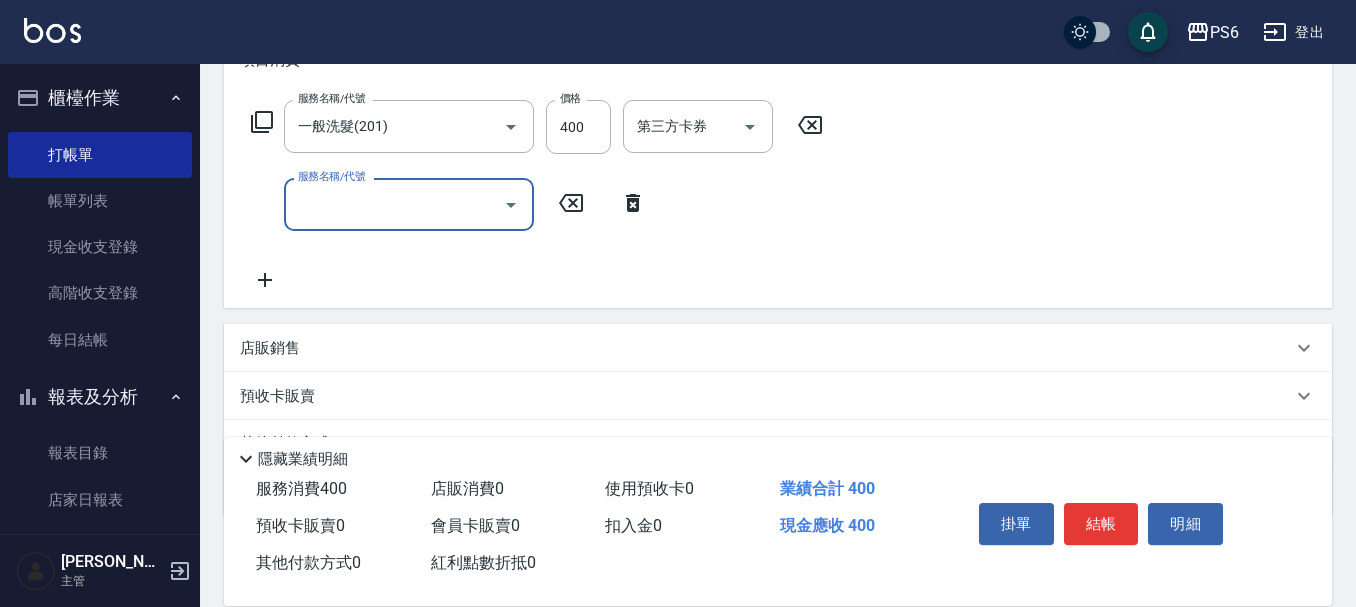 click on "服務名稱/代號" at bounding box center (394, 204) 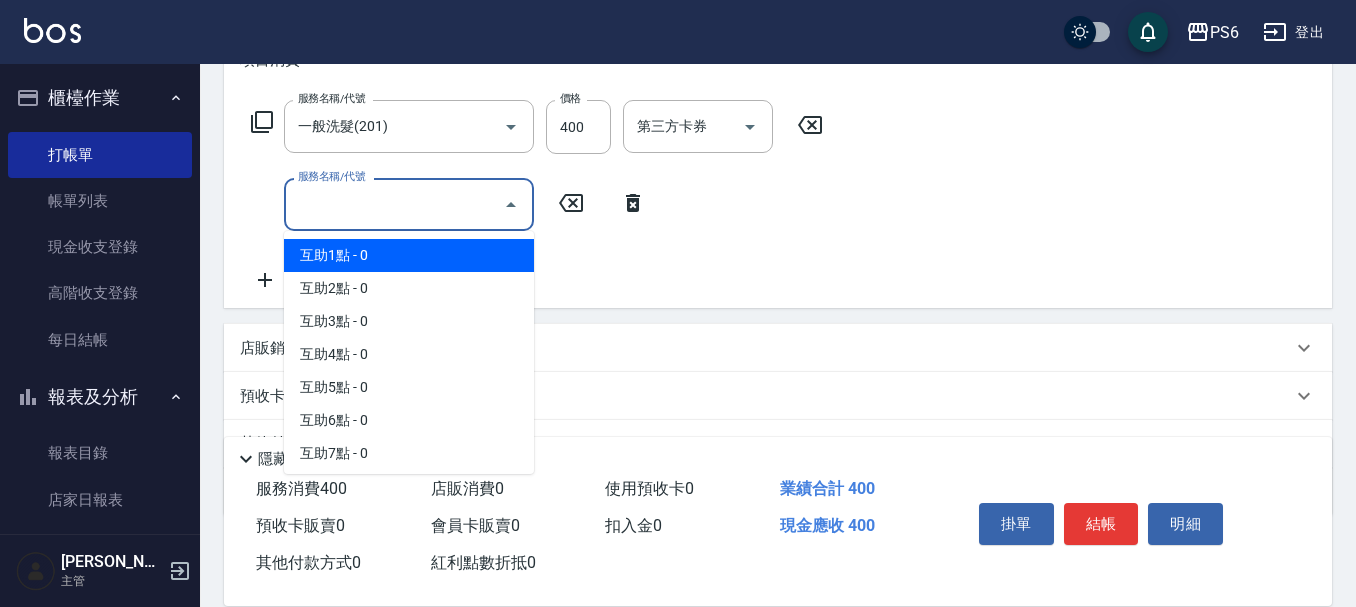 click on "互助1點 - 0" at bounding box center (409, 255) 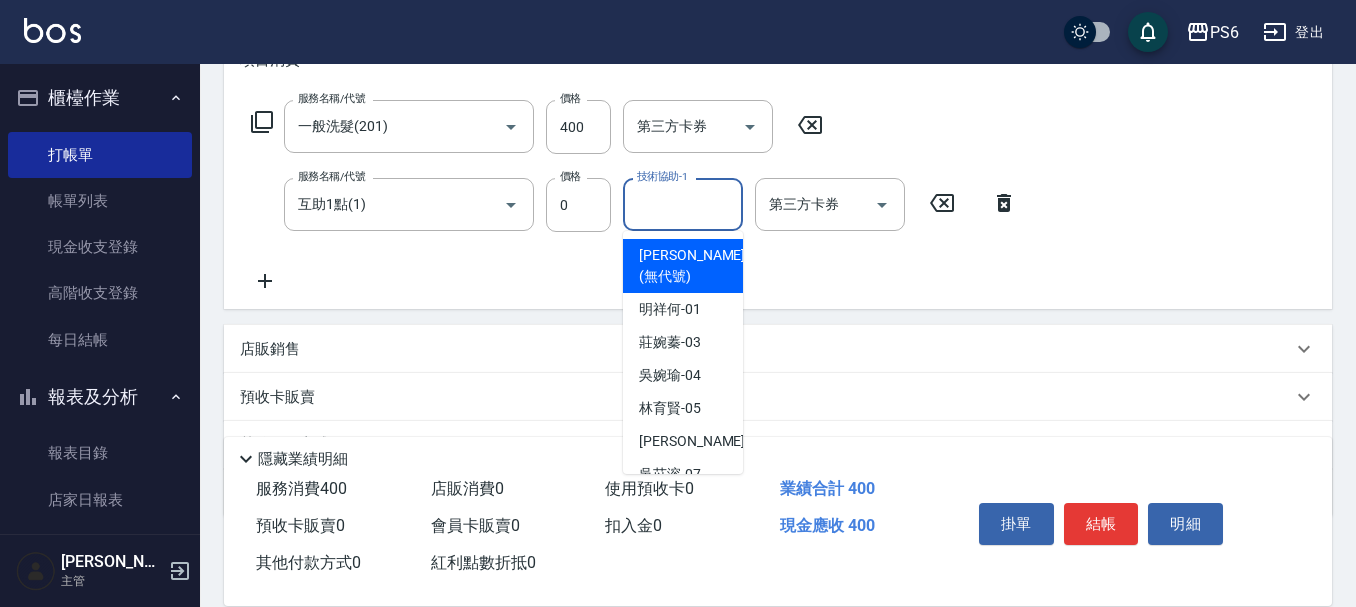 click on "技術協助-1" at bounding box center (683, 204) 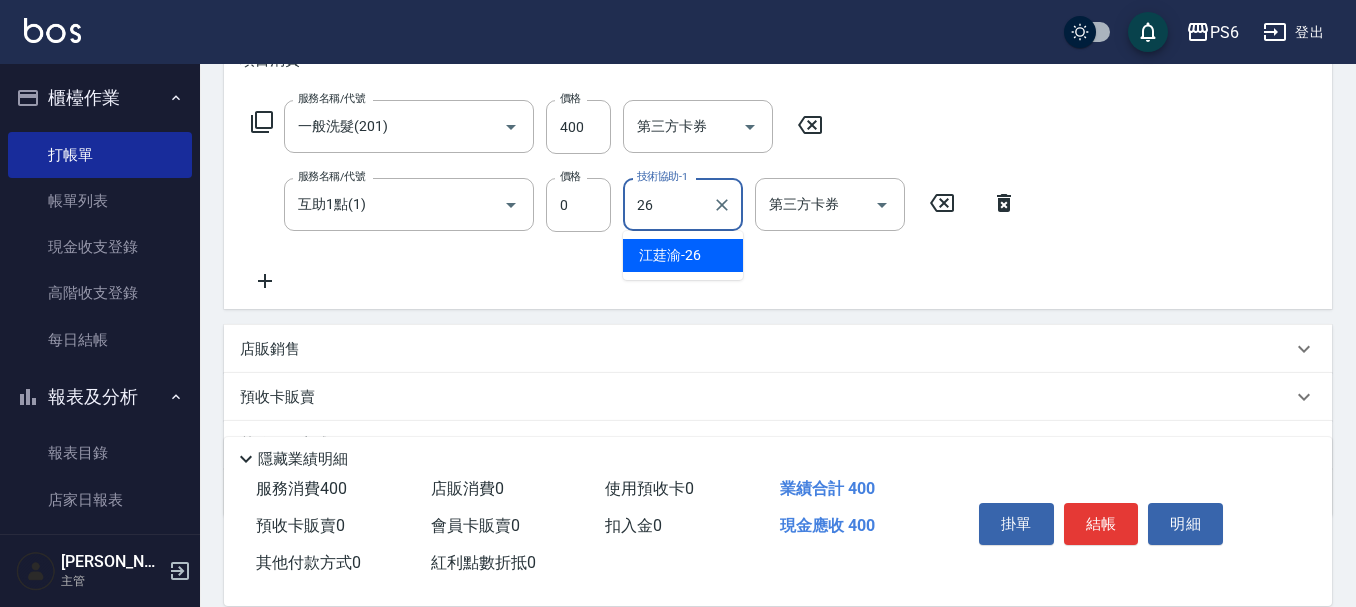 type on "[PERSON_NAME]-26" 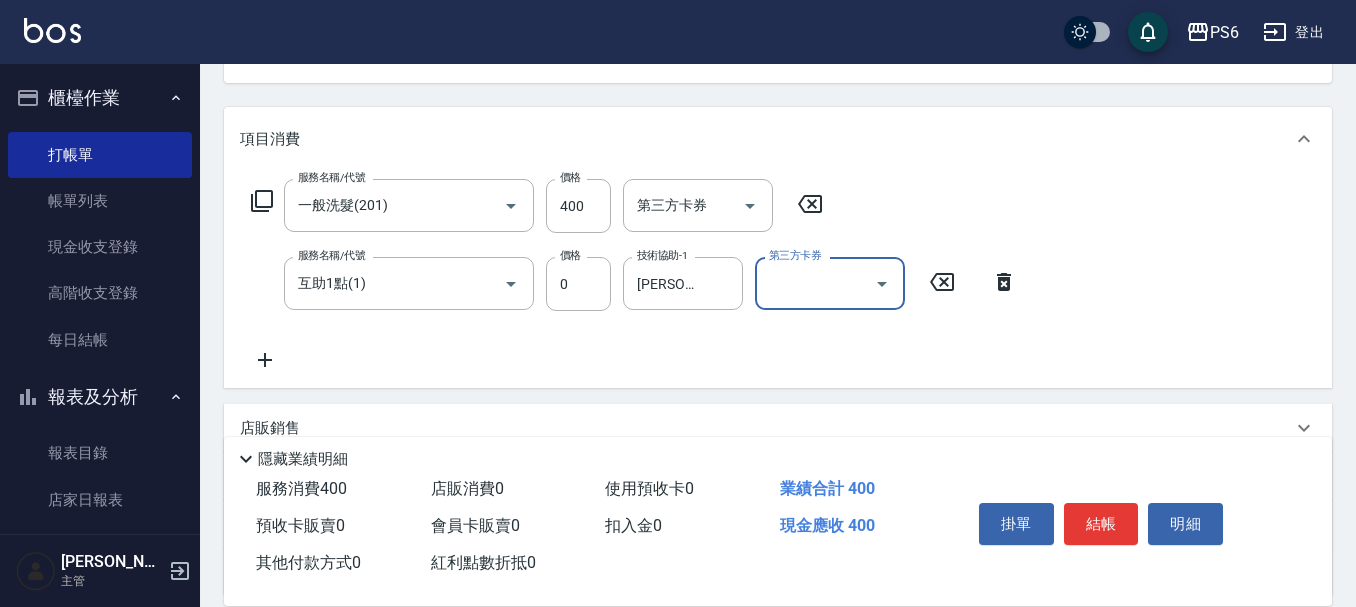 scroll, scrollTop: 100, scrollLeft: 0, axis: vertical 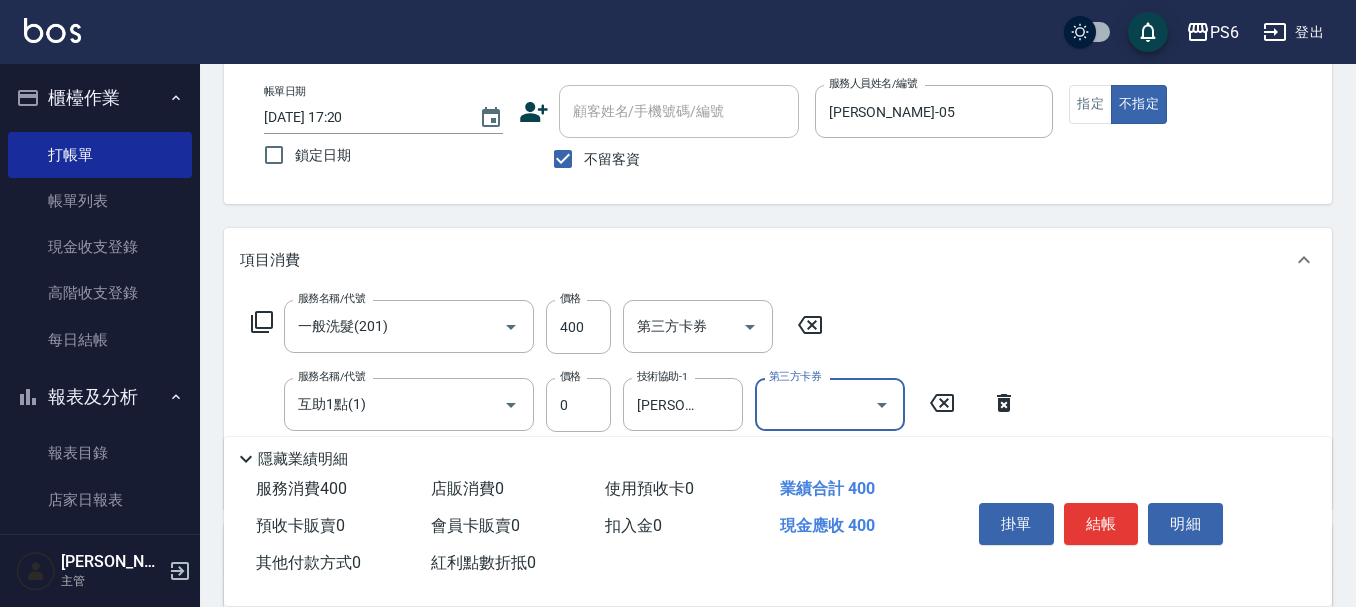 click on "結帳" at bounding box center [1101, 524] 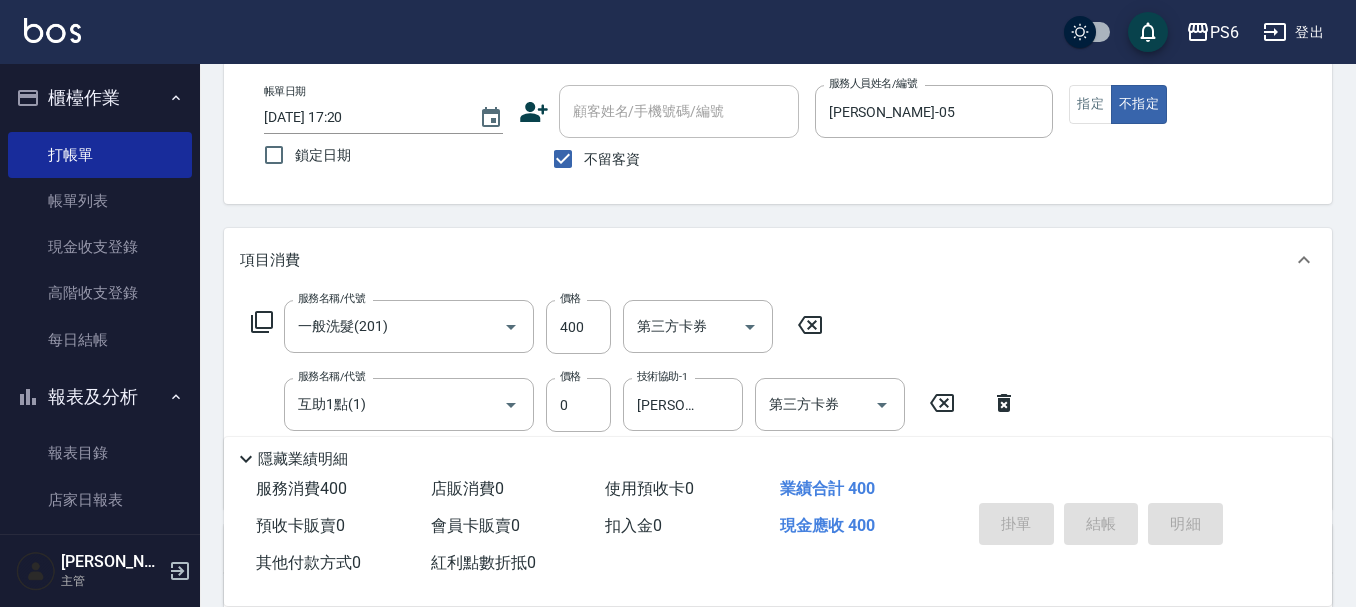 type 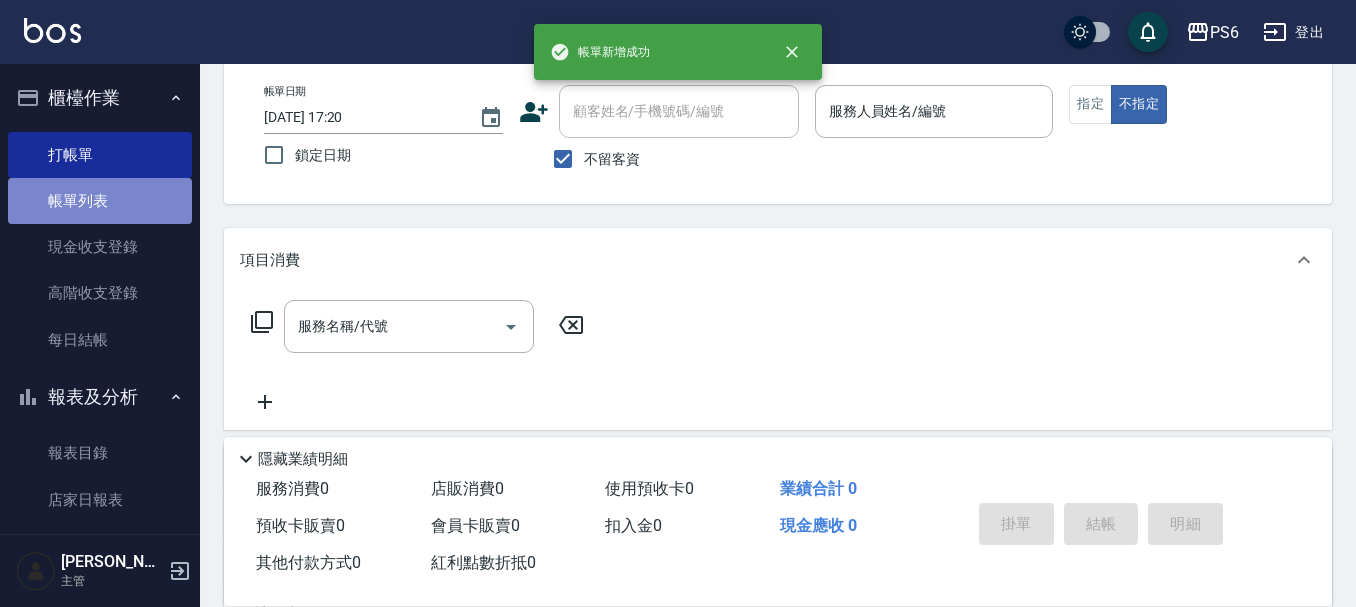 click on "帳單列表" at bounding box center [100, 201] 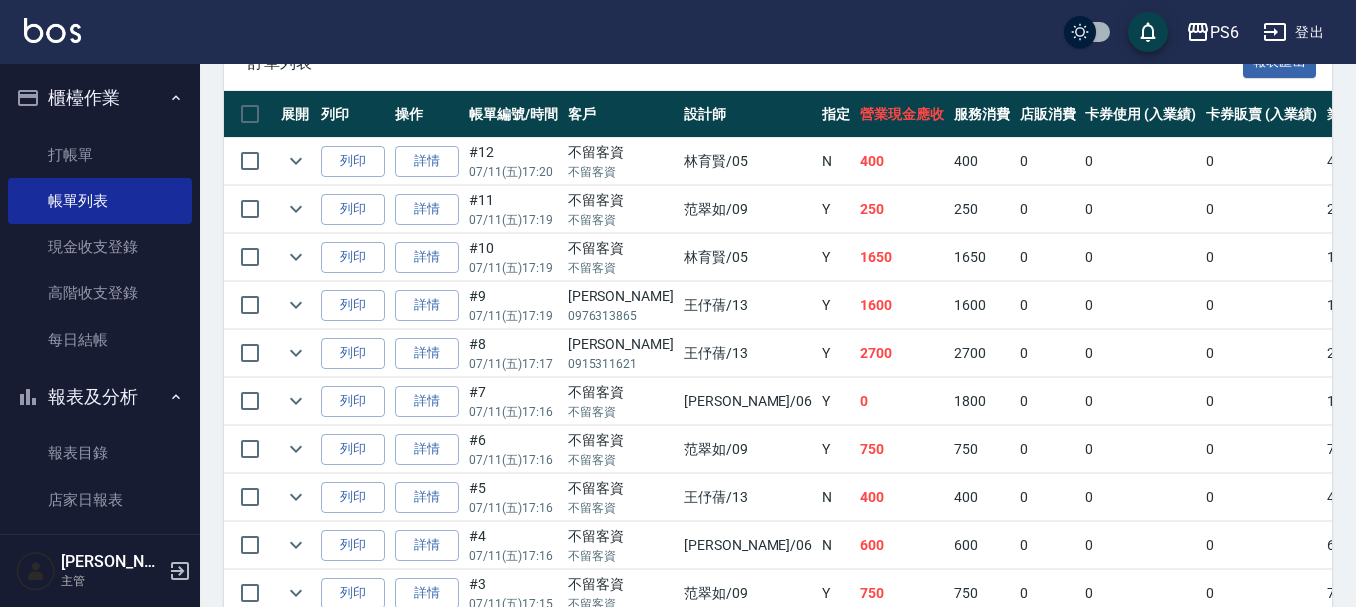 scroll, scrollTop: 627, scrollLeft: 0, axis: vertical 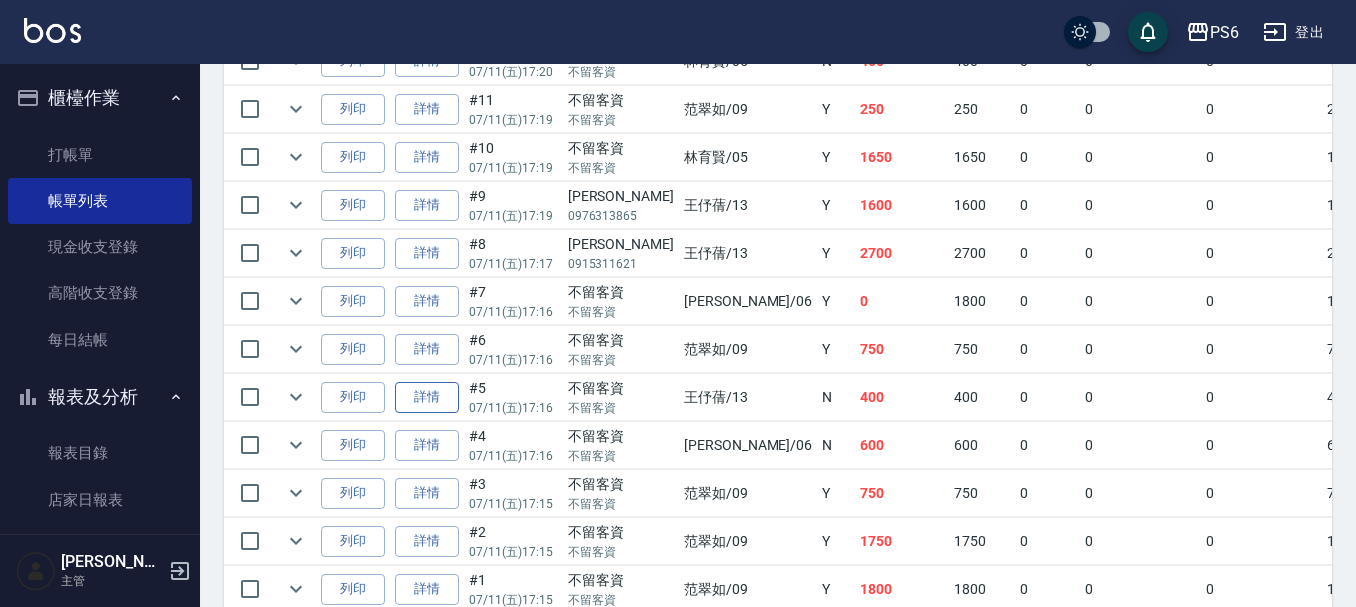 click on "詳情" at bounding box center [427, 397] 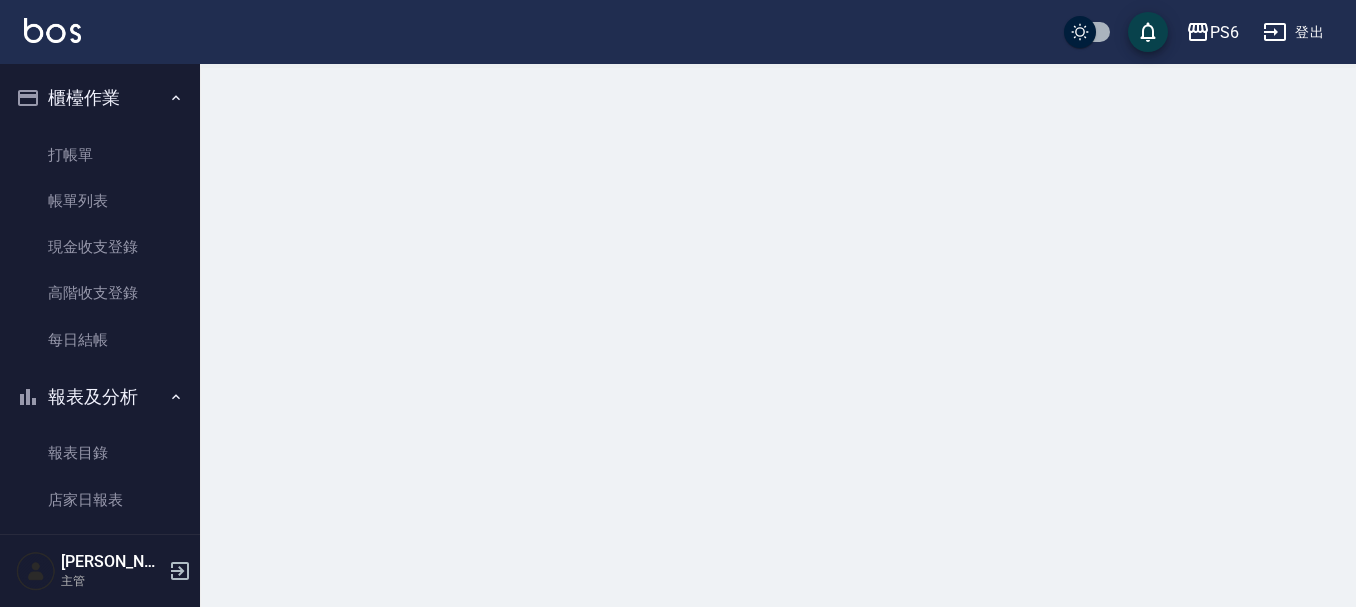 scroll, scrollTop: 0, scrollLeft: 0, axis: both 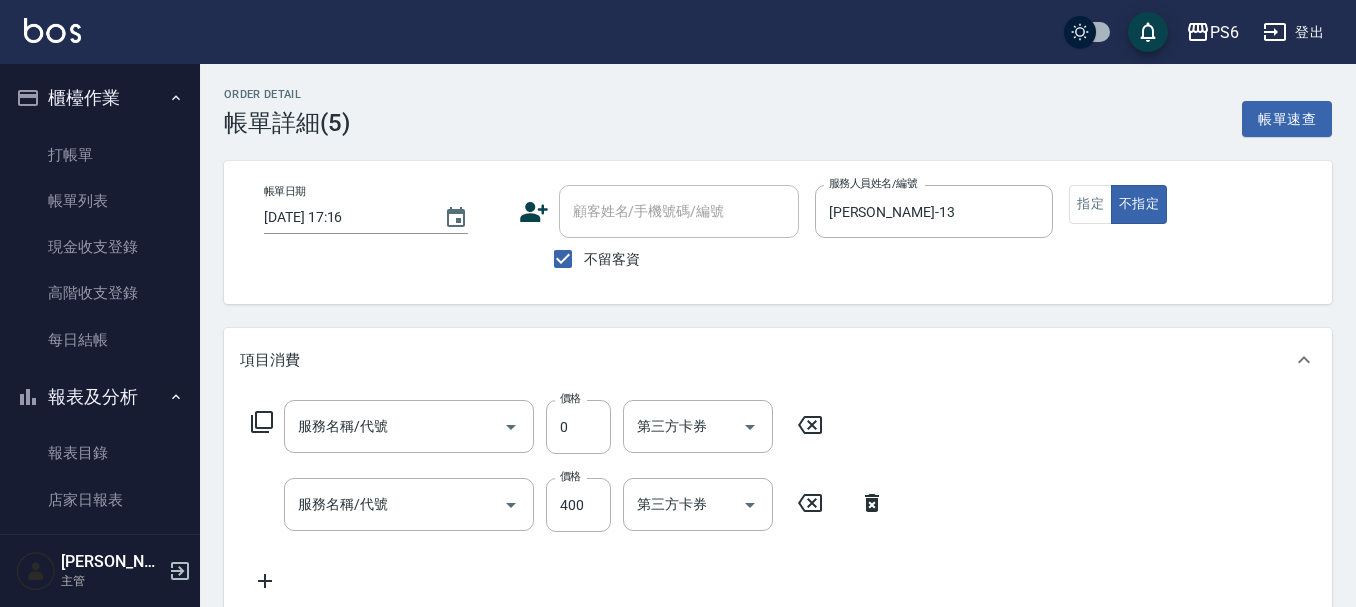 type on "[DATE] 17:16" 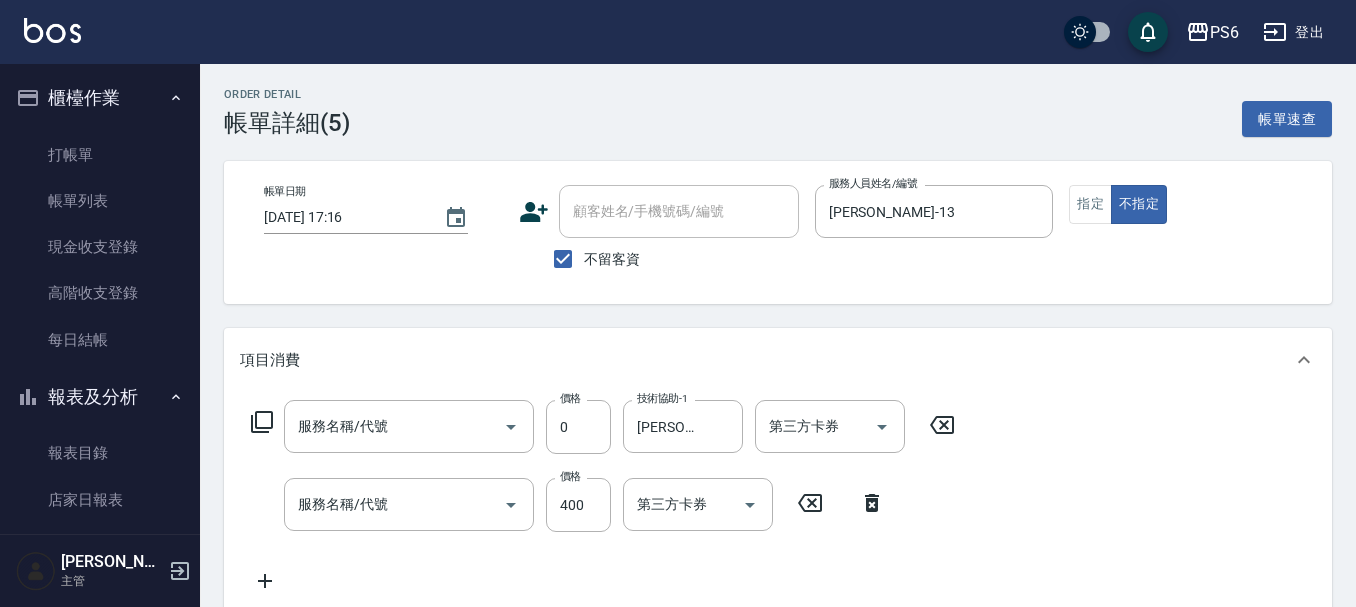 type on "互助1點(1)" 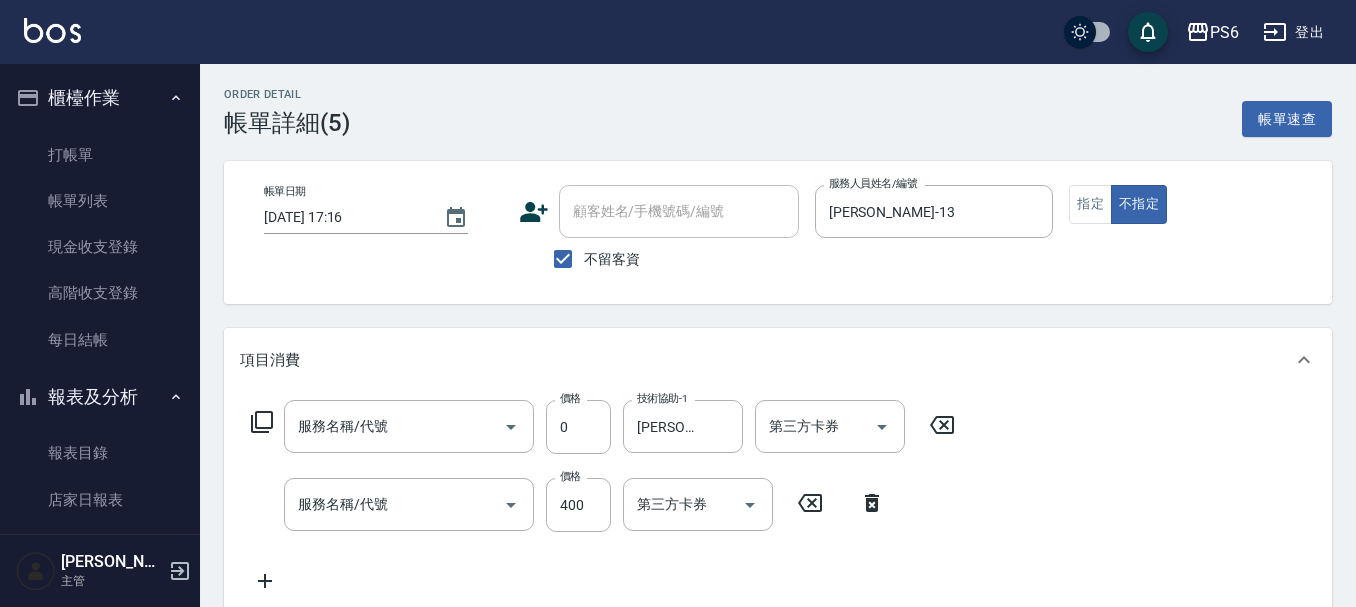 type on "一般洗髮(201)" 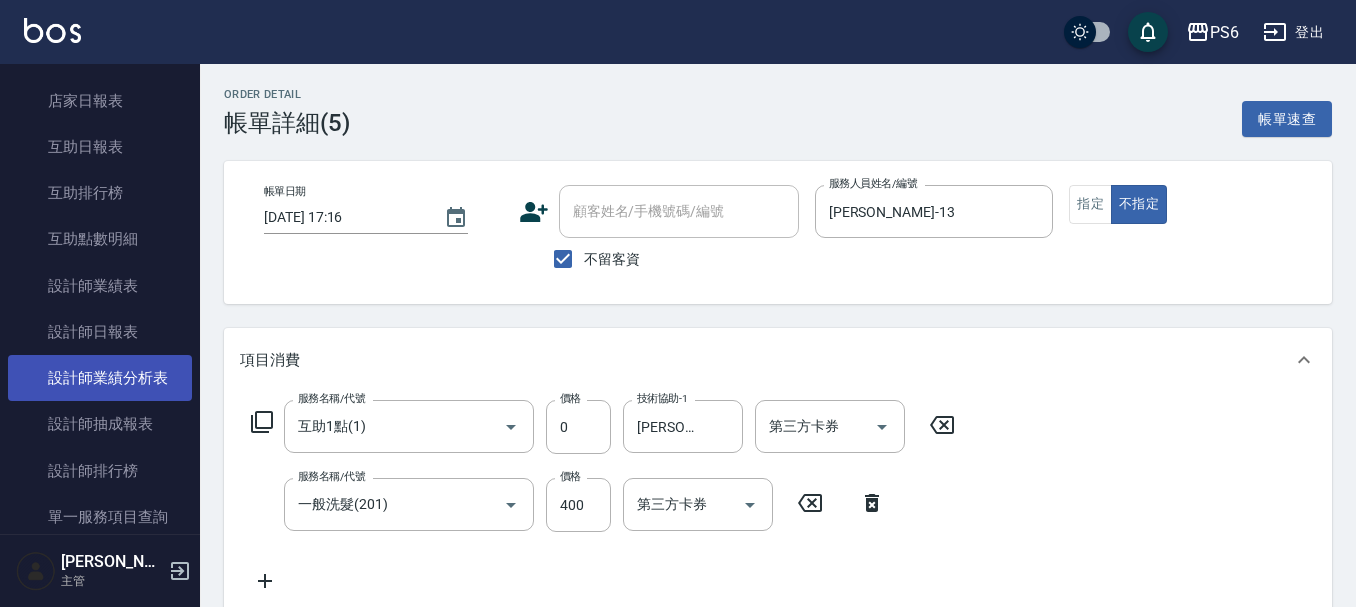 scroll, scrollTop: 400, scrollLeft: 0, axis: vertical 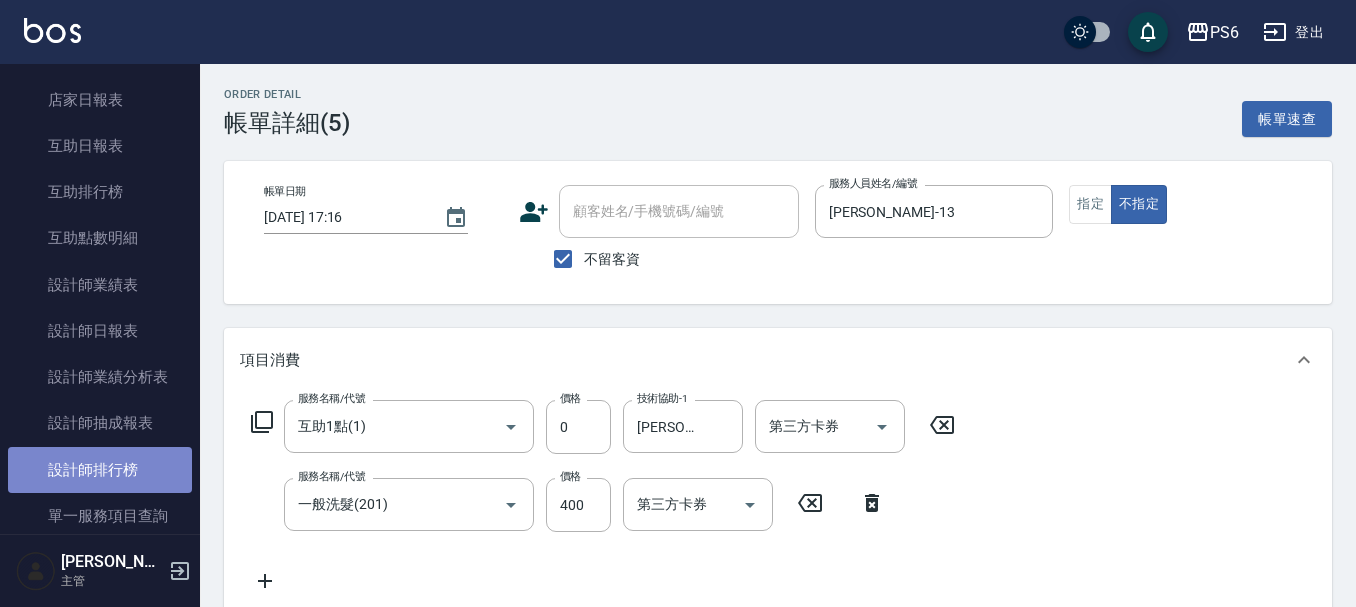 click on "設計師排行榜" at bounding box center [100, 470] 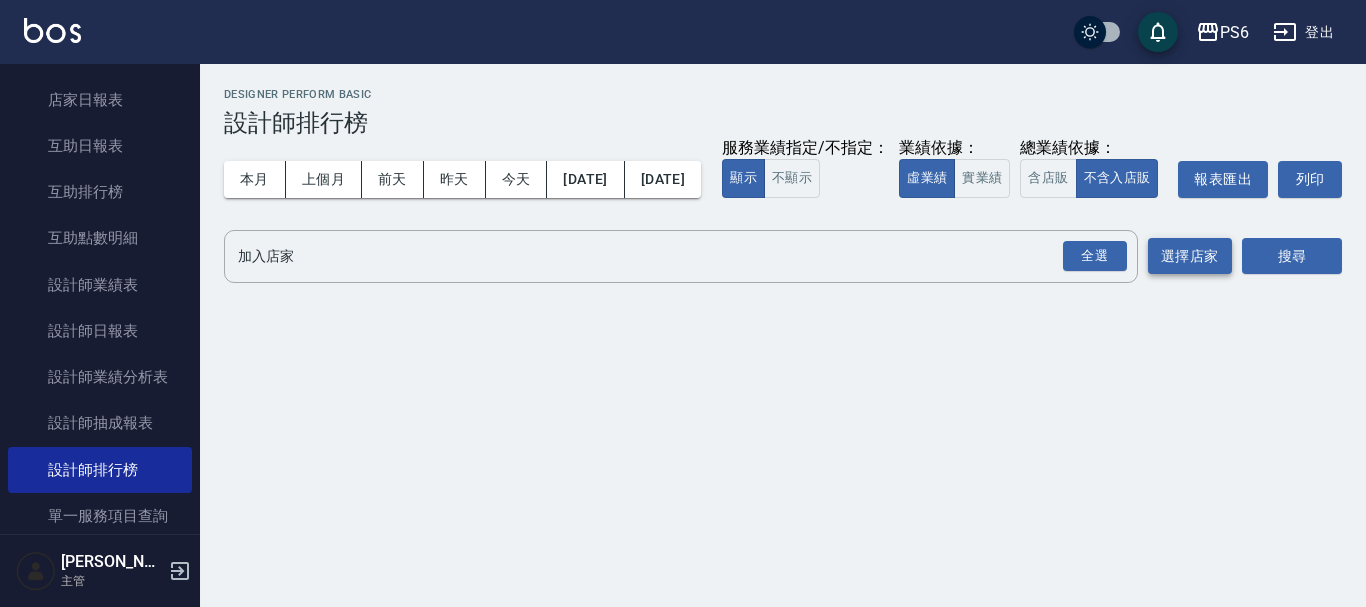click on "全選" at bounding box center (1095, 256) 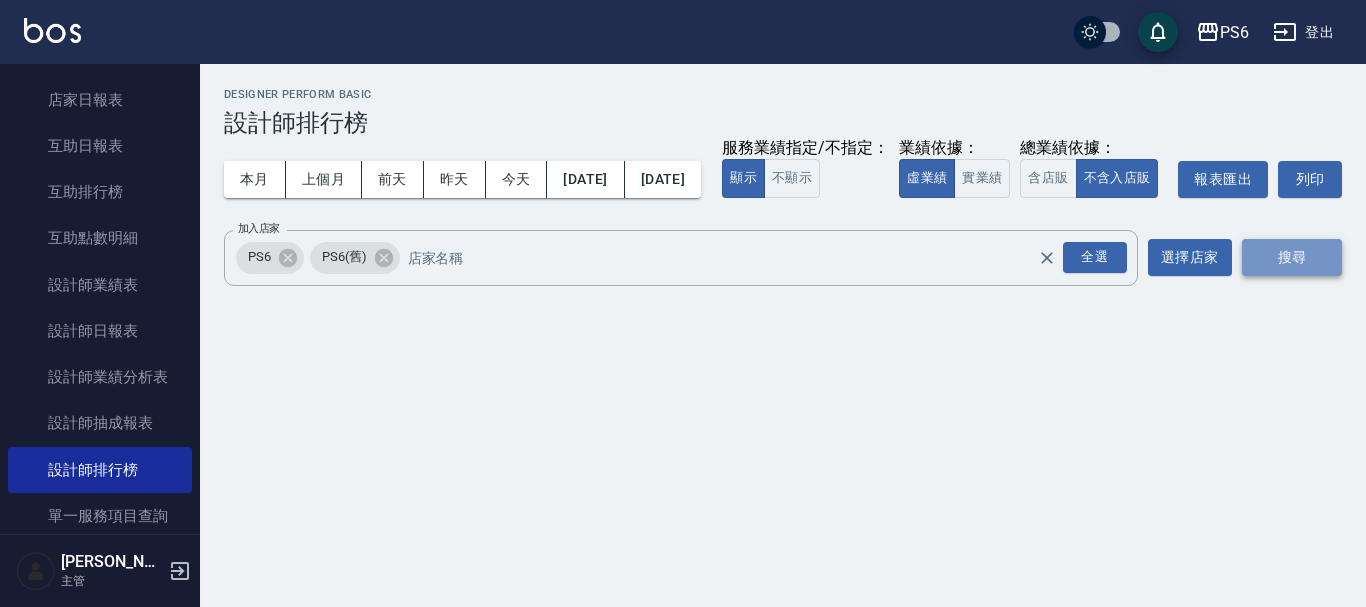 click on "搜尋" at bounding box center [1292, 257] 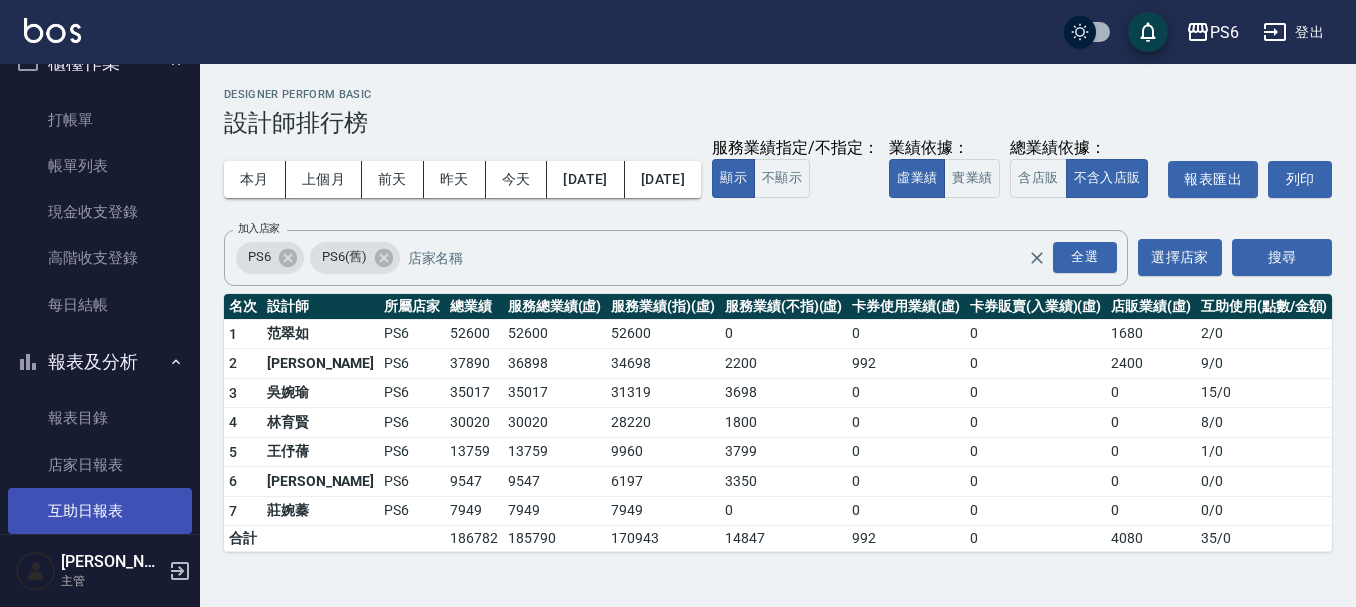 scroll, scrollTop: 0, scrollLeft: 0, axis: both 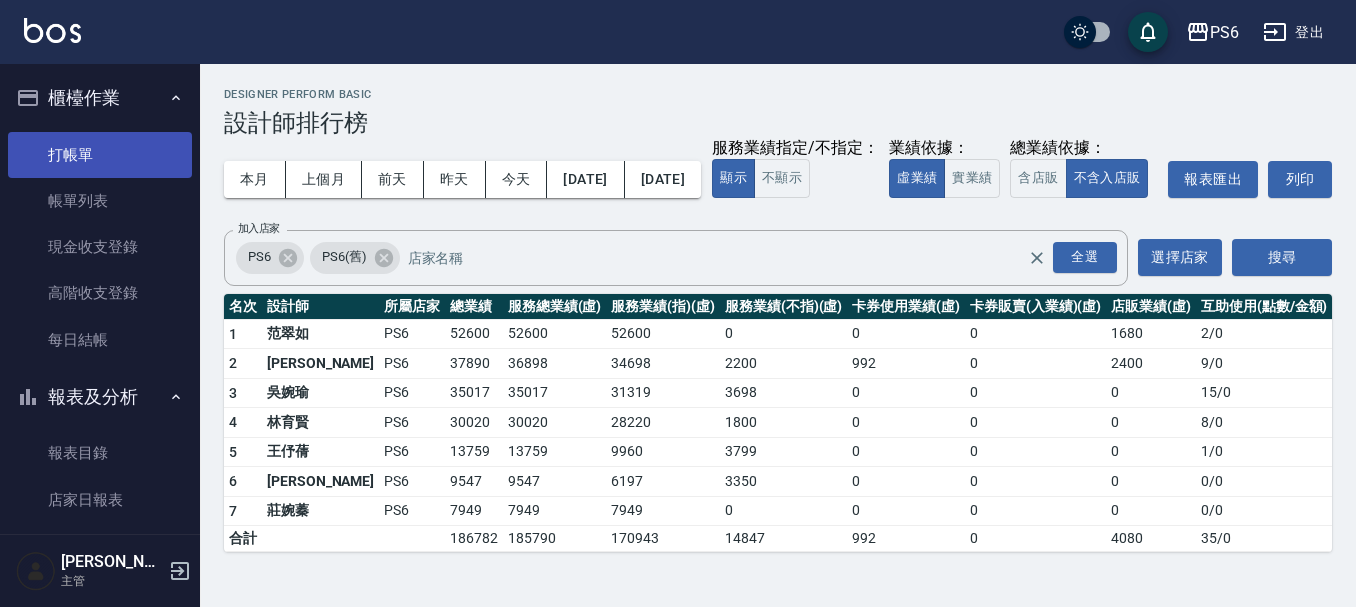 click on "今天" at bounding box center (517, 179) 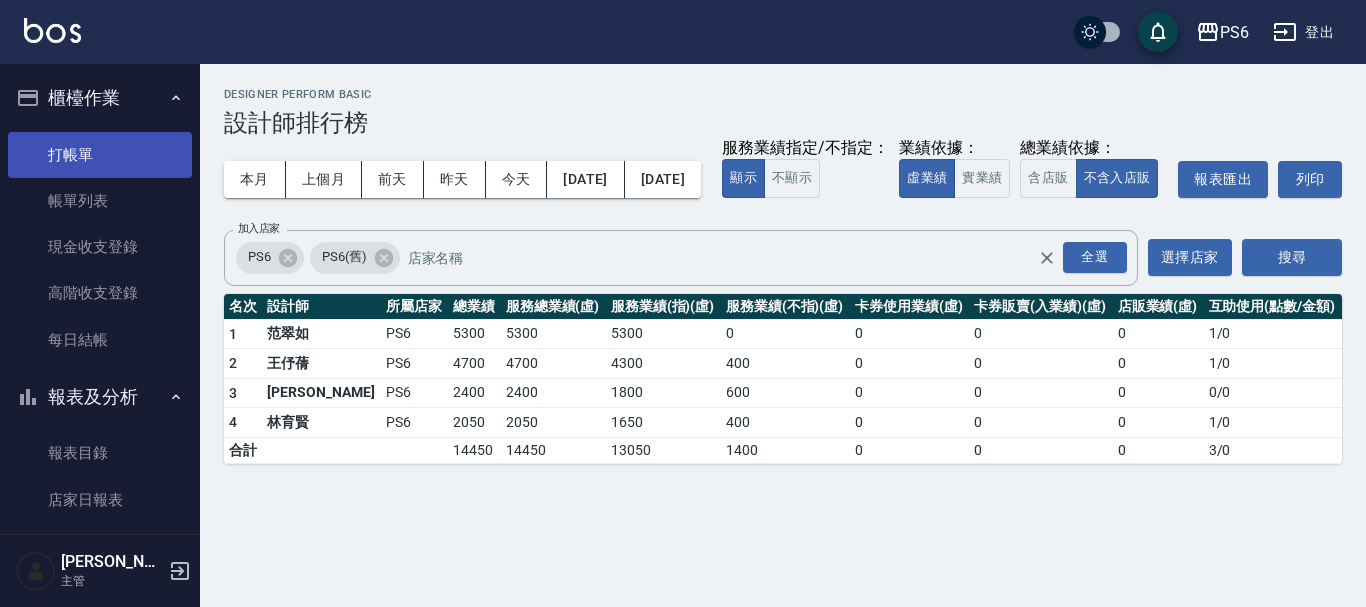 click on "打帳單" at bounding box center [100, 155] 